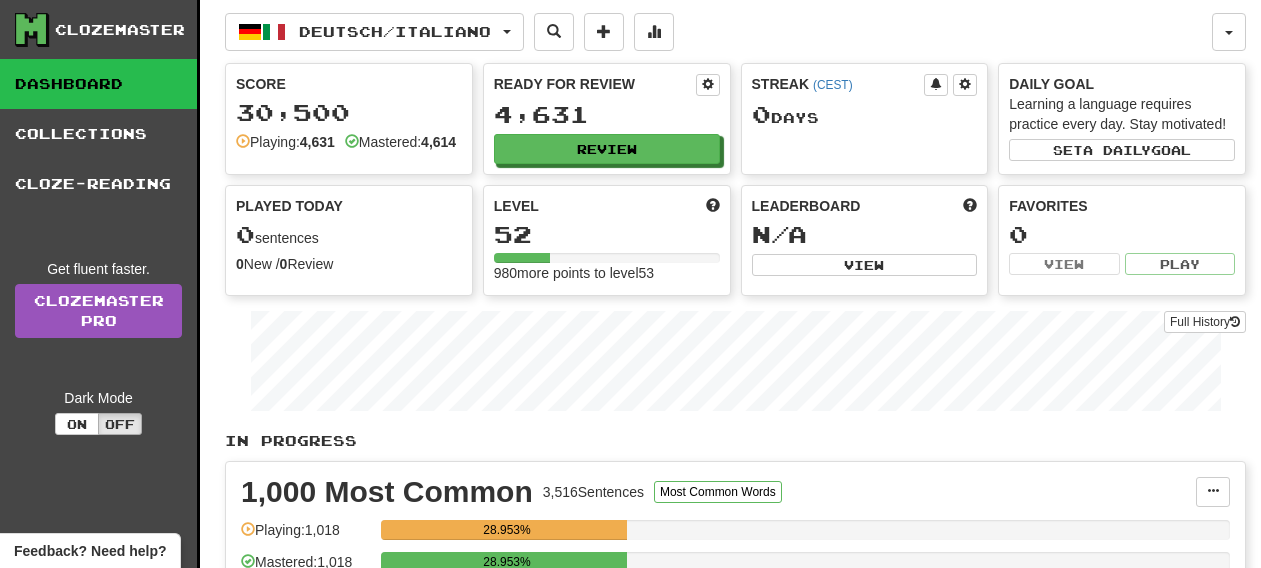 scroll, scrollTop: 46, scrollLeft: 0, axis: vertical 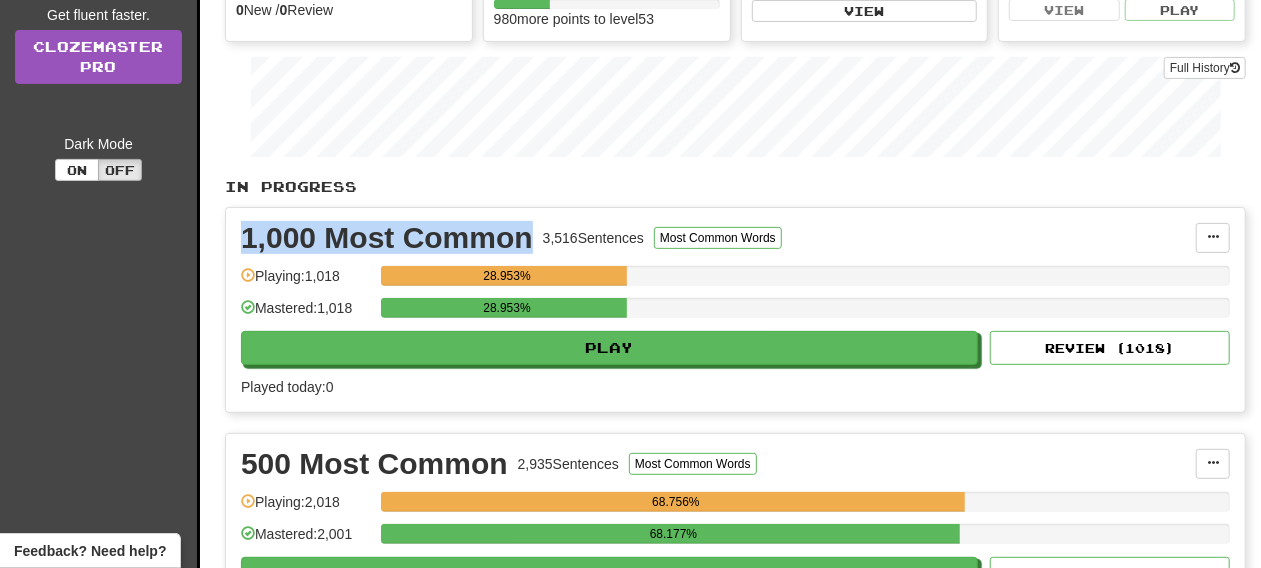drag, startPoint x: 238, startPoint y: 246, endPoint x: 534, endPoint y: 254, distance: 296.1081 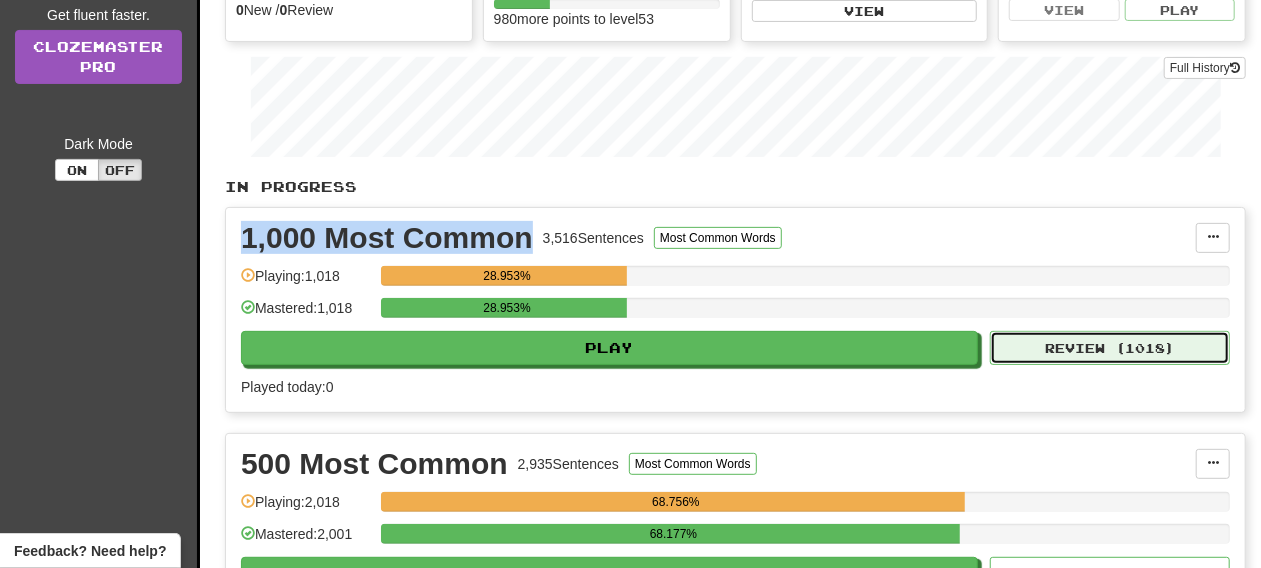 click on "Review ( 1018 )" at bounding box center [1110, 348] 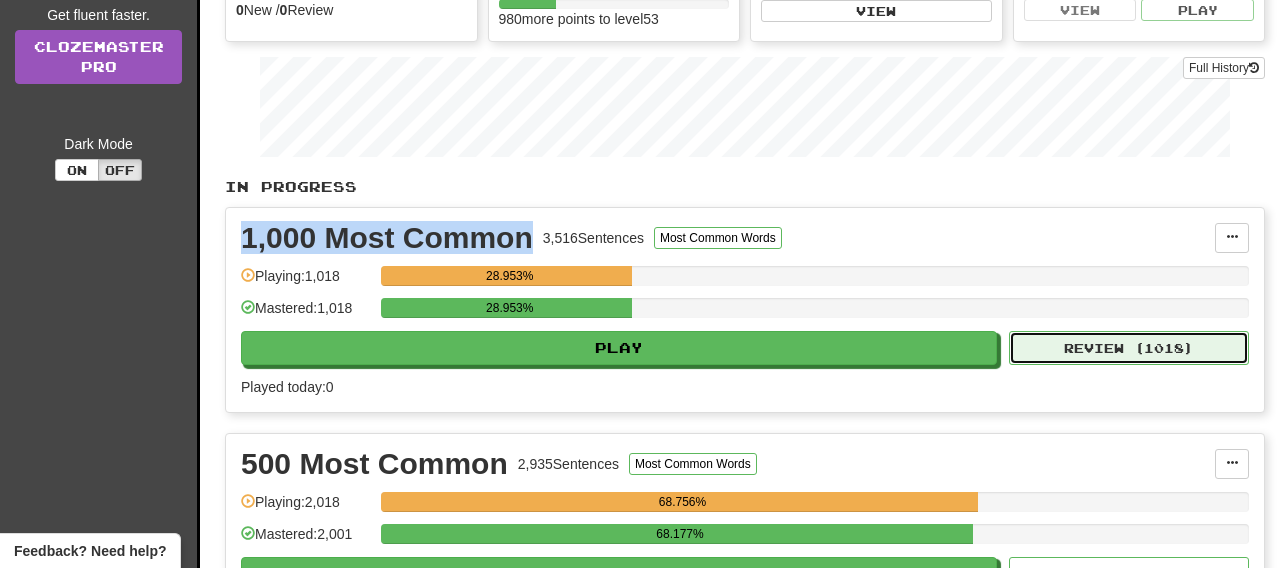 select on "**" 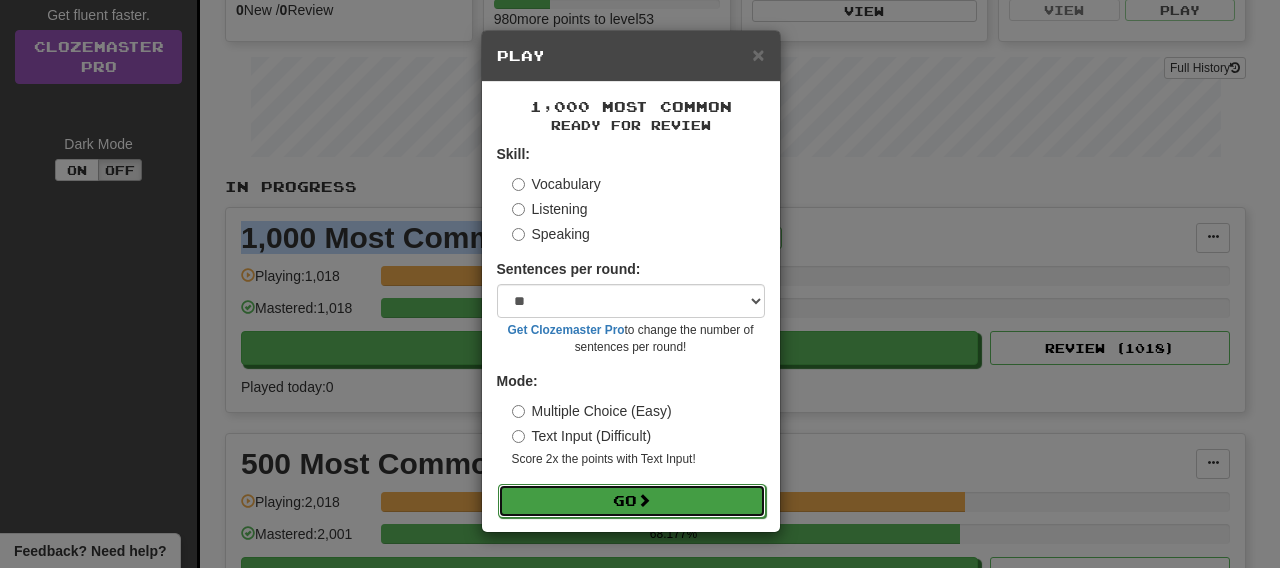 click on "Go" at bounding box center (632, 501) 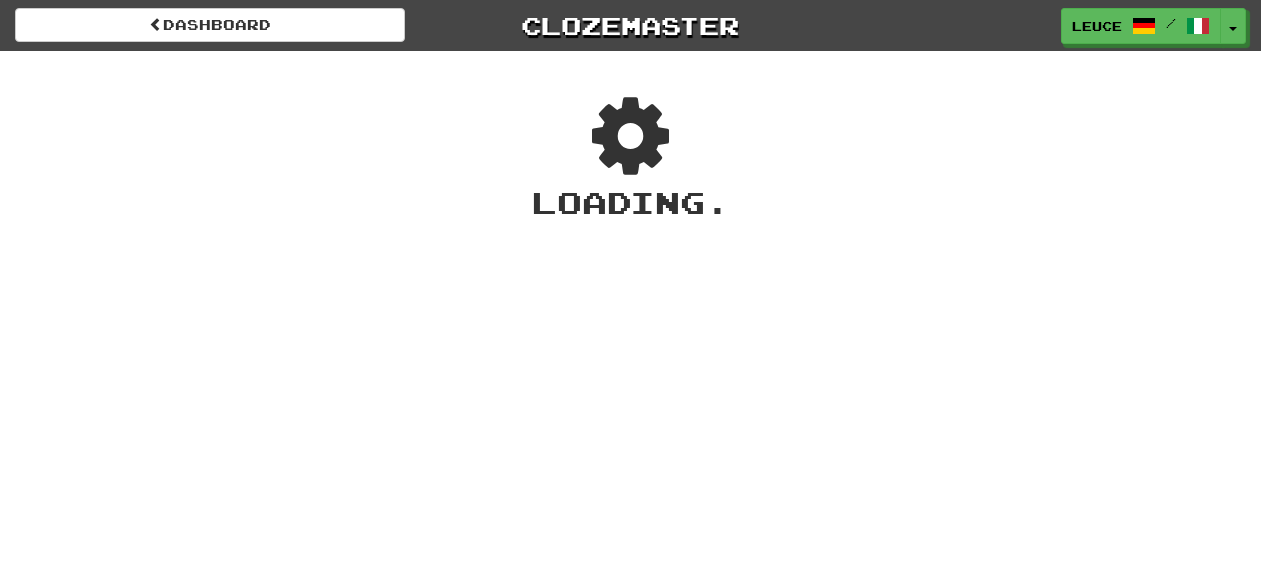 scroll, scrollTop: 0, scrollLeft: 0, axis: both 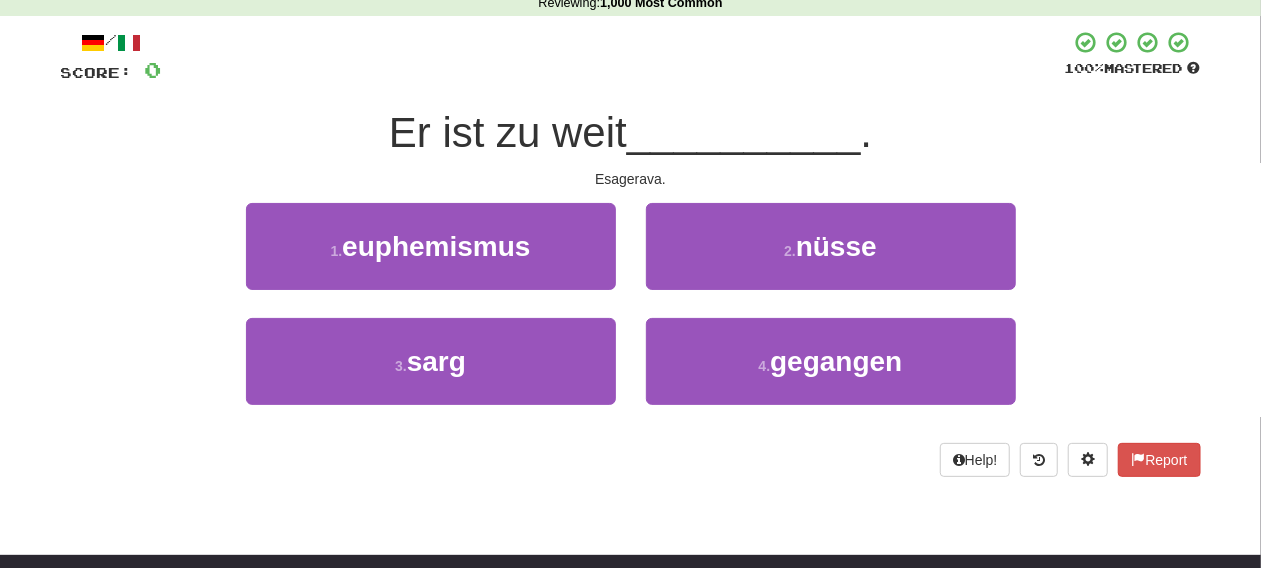 drag, startPoint x: 1269, startPoint y: 96, endPoint x: 1277, endPoint y: 134, distance: 38.832977 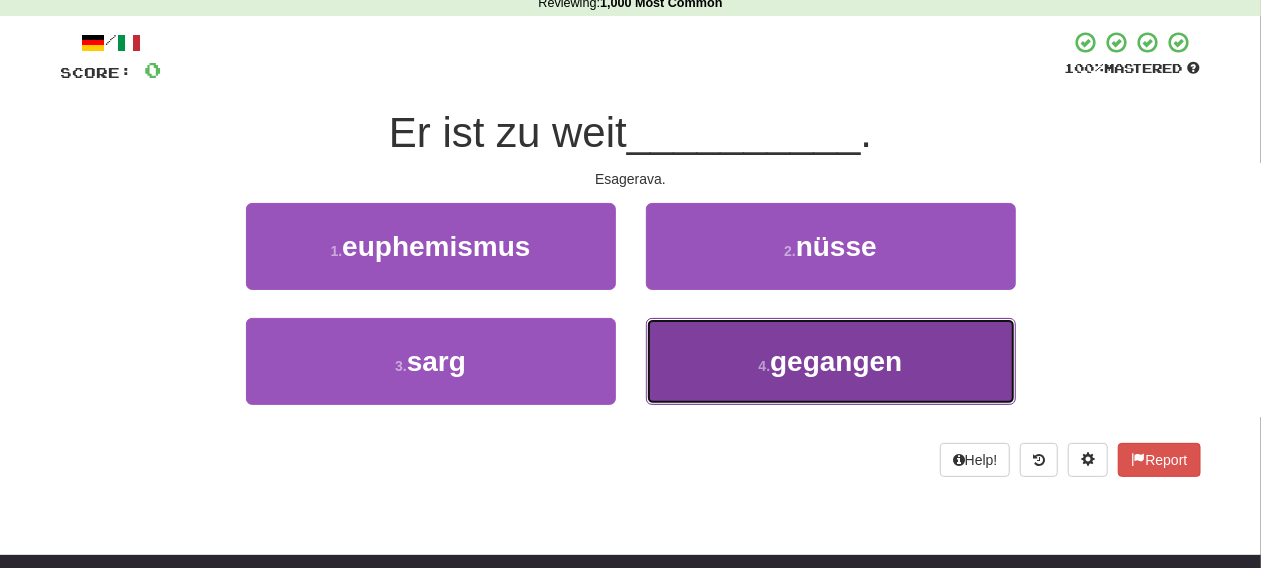 click on "4 .  gegangen" at bounding box center (831, 361) 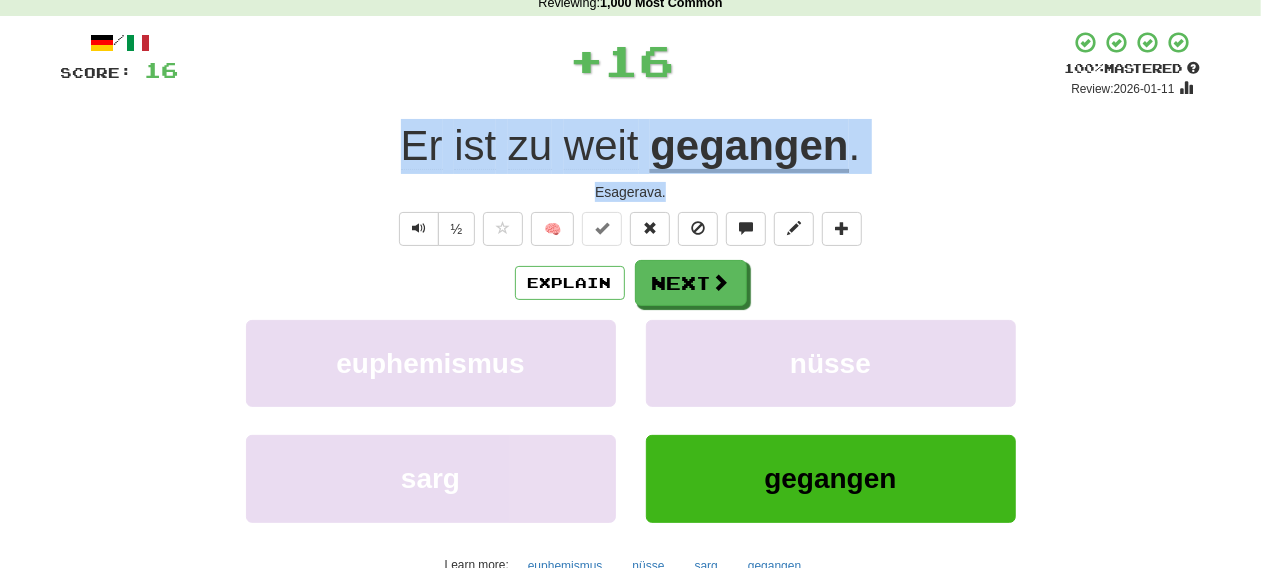 drag, startPoint x: 432, startPoint y: 143, endPoint x: 727, endPoint y: 184, distance: 297.8355 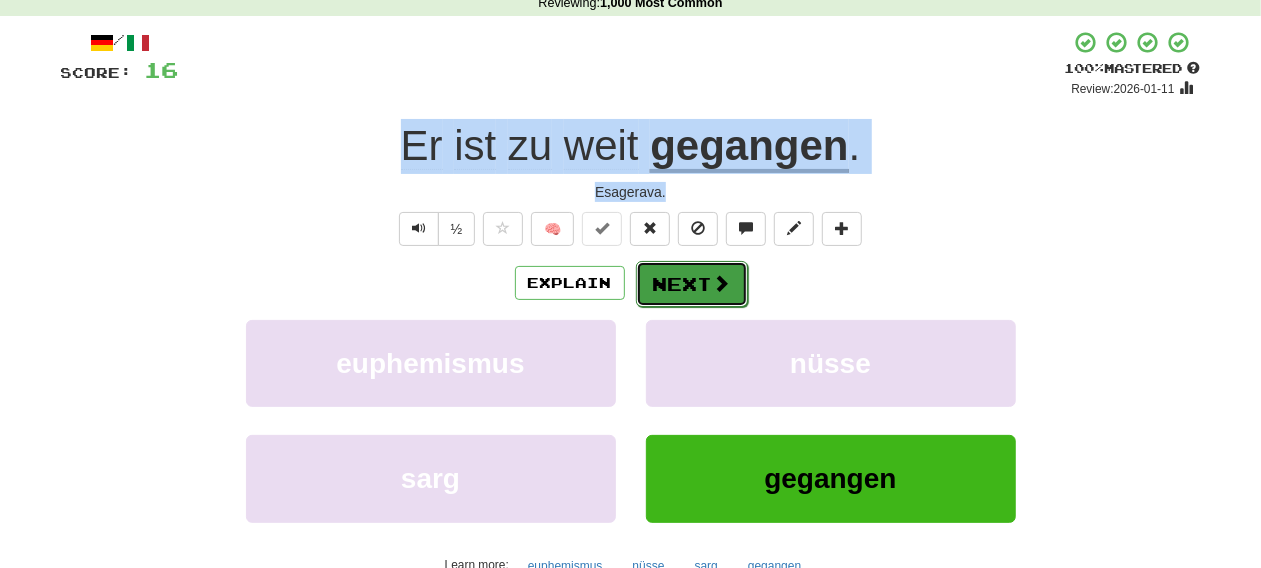 click on "Next" at bounding box center [692, 284] 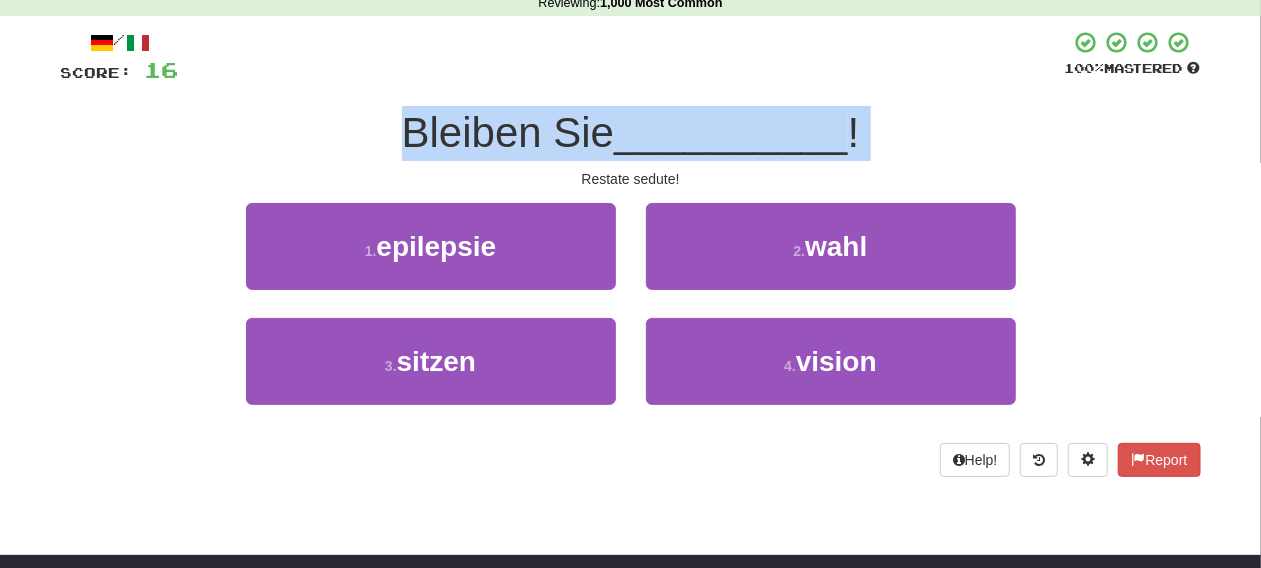 click on "2 .  wahl" at bounding box center (831, 260) 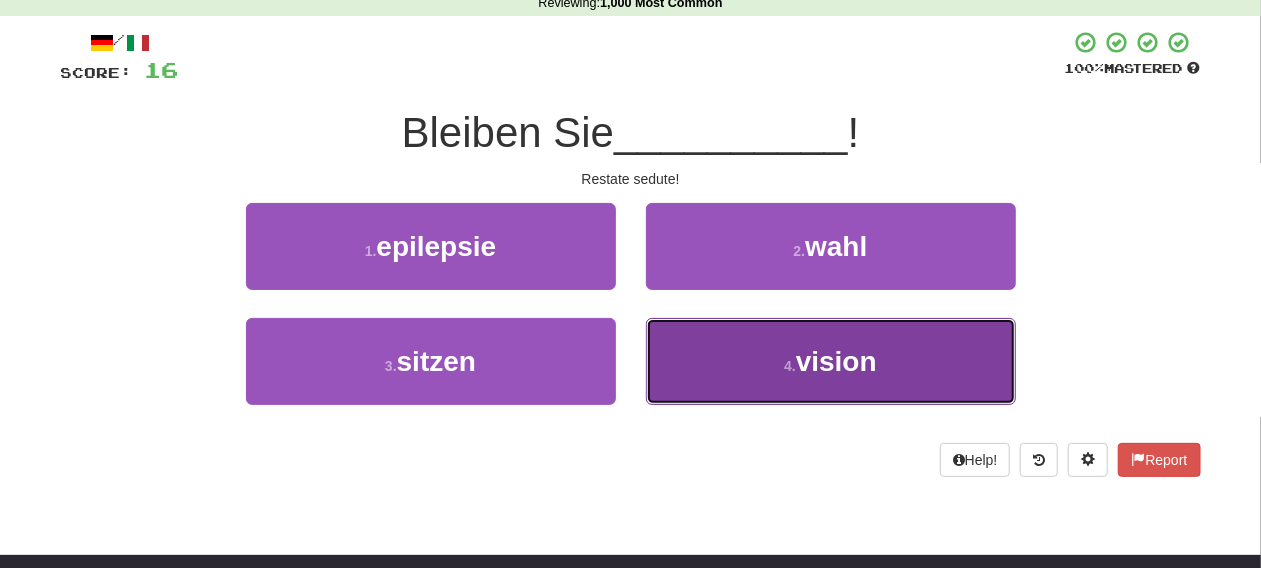 click on "4 .  vision" at bounding box center [831, 361] 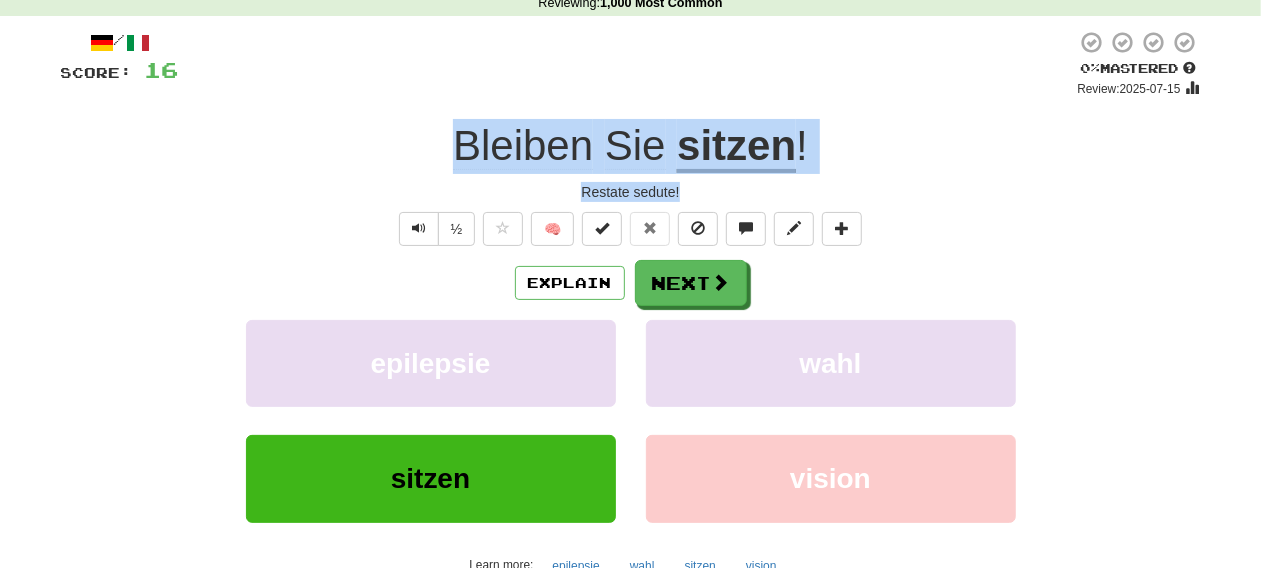 drag, startPoint x: 416, startPoint y: 146, endPoint x: 704, endPoint y: 200, distance: 293.01877 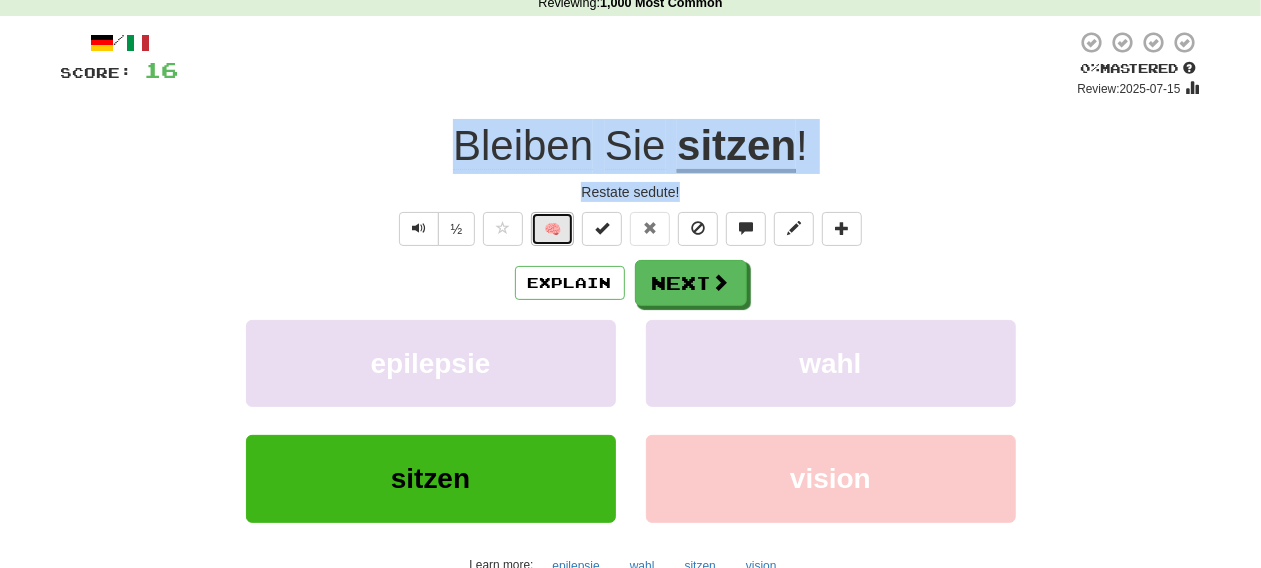 click on "🧠" at bounding box center (552, 229) 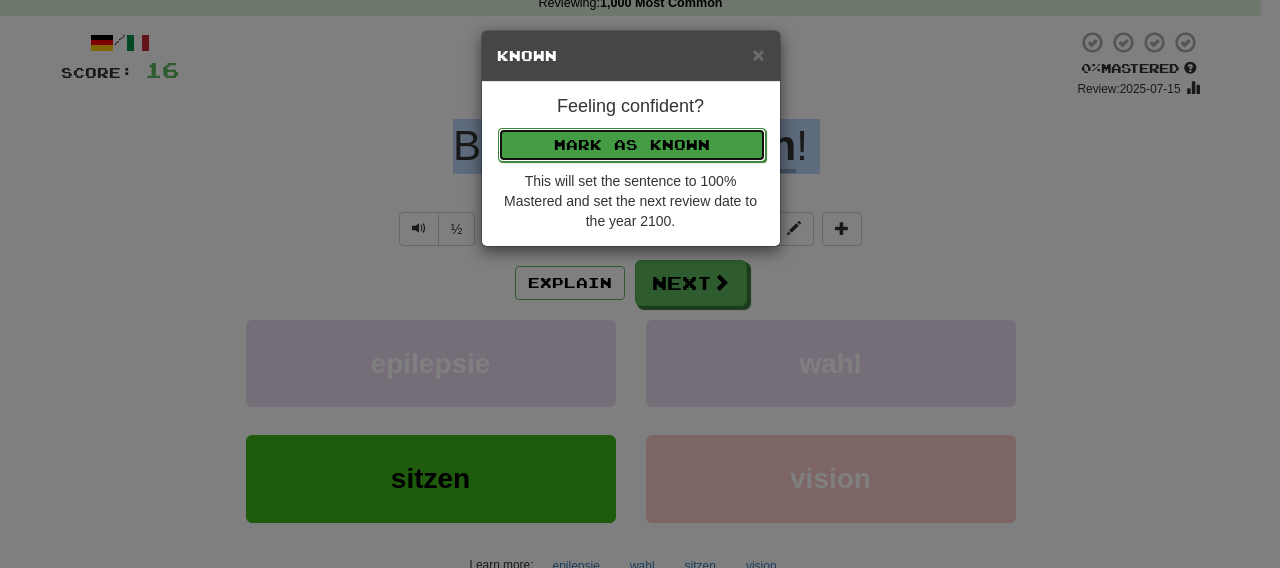 click on "Mark as Known" at bounding box center [632, 145] 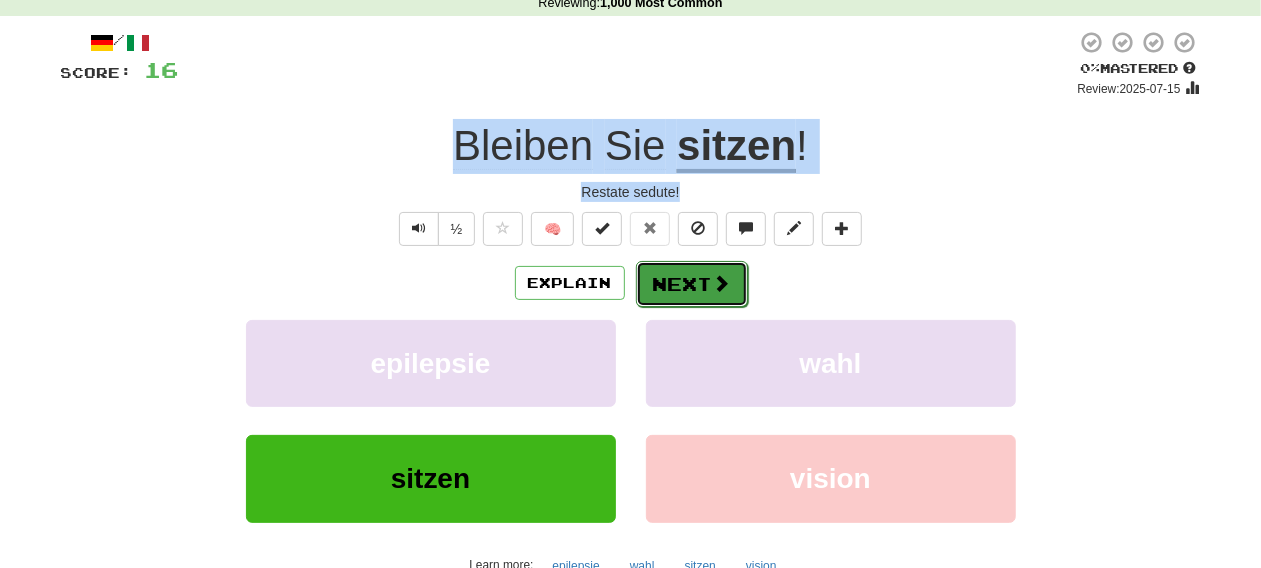 click on "Next" at bounding box center [692, 284] 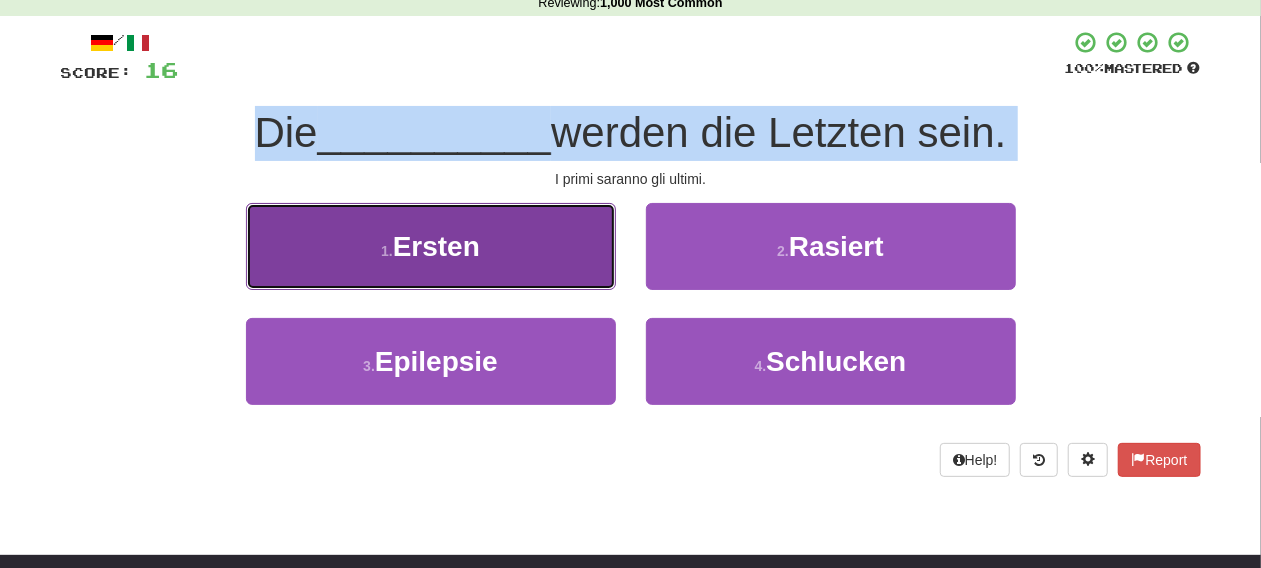 click on "1 .  Ersten" at bounding box center (431, 246) 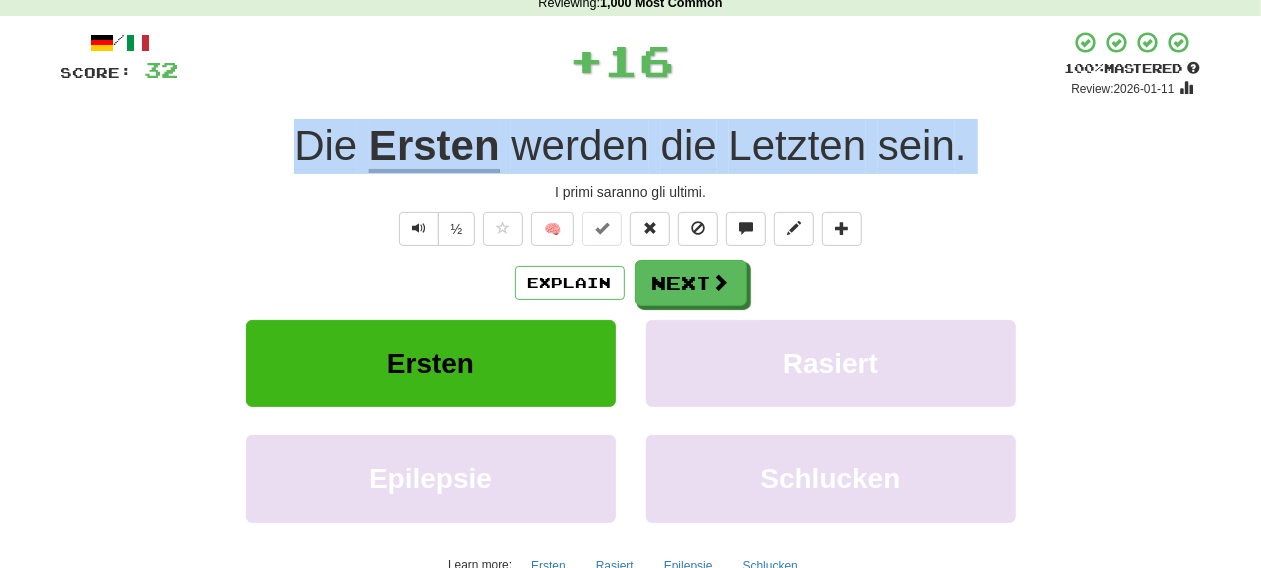 click on "I primi saranno gli ultimi." at bounding box center [631, 192] 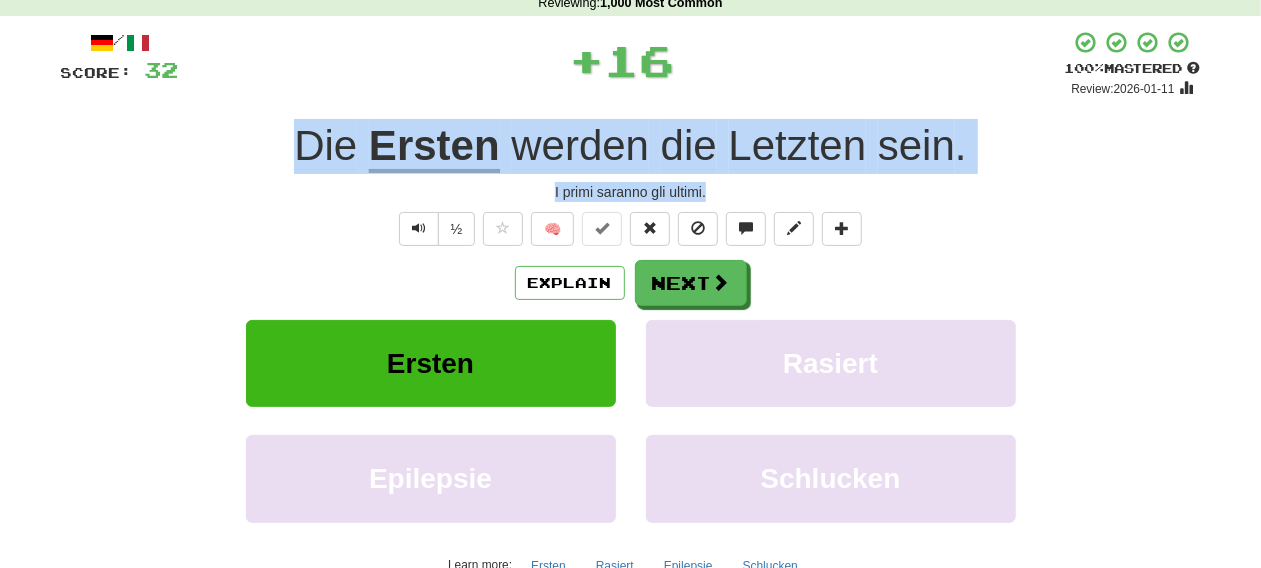 drag, startPoint x: 439, startPoint y: 128, endPoint x: 759, endPoint y: 181, distance: 324.35938 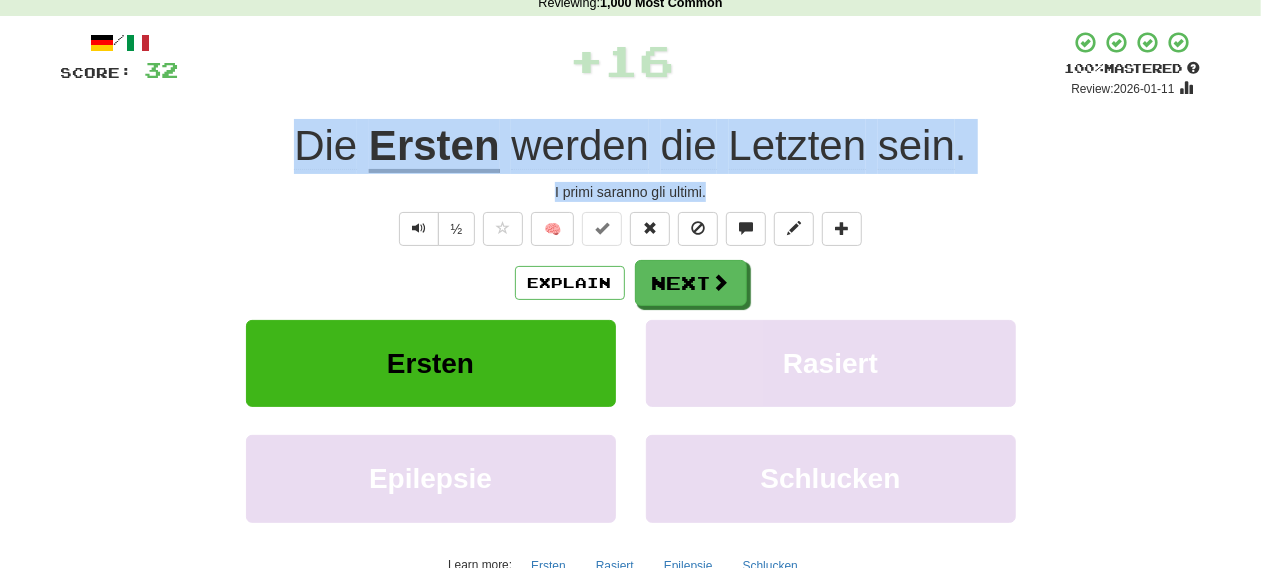 copy on "Die   Ersten   werden   die   Letzten   sein . I primi saranno gli ultimi." 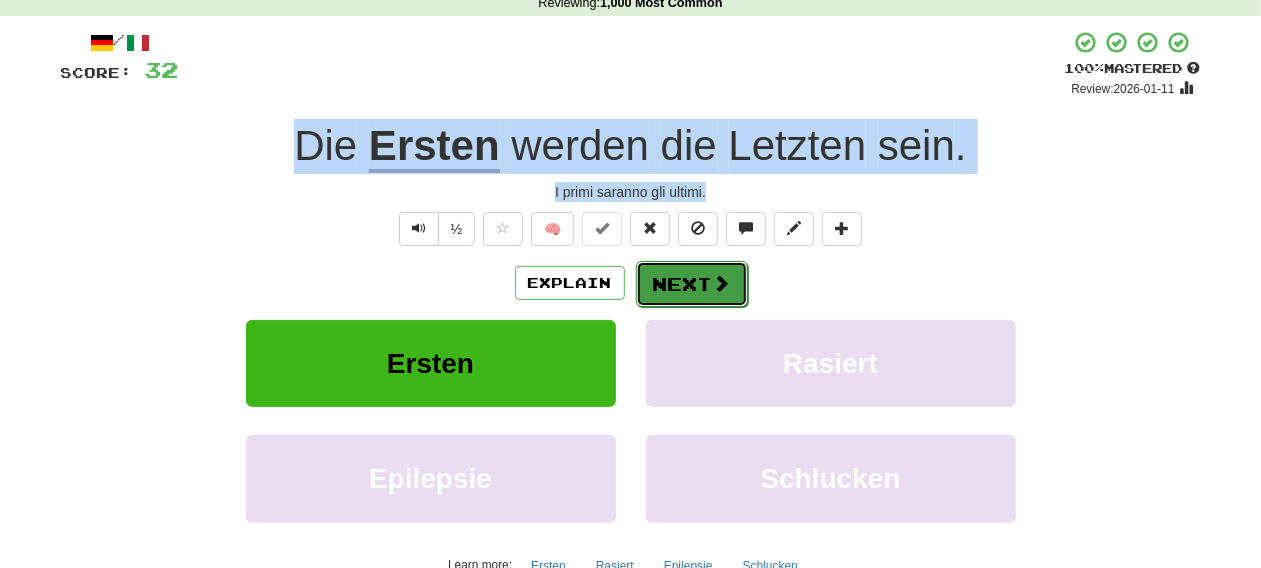 click on "Next" at bounding box center (692, 284) 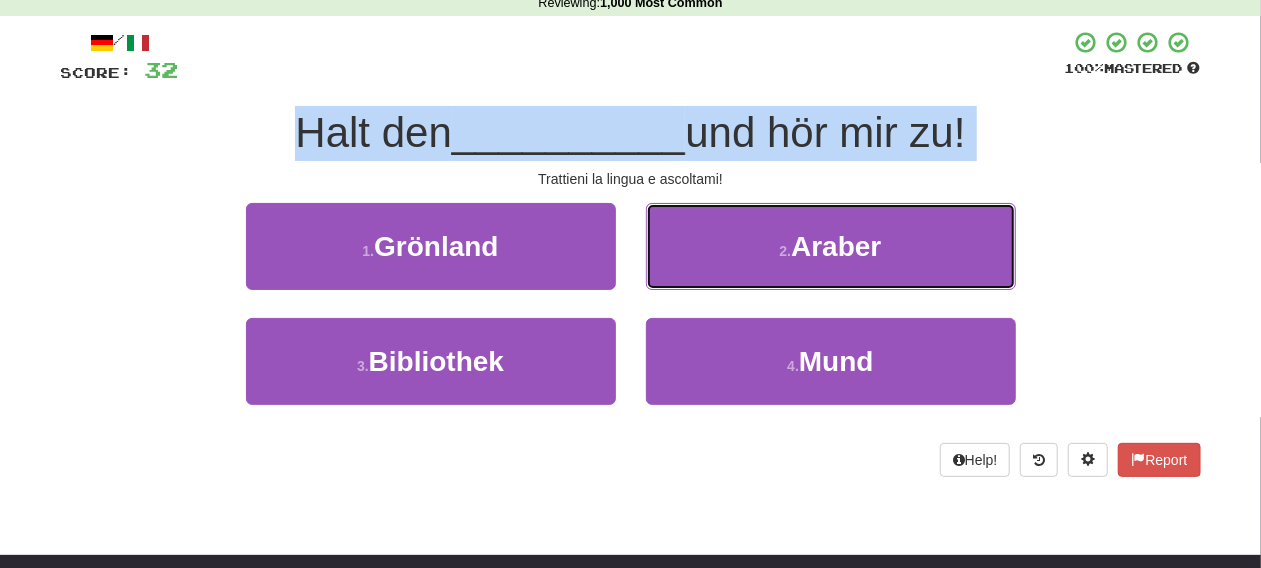 click on "2 .  Araber" at bounding box center (831, 246) 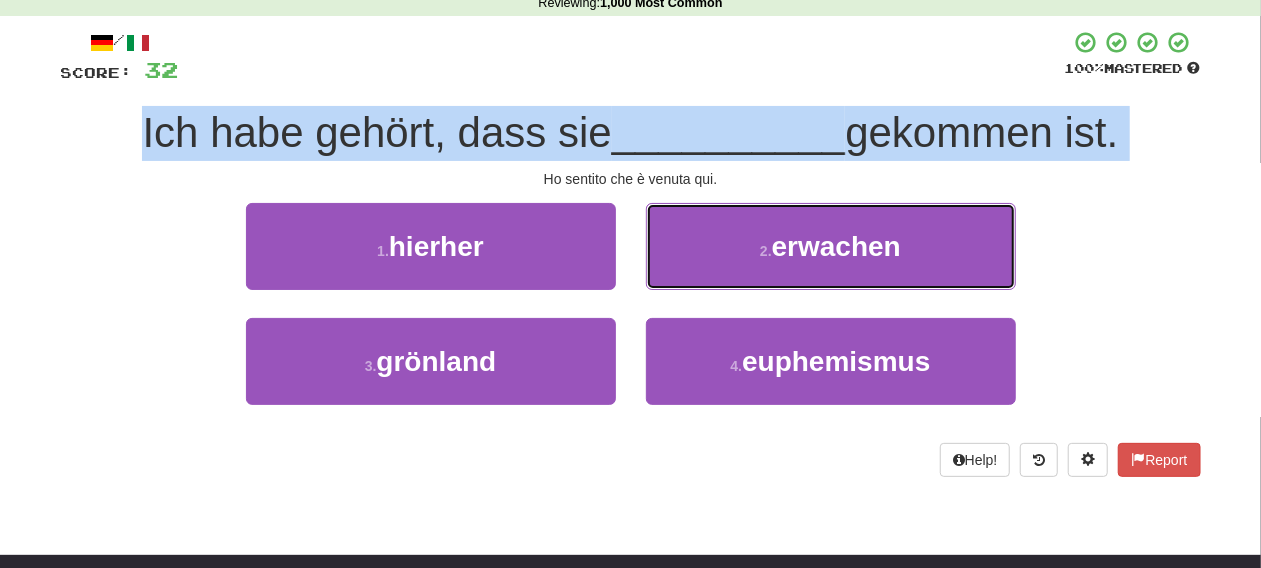 click on "2 .  erwachen" at bounding box center (831, 246) 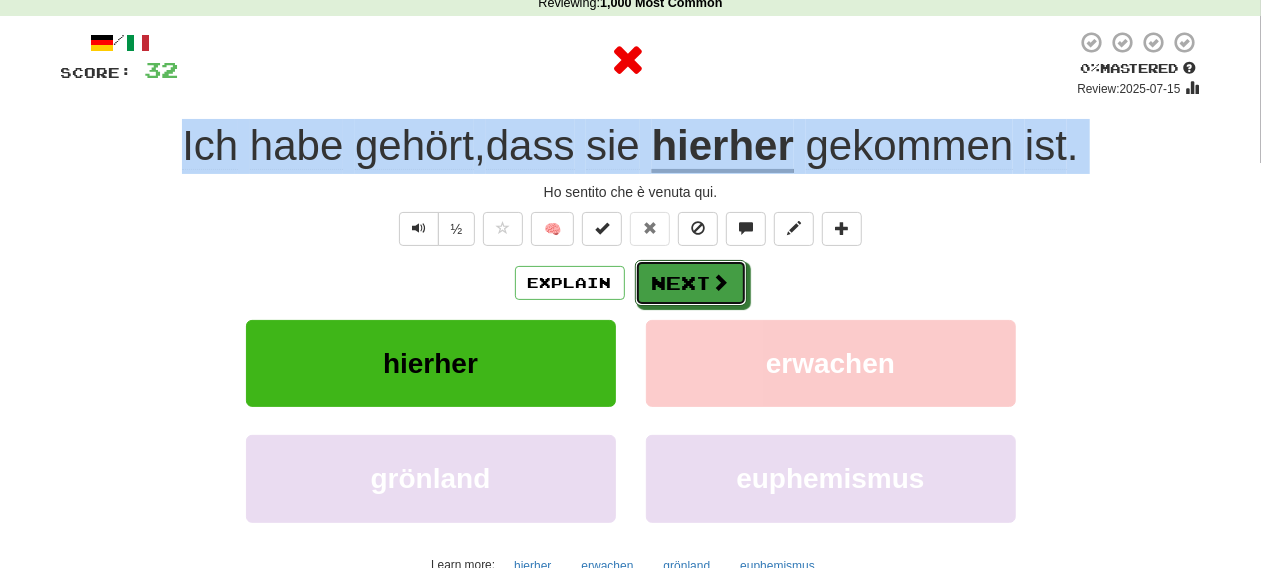 click on "Next" at bounding box center [691, 283] 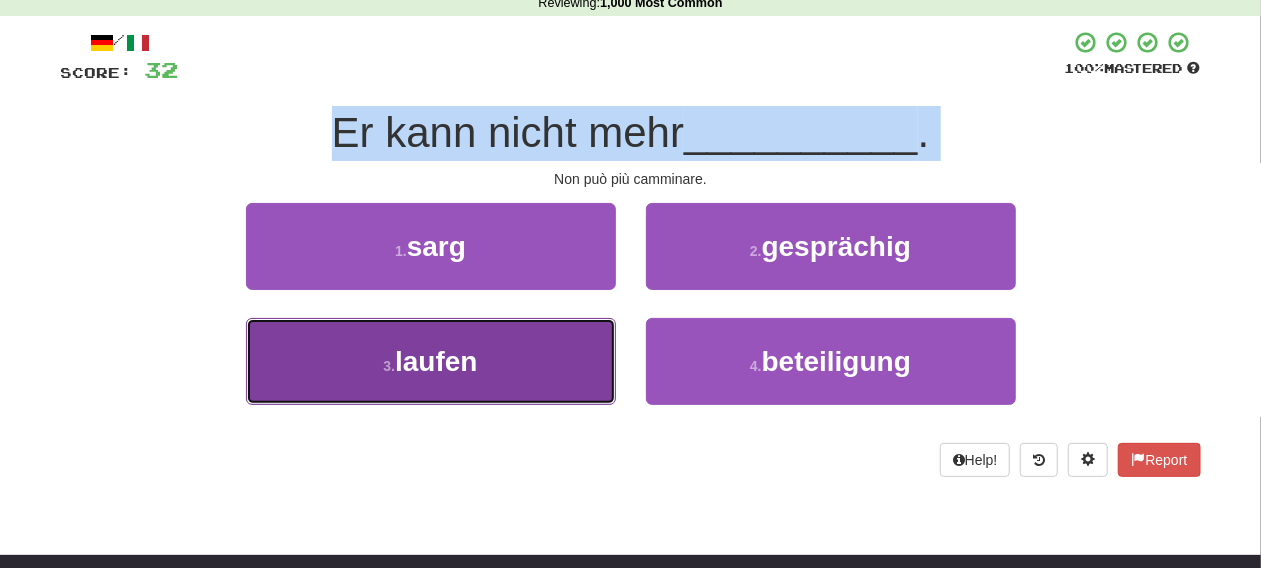 click on "3 .  laufen" at bounding box center [431, 361] 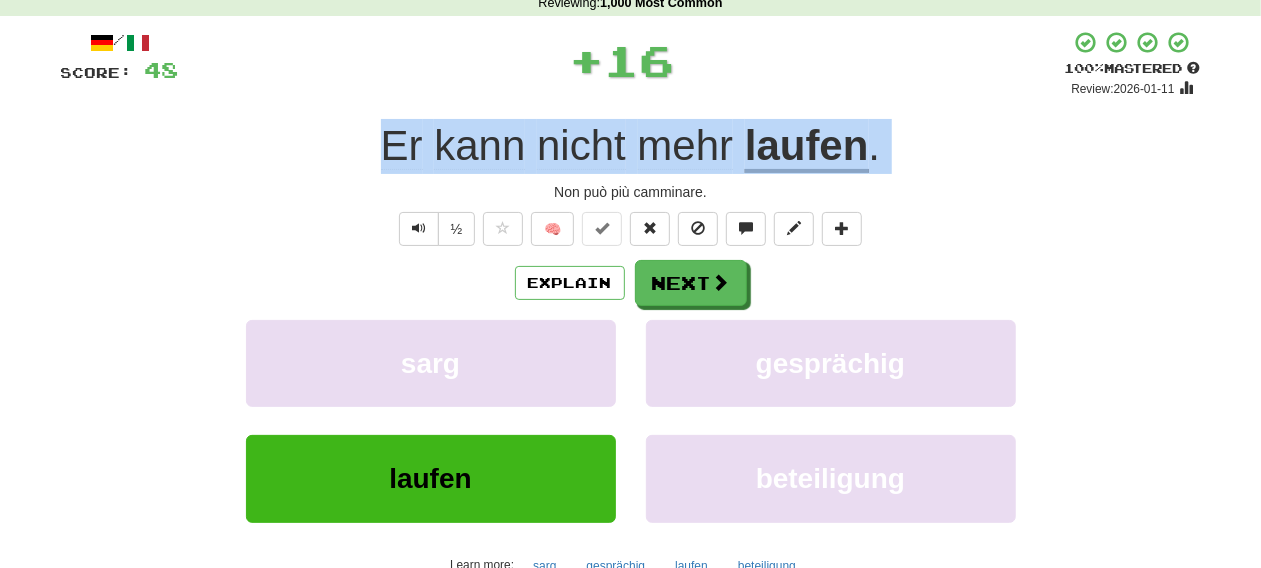 click on "Er   kann   nicht   mehr   laufen ." at bounding box center [631, 146] 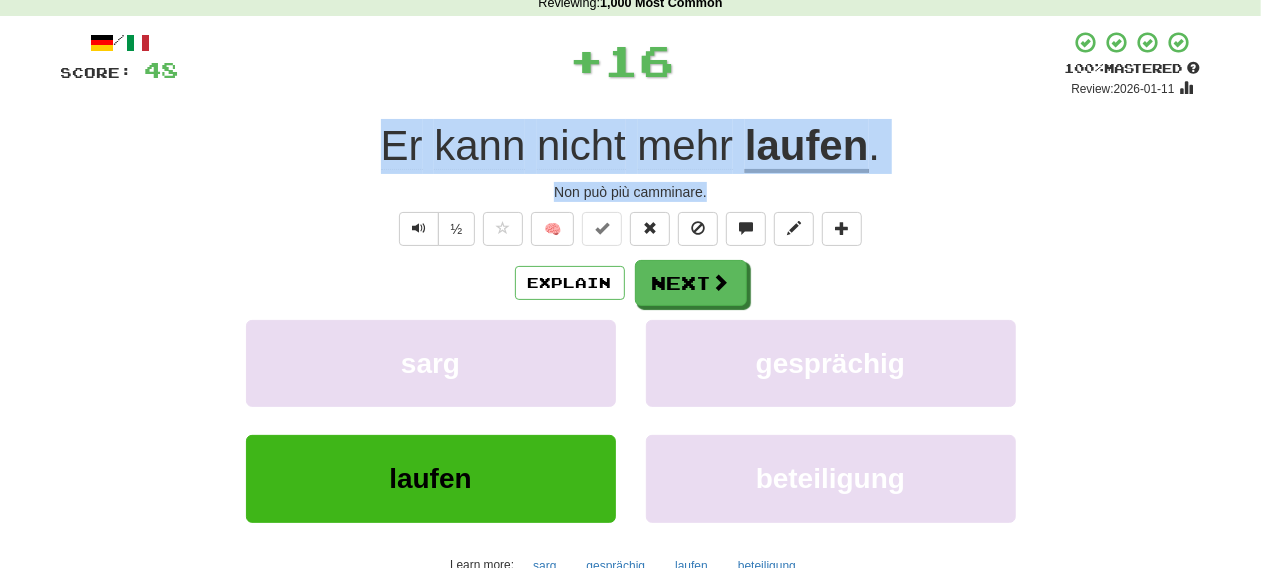 drag, startPoint x: 552, startPoint y: 162, endPoint x: 748, endPoint y: 188, distance: 197.71696 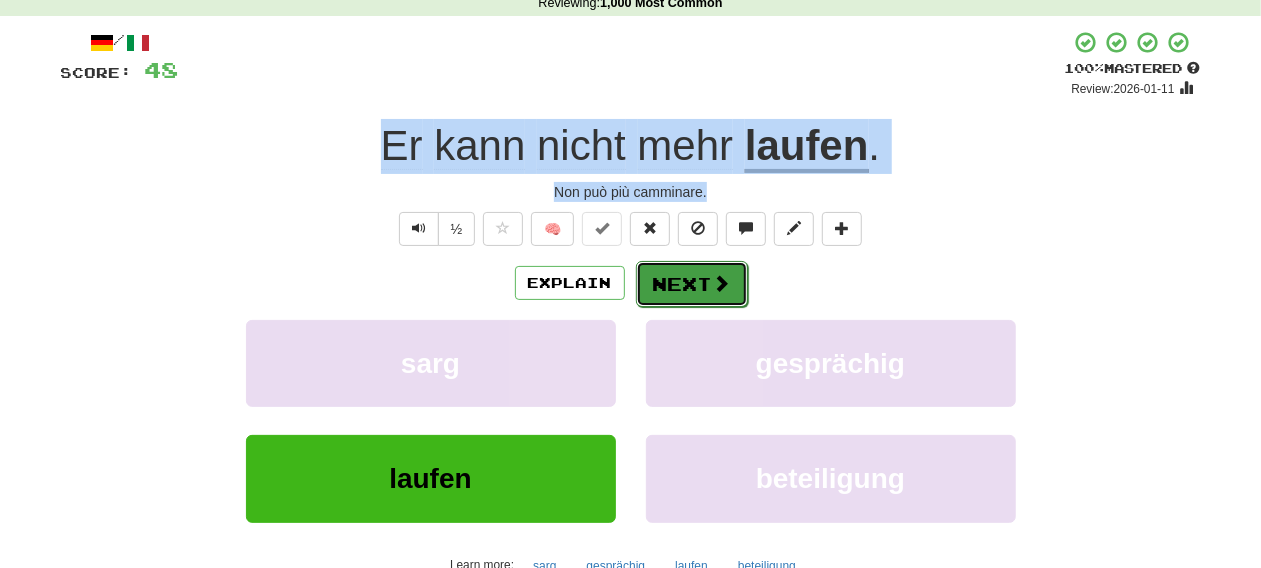 click on "Next" at bounding box center [692, 284] 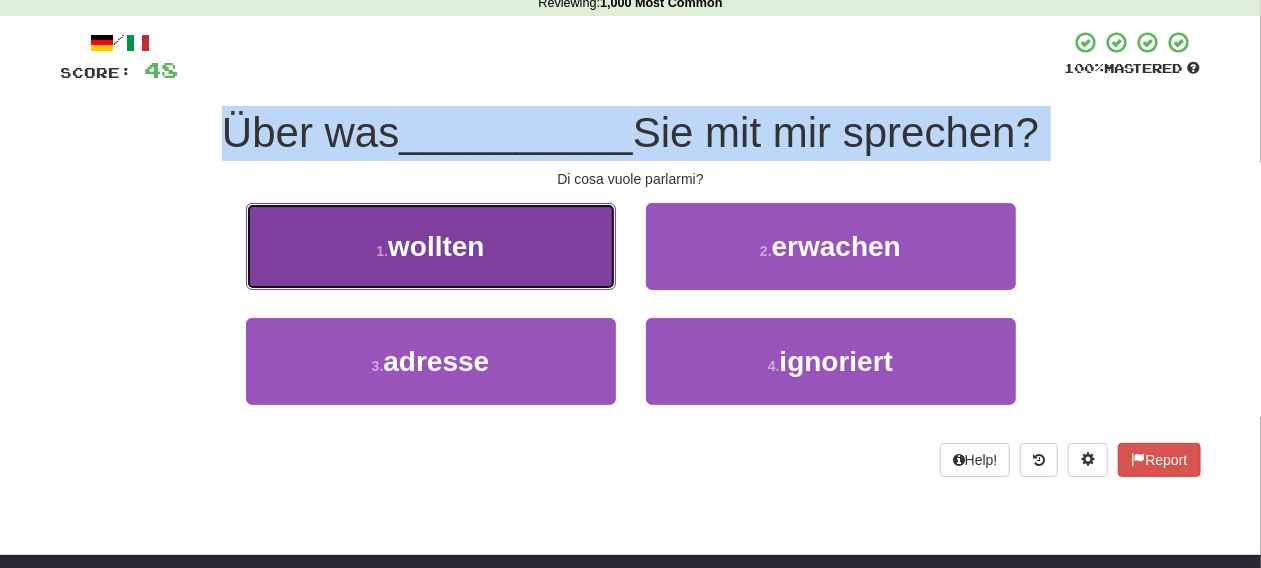 click on "1 .  wollten" at bounding box center (431, 246) 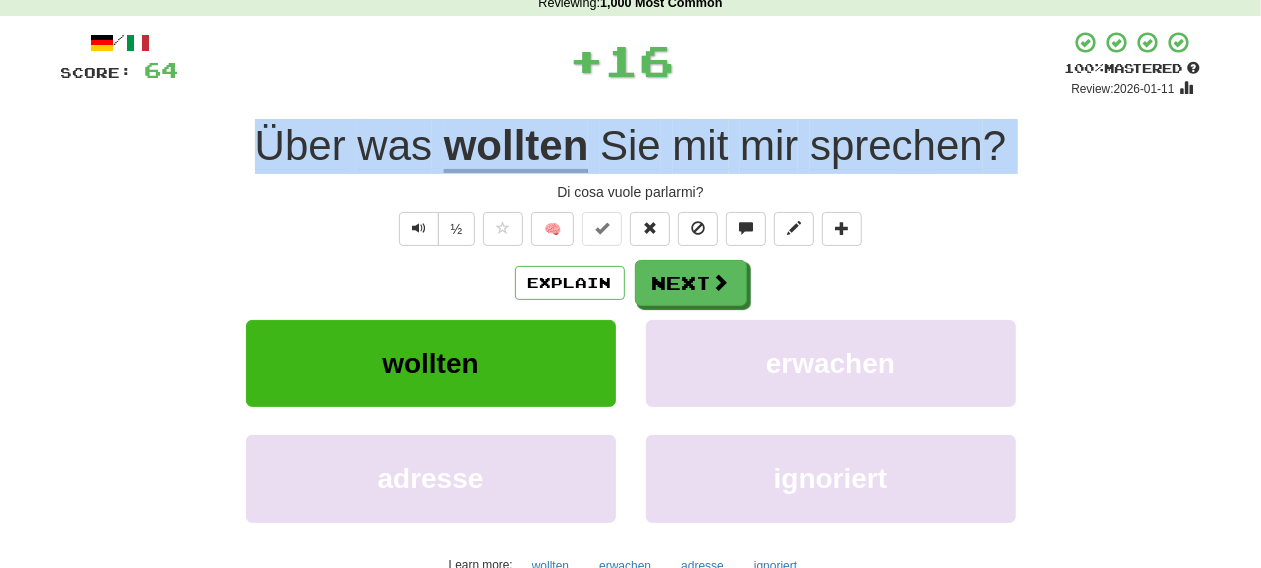 click on "Über   was   wollten   Sie   mit   mir   sprechen ?" at bounding box center [631, 146] 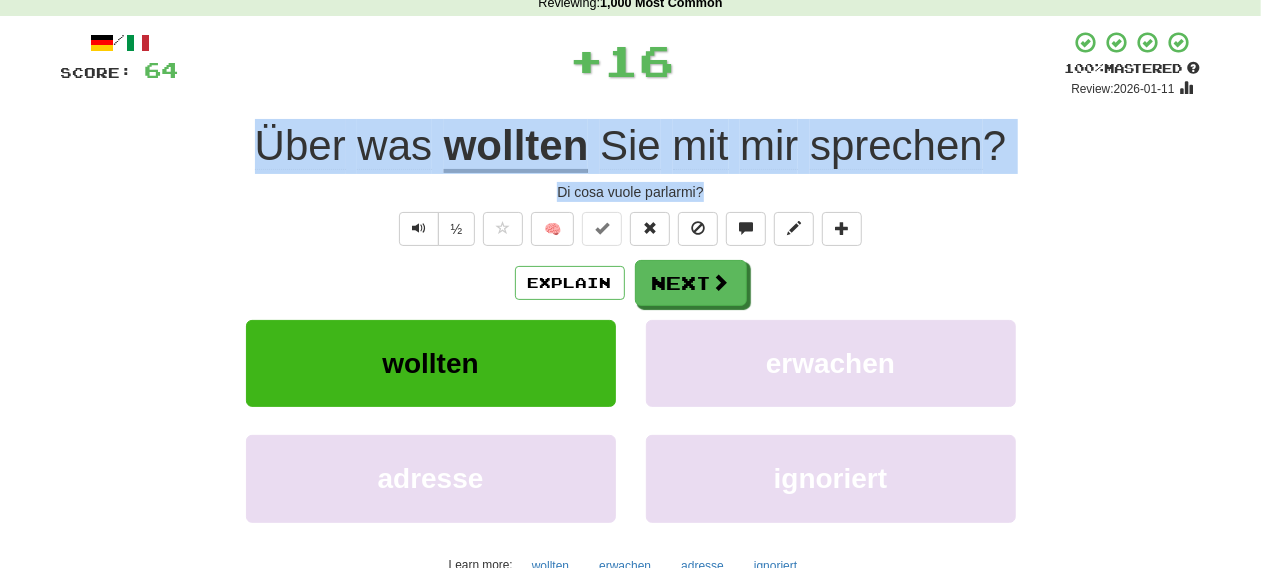 drag, startPoint x: 236, startPoint y: 154, endPoint x: 734, endPoint y: 201, distance: 500.21295 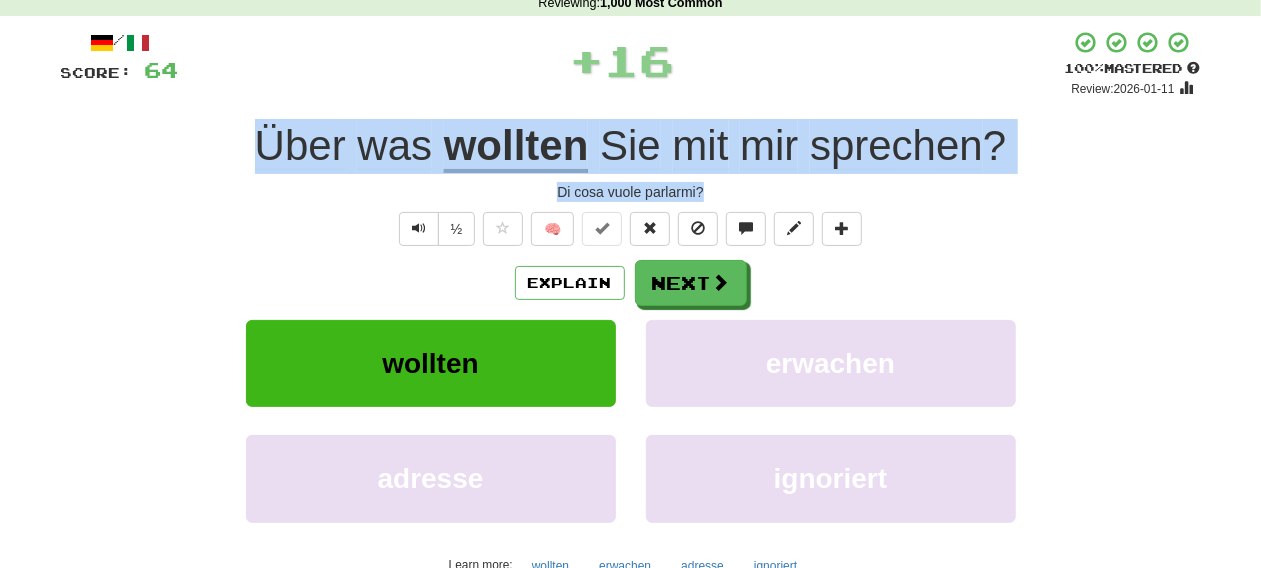 copy on "Über   was   wollten   Sie   mit   mir   sprechen ? Di cosa vuole parlarmi?" 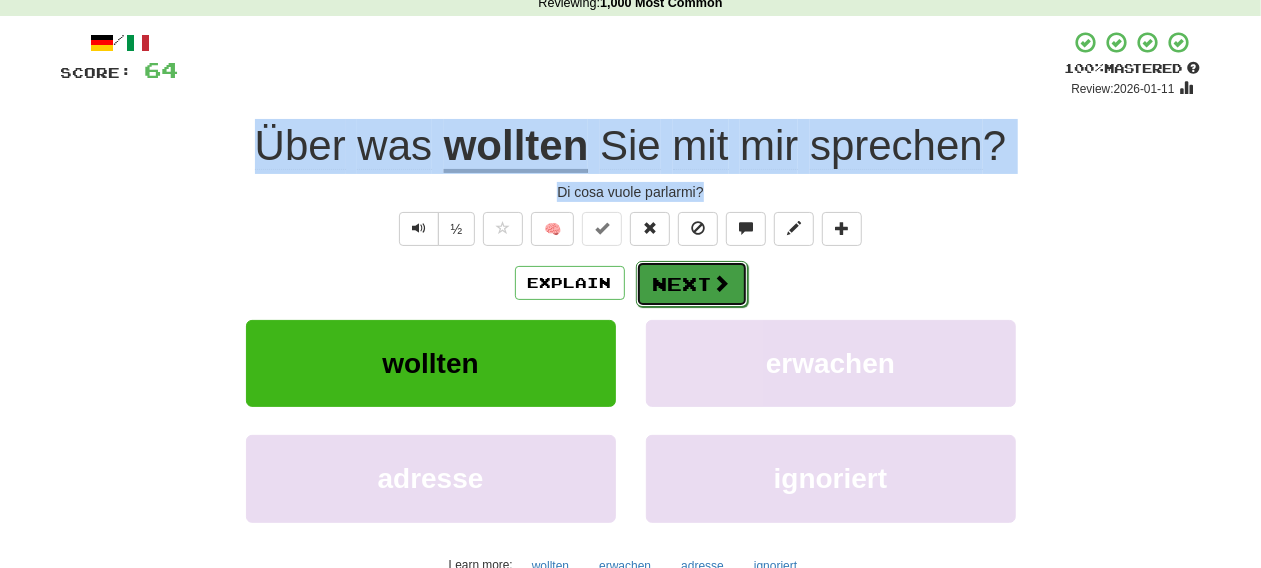 click on "Next" at bounding box center (692, 284) 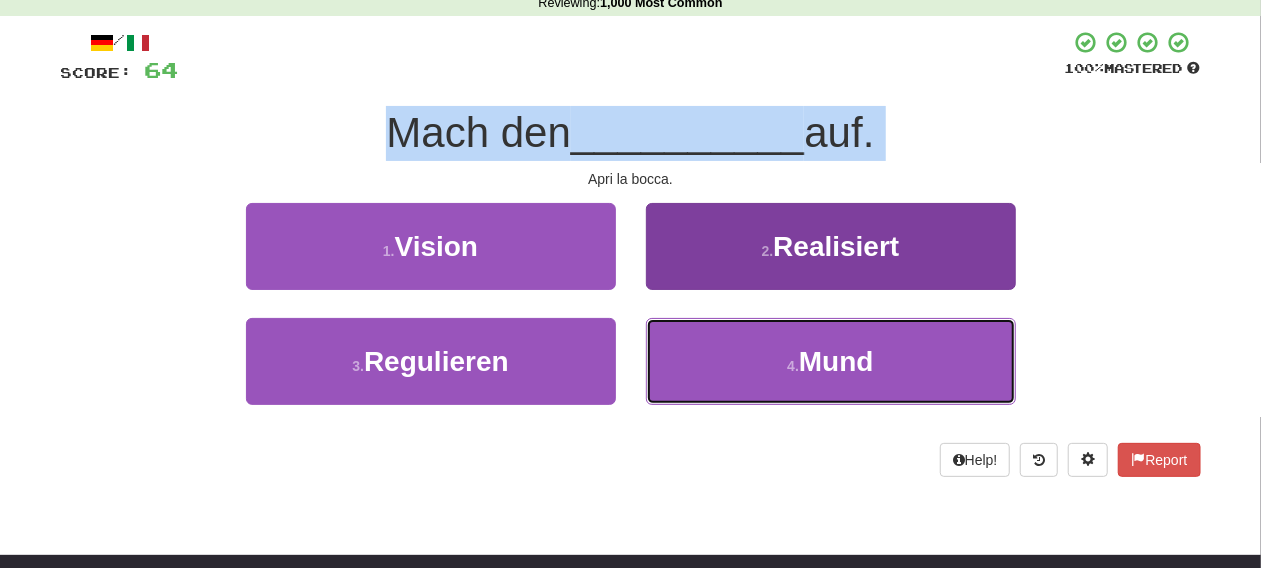 click on "4 .  Mund" at bounding box center (831, 361) 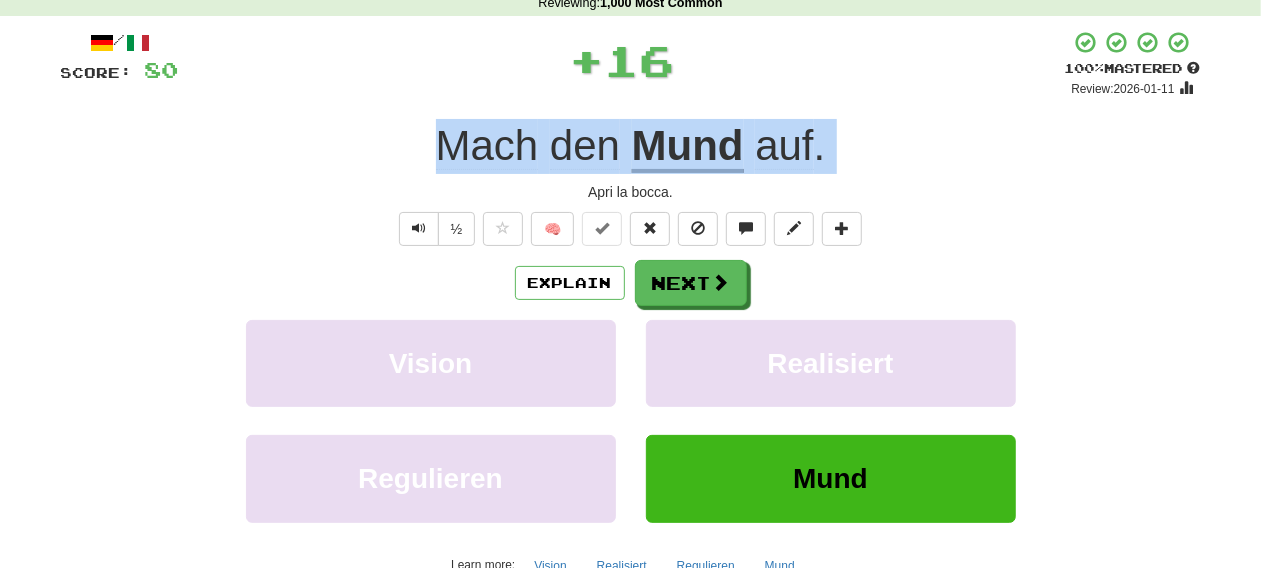 click on "Mach   den   Mund   auf ." at bounding box center [631, 146] 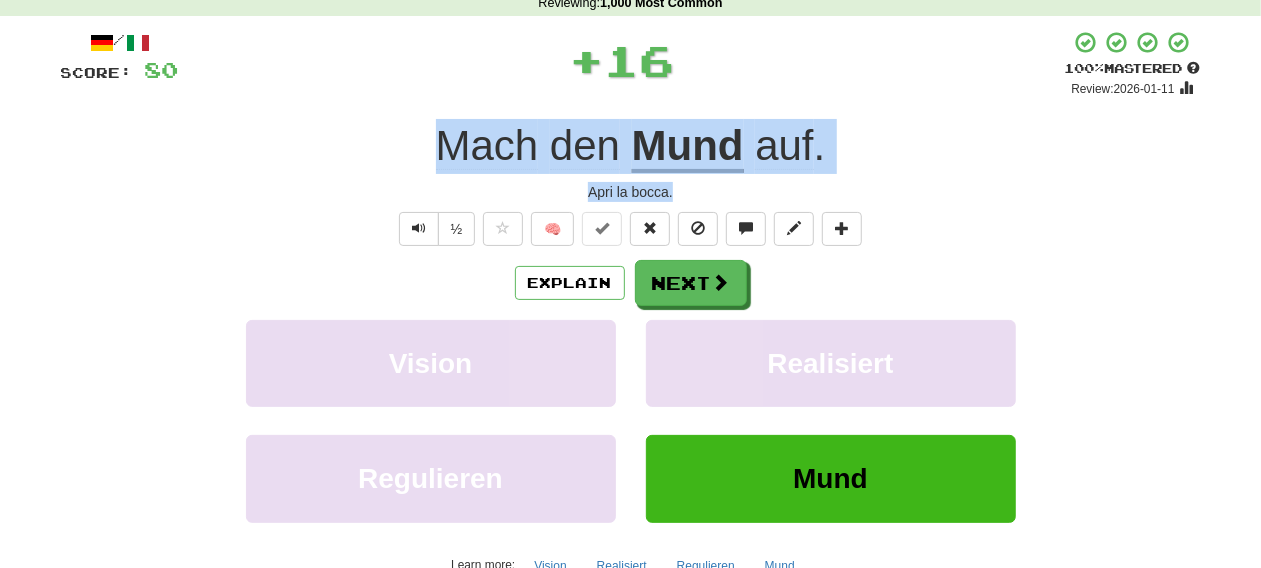 drag, startPoint x: 386, startPoint y: 156, endPoint x: 769, endPoint y: 194, distance: 384.8805 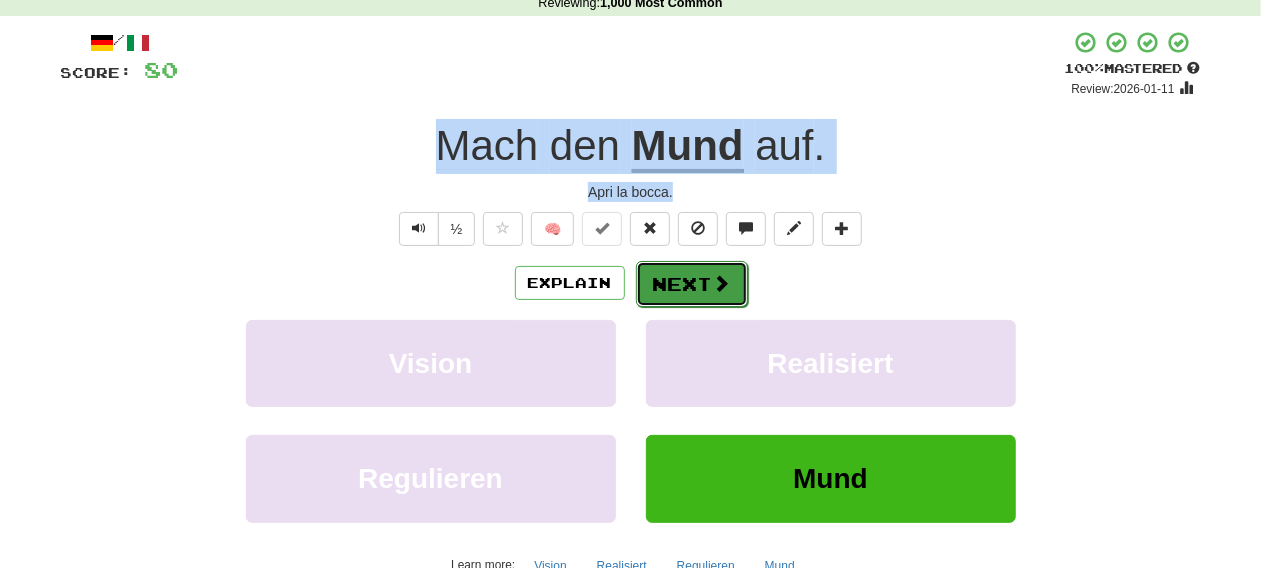 click on "Next" at bounding box center [692, 284] 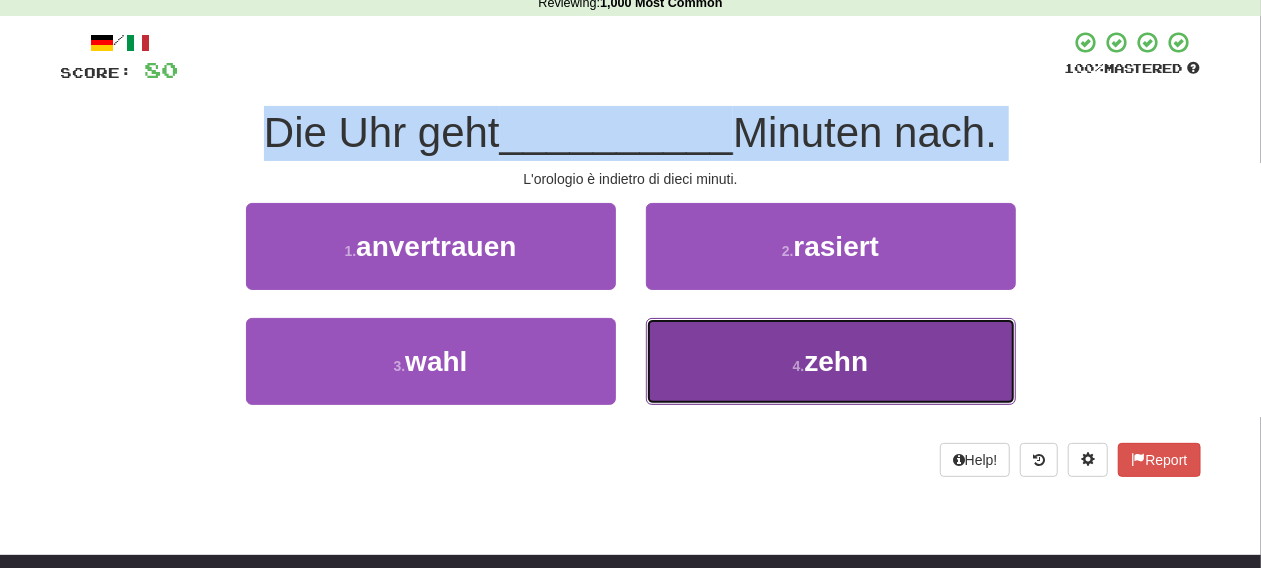 click on "4 .  zehn" at bounding box center (831, 361) 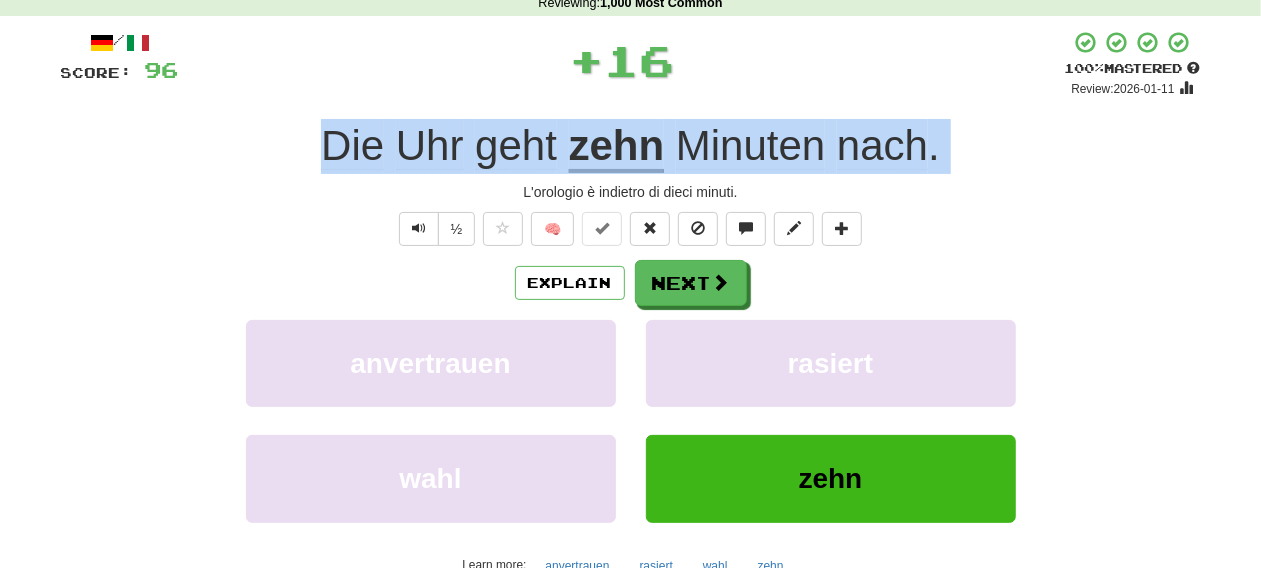 click on "Die   Uhr   geht   zehn   Minuten   nach ." at bounding box center (631, 146) 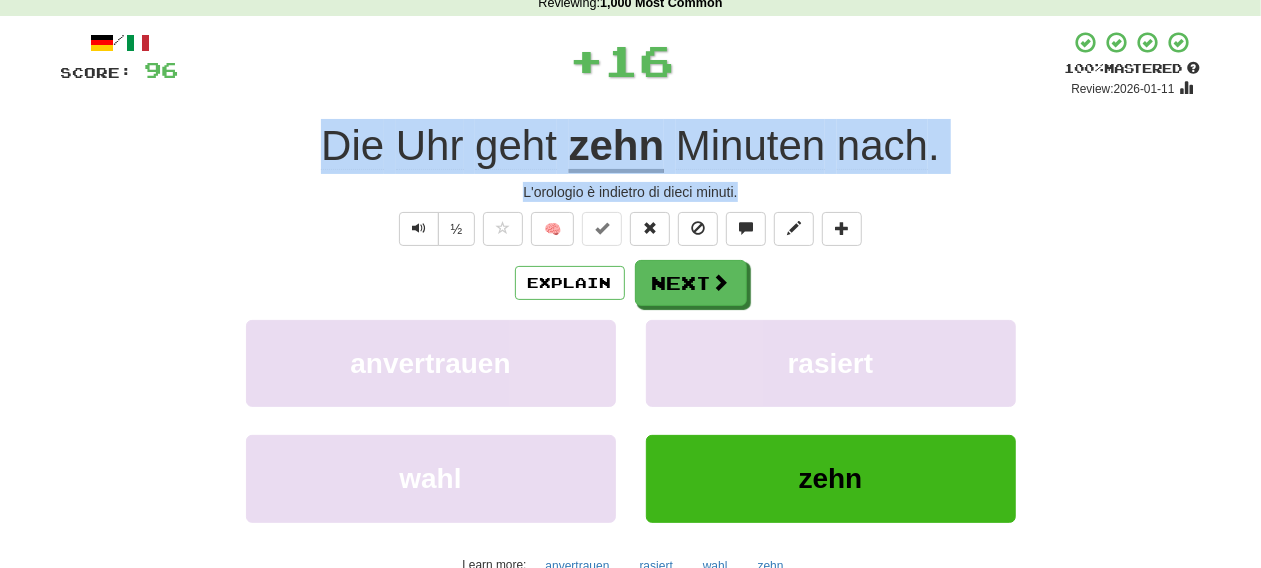 drag, startPoint x: 442, startPoint y: 150, endPoint x: 809, endPoint y: 192, distance: 369.39545 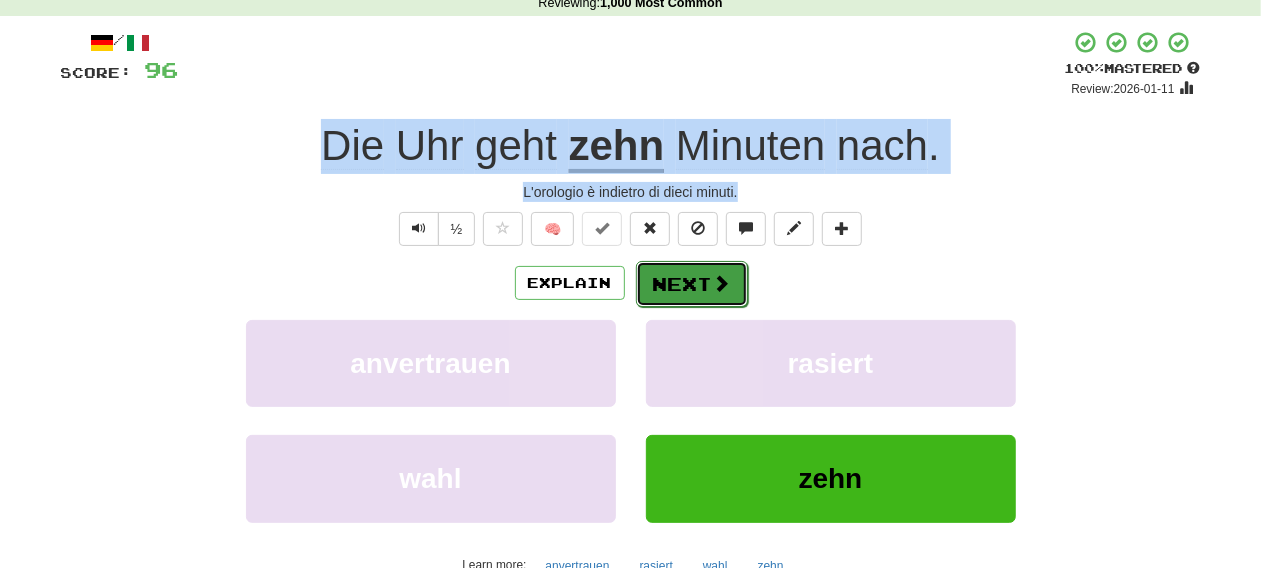 click on "Next" at bounding box center [692, 284] 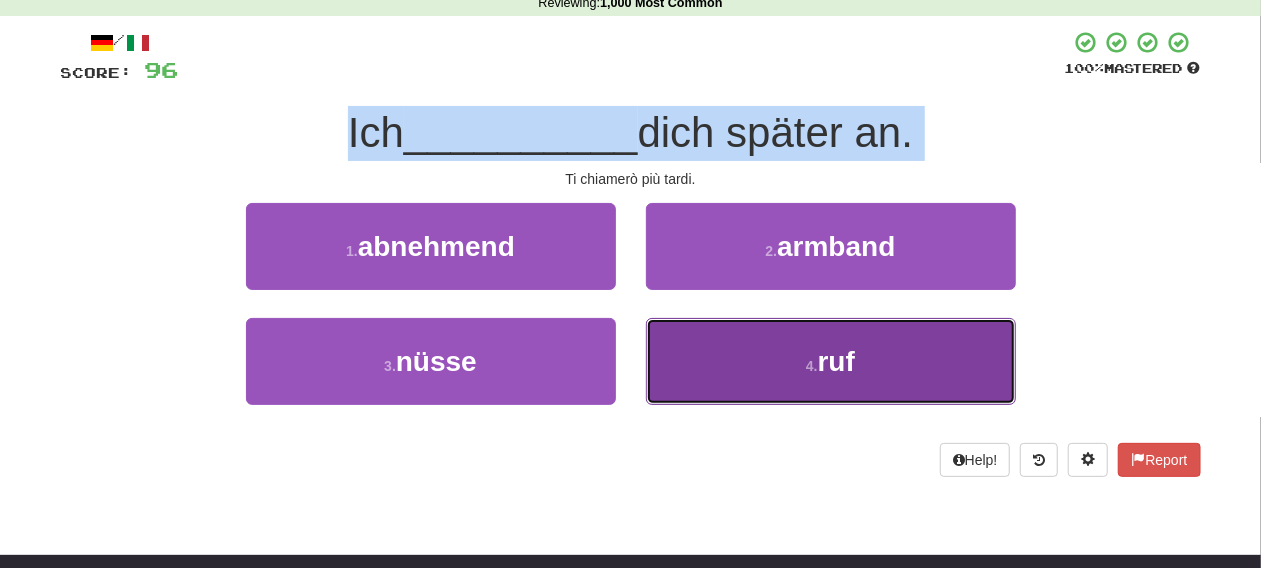 click on "4 .  ruf" at bounding box center [831, 361] 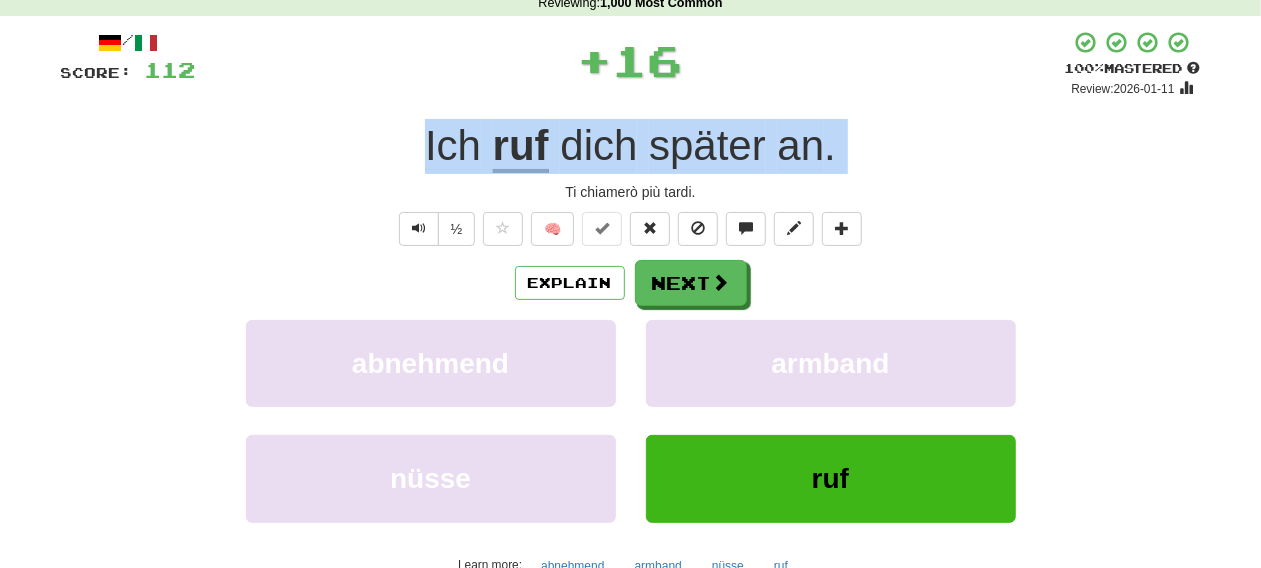 click on "/  Score:   112 + 16 100 %  Mastered Review:  2026-01-11 Ich   ruf   dich   später   an . Ti chiamerò più tardi. ½ 🧠 Explain Next abnehmend armband nüsse ruf Learn more: abnehmend armband nüsse ruf  Help!  Report Sentence Source" at bounding box center [631, 343] 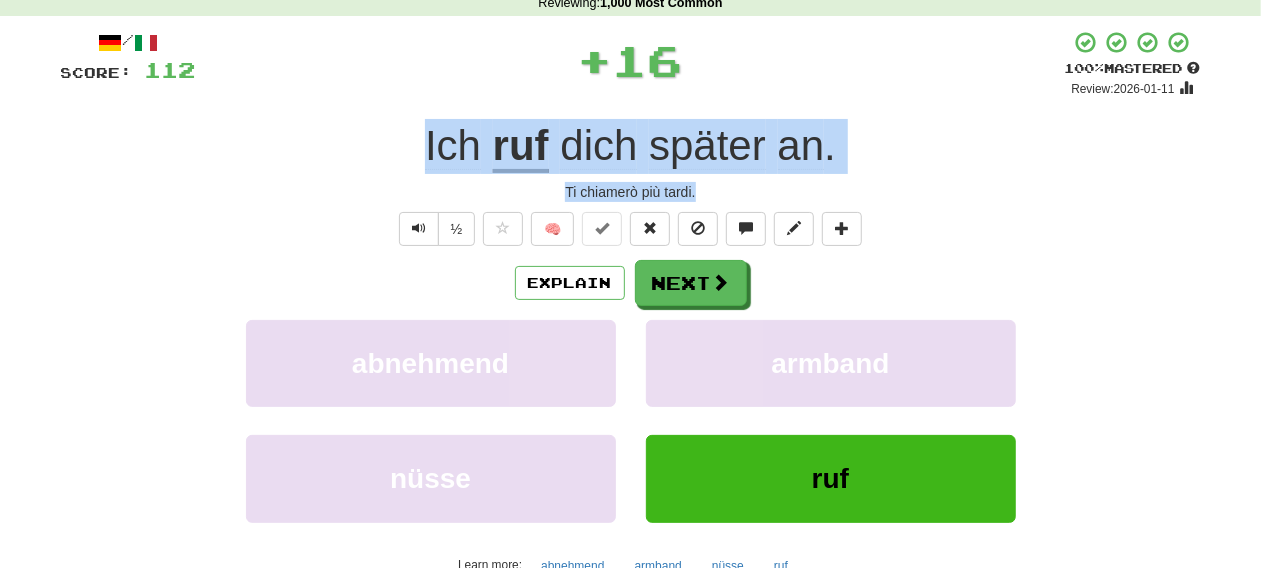 drag, startPoint x: 516, startPoint y: 162, endPoint x: 740, endPoint y: 191, distance: 225.86943 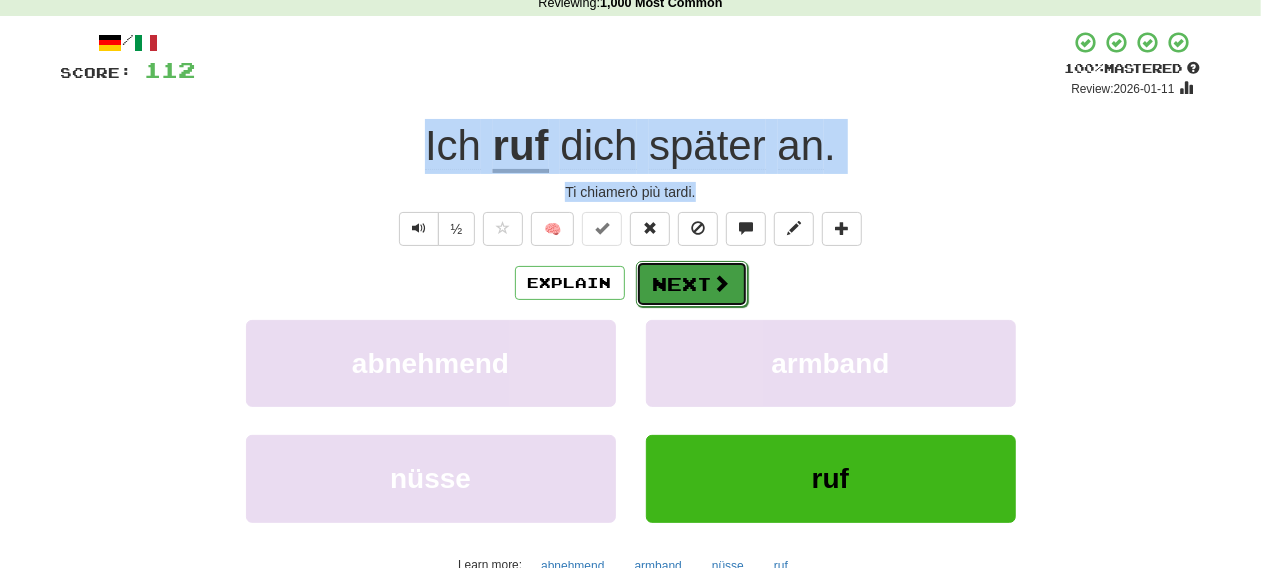 click on "Next" at bounding box center [692, 284] 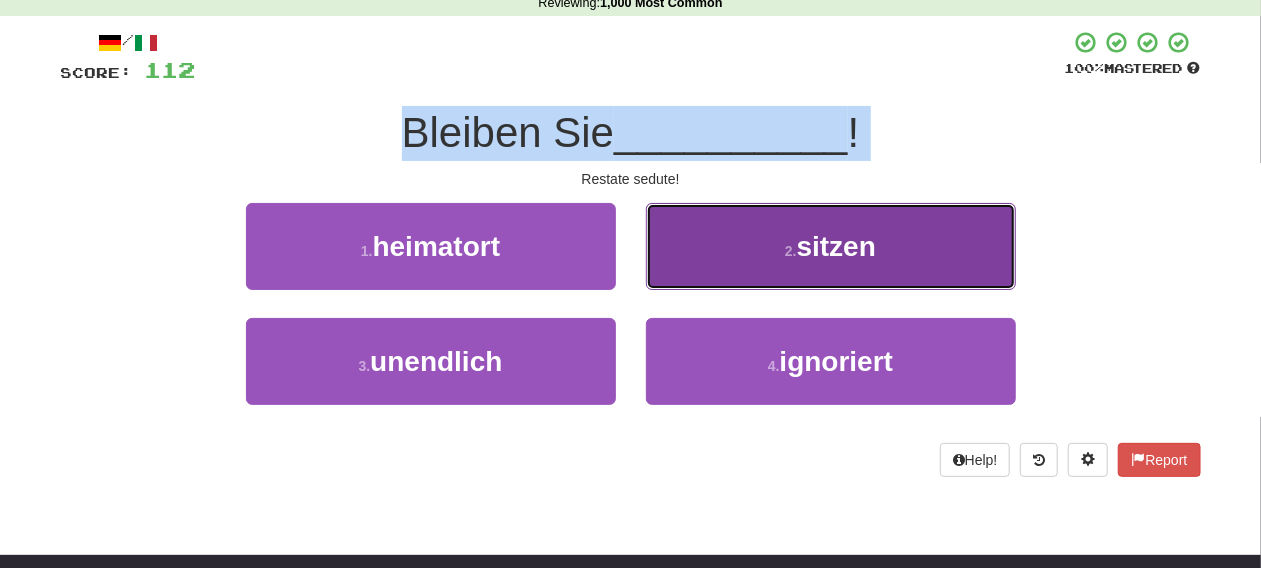 click on "2 .  sitzen" at bounding box center (831, 246) 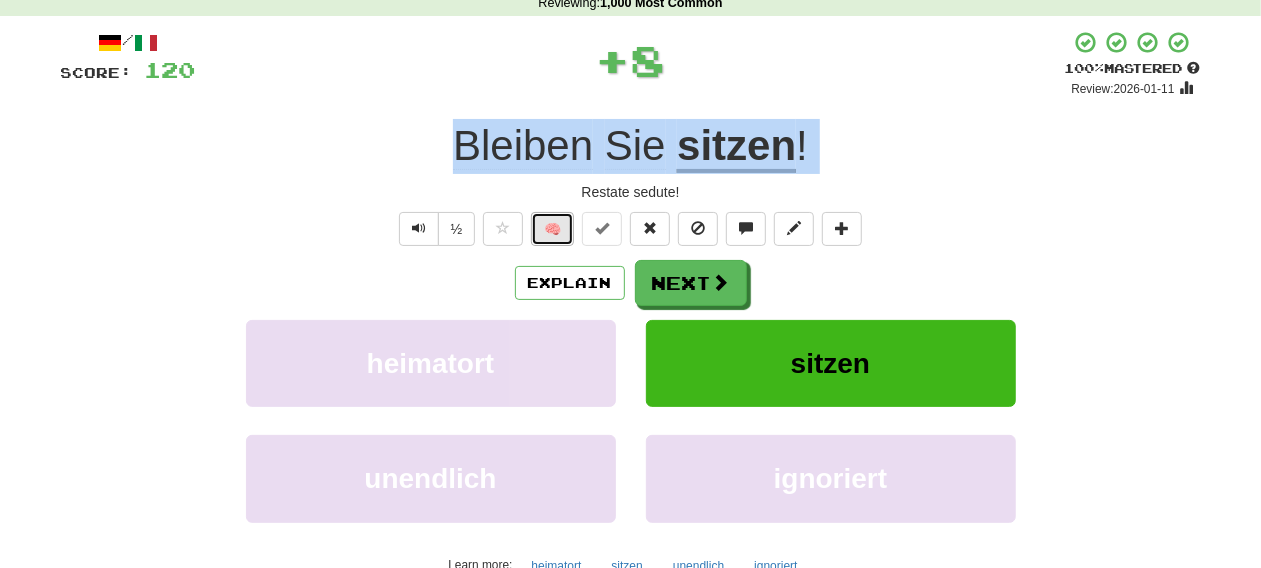 click on "🧠" at bounding box center [552, 229] 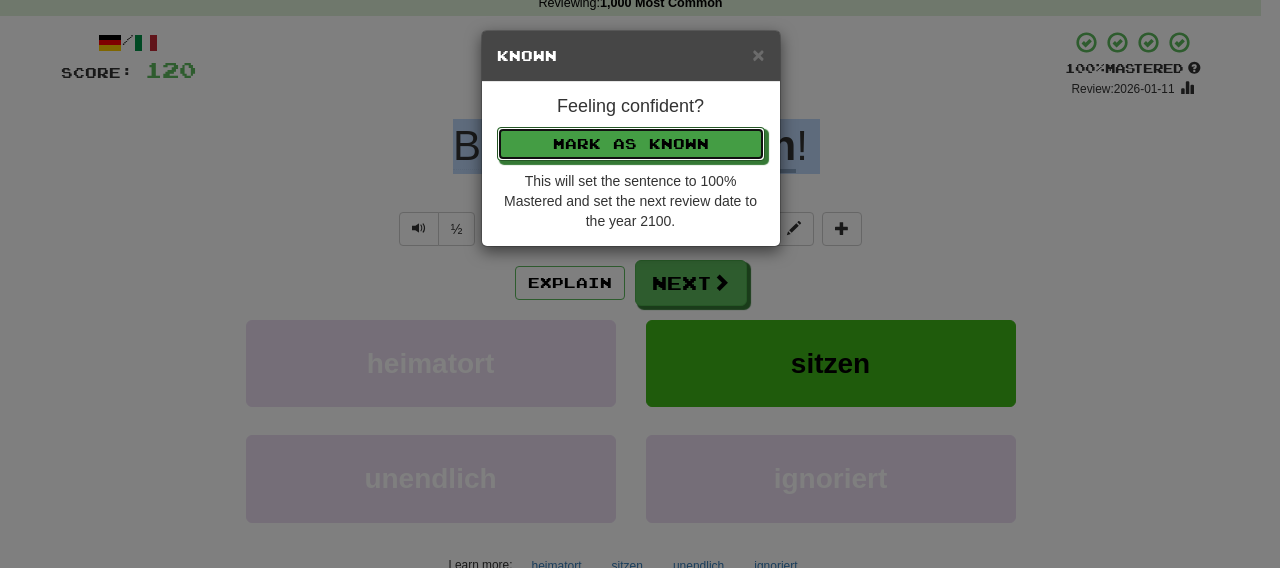click on "Mark as Known" at bounding box center [631, 144] 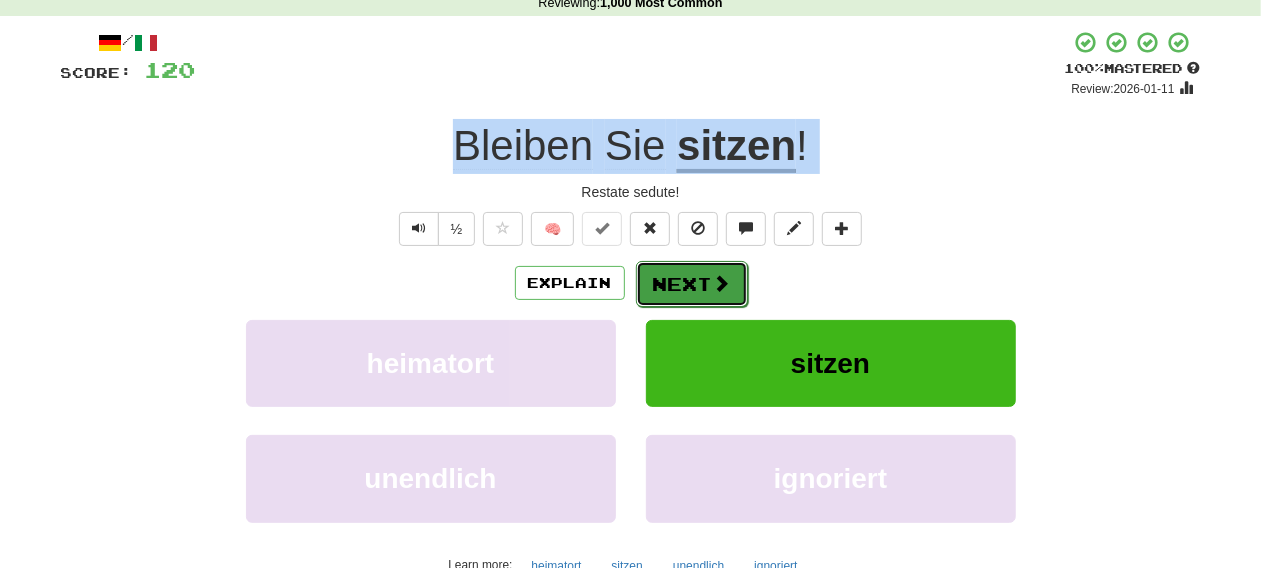 click on "Next" at bounding box center [692, 284] 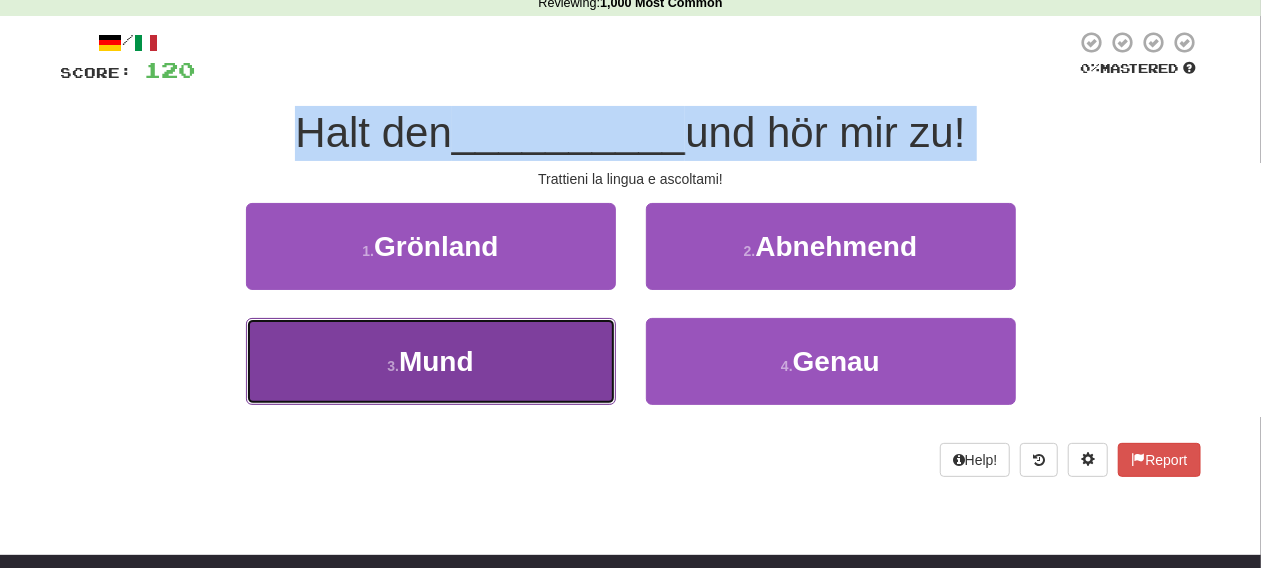 click on "3 .  Mund" at bounding box center [431, 361] 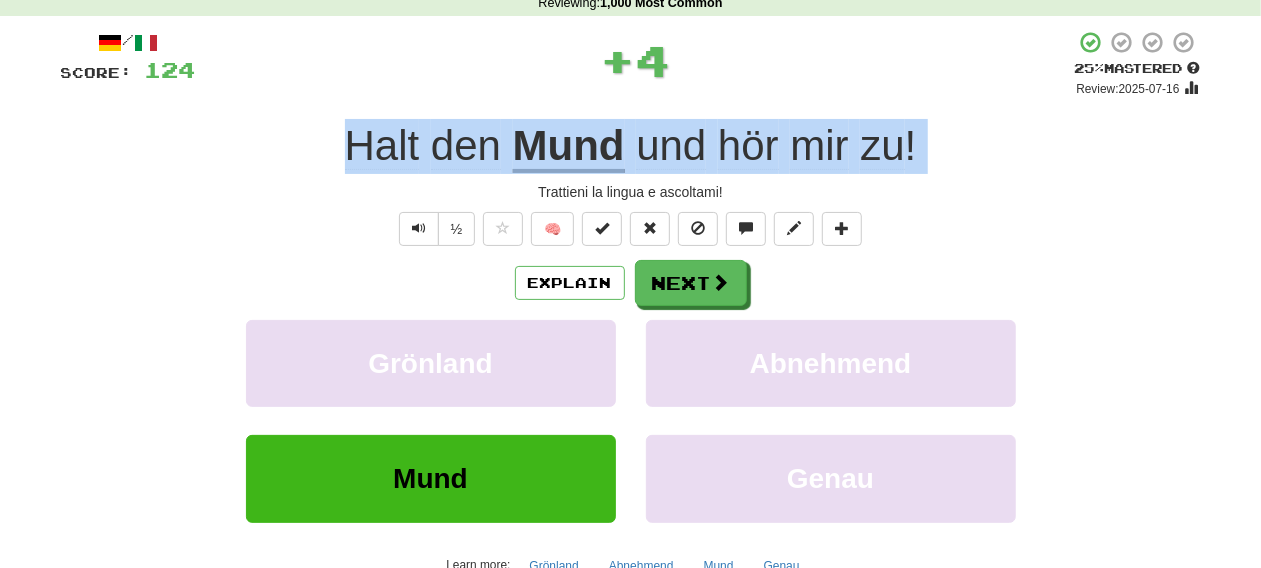click on "Trattieni la lingua e ascoltami!" at bounding box center [631, 192] 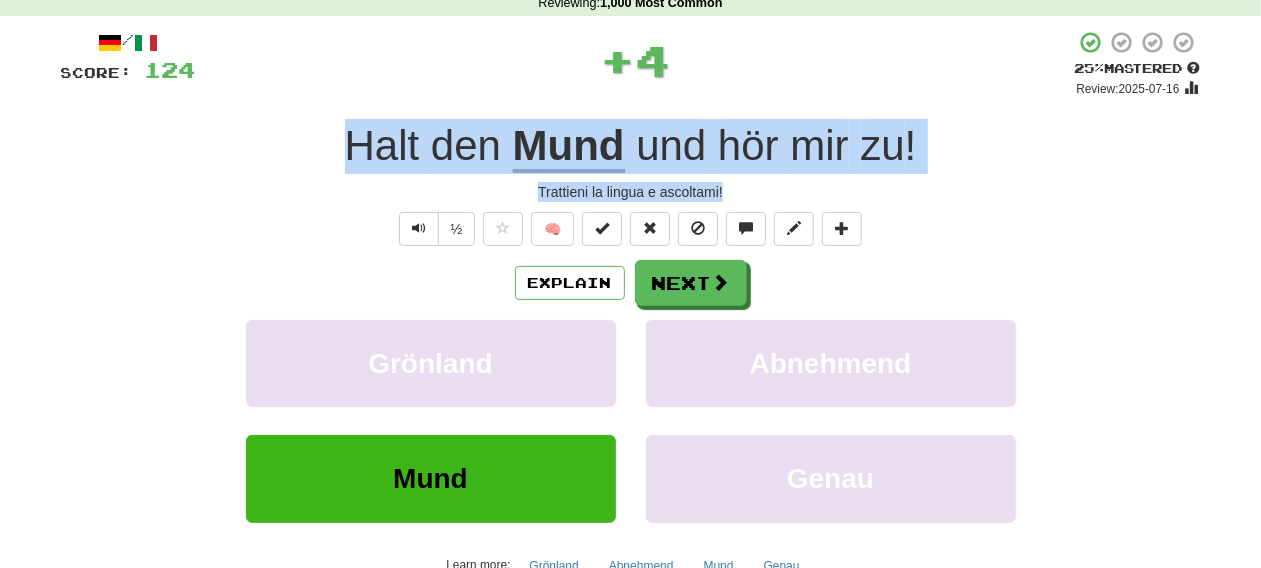 drag, startPoint x: 352, startPoint y: 150, endPoint x: 749, endPoint y: 181, distance: 398.2085 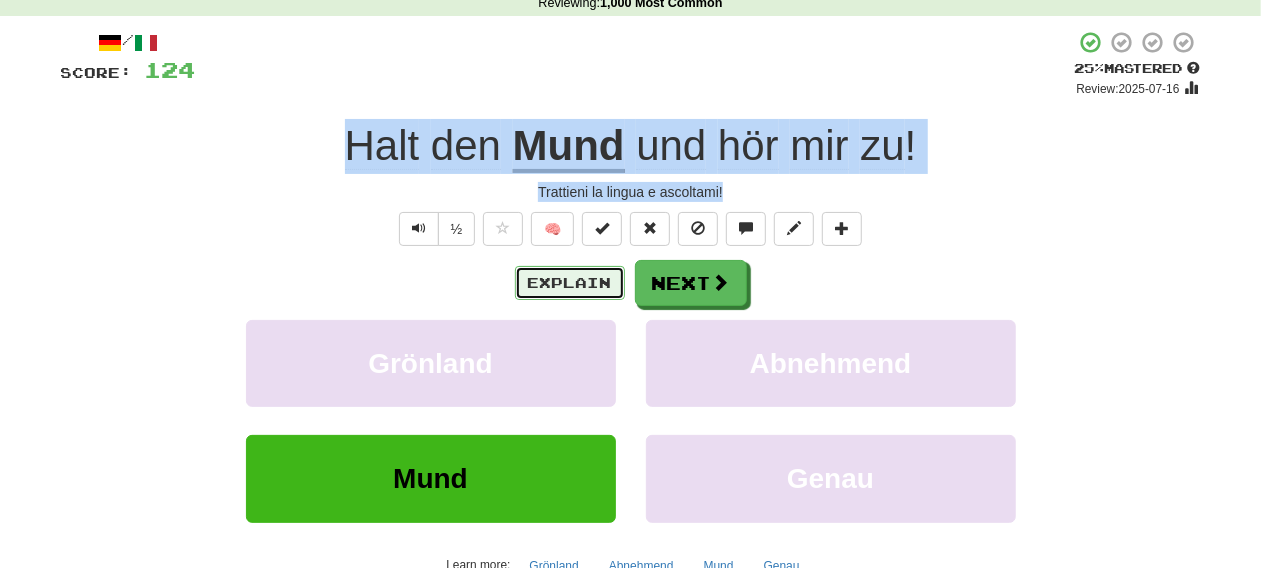 click on "Explain" at bounding box center (570, 283) 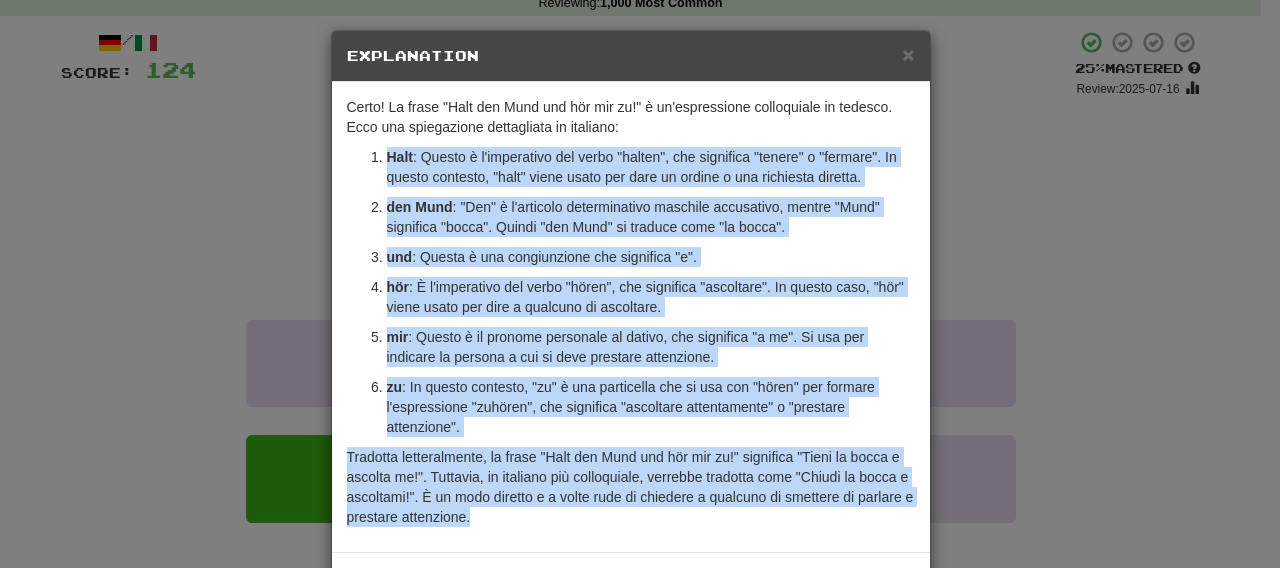 drag, startPoint x: 358, startPoint y: 152, endPoint x: 586, endPoint y: 524, distance: 436.31183 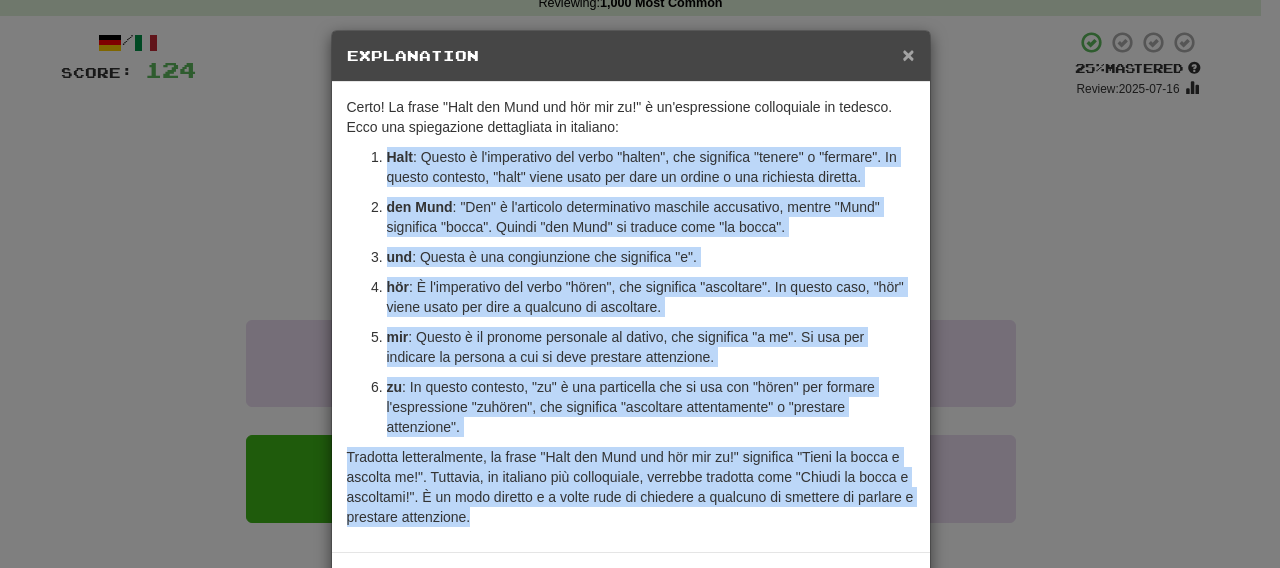click on "×" at bounding box center [908, 54] 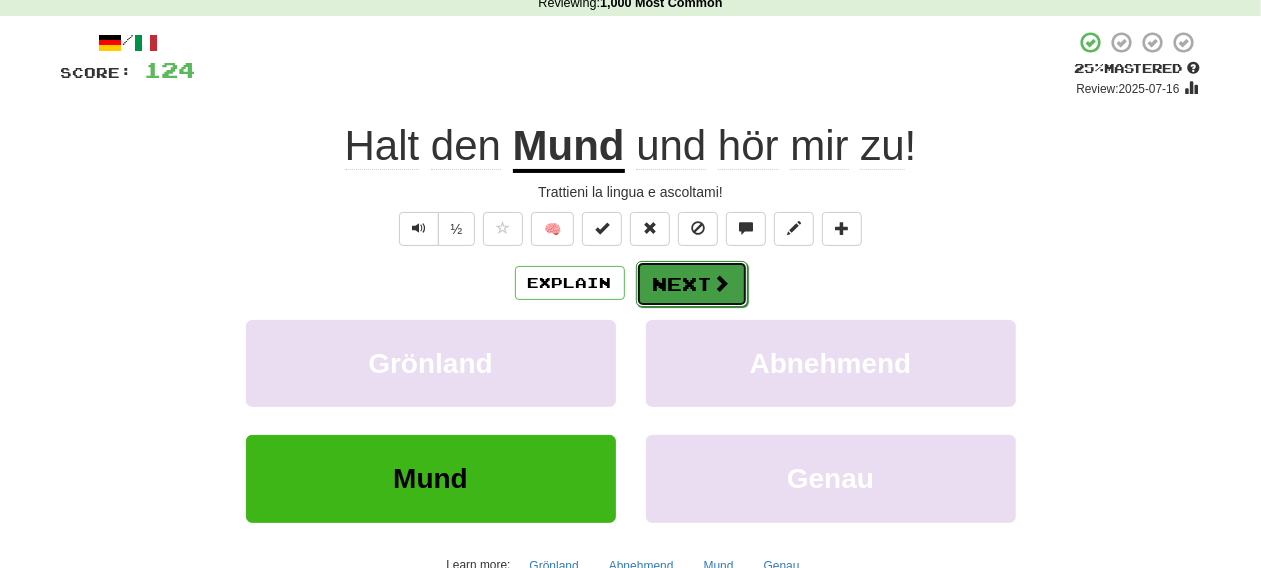 click on "Next" at bounding box center [692, 284] 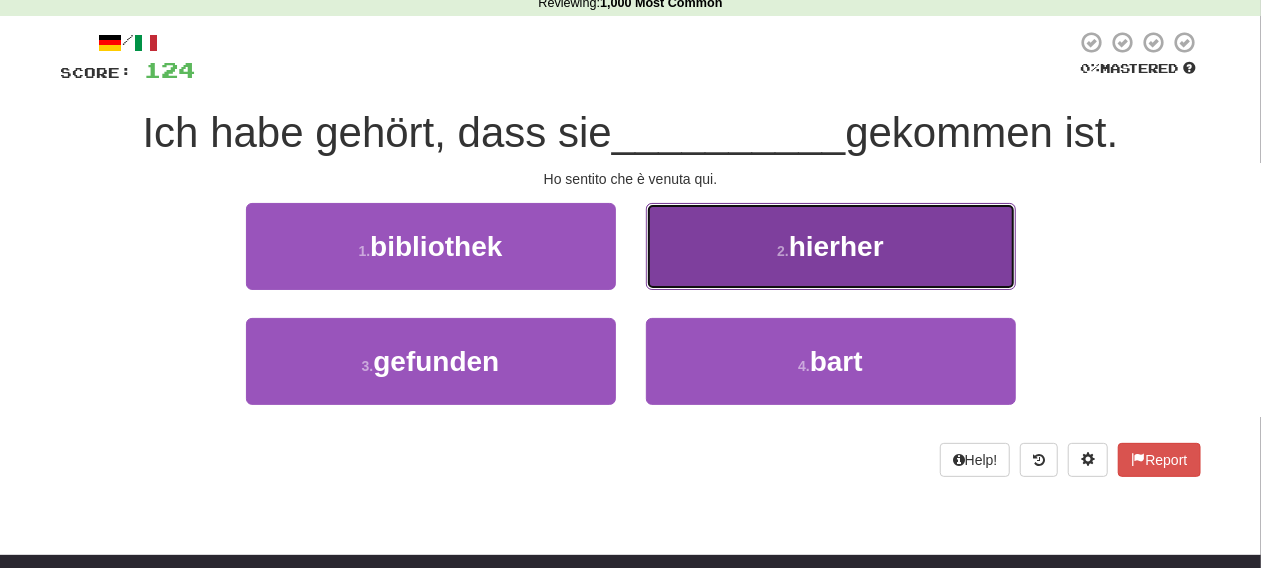 click on "hierher" at bounding box center [836, 246] 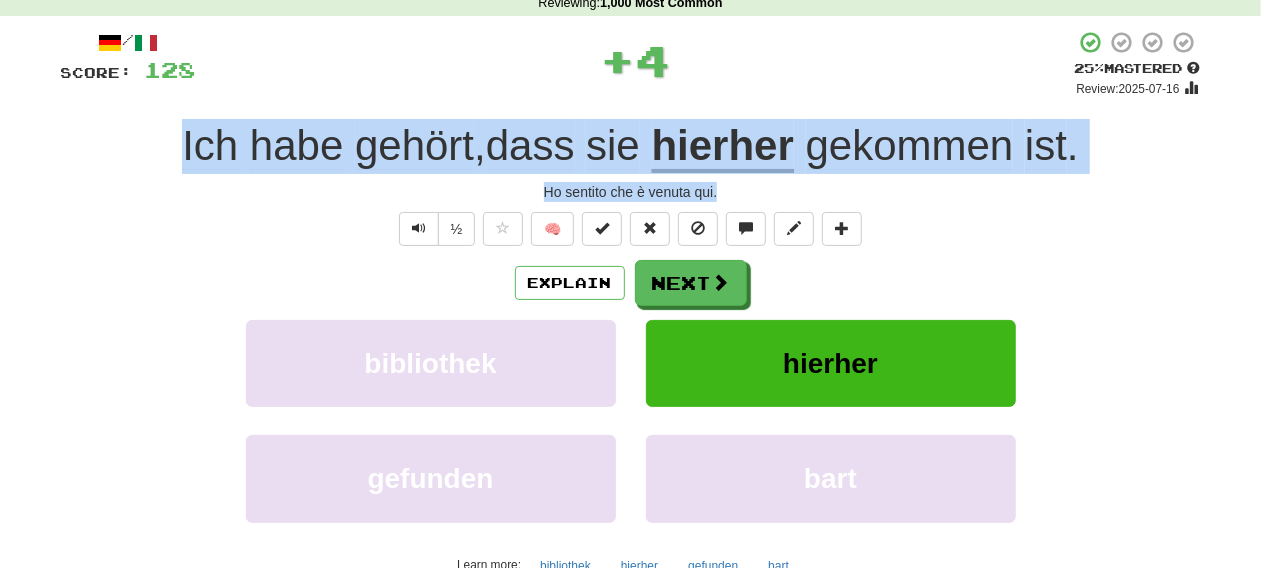 drag, startPoint x: 135, startPoint y: 138, endPoint x: 796, endPoint y: 195, distance: 663.45306 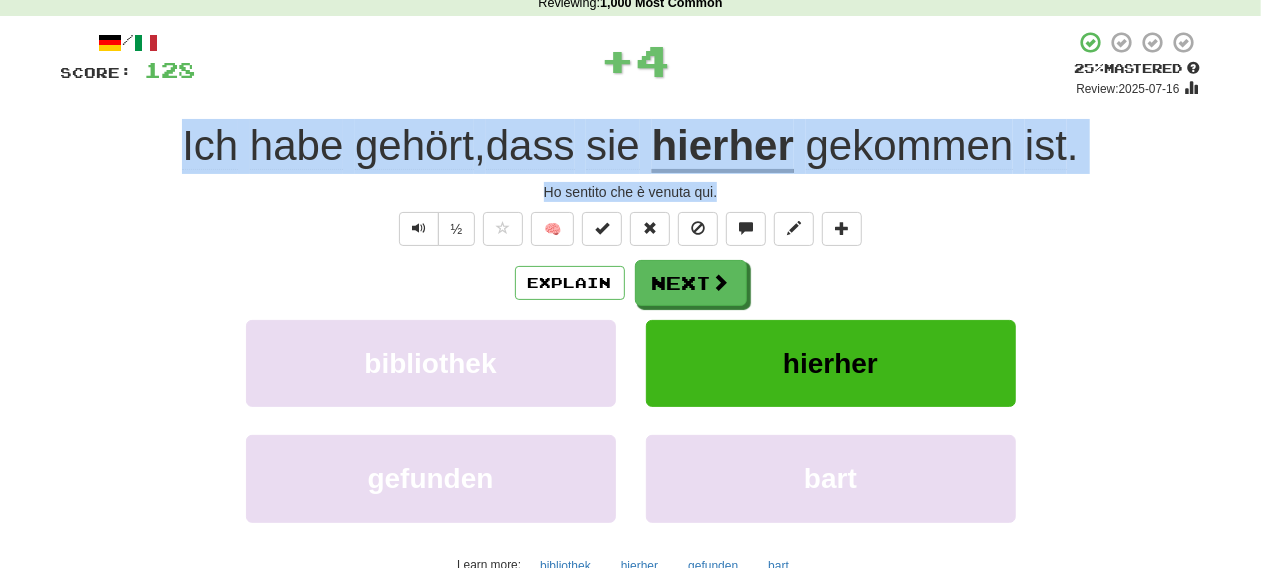 copy on "Ich   habe   gehört ,  dass   sie   hierher   gekommen   ist . Ho sentito che è venuta qui." 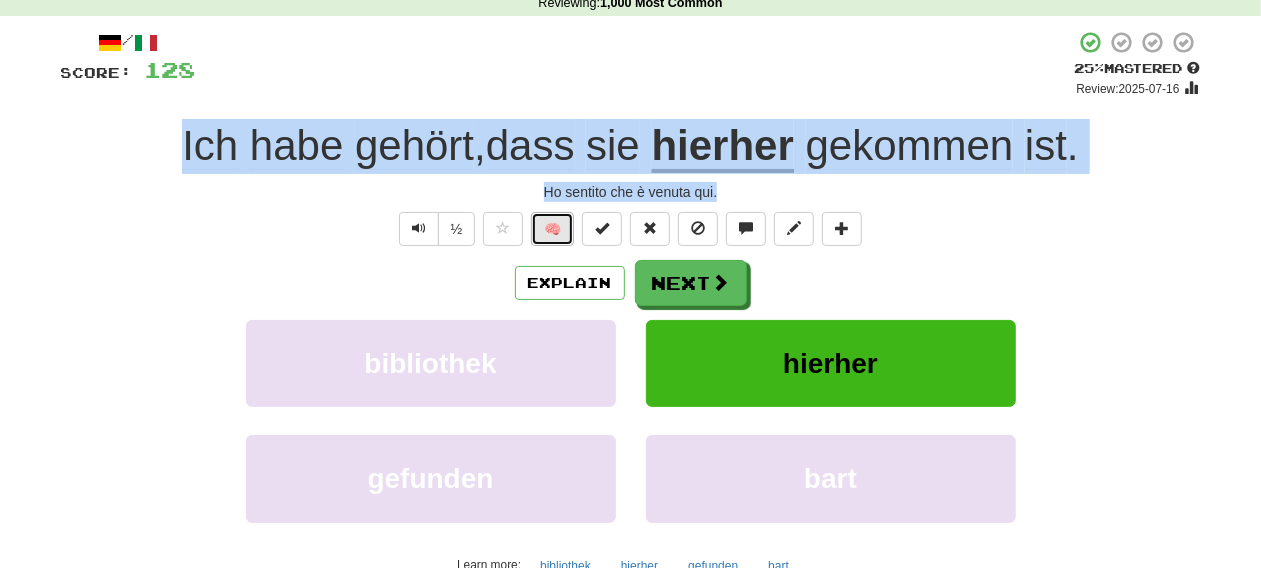 click on "🧠" at bounding box center (552, 229) 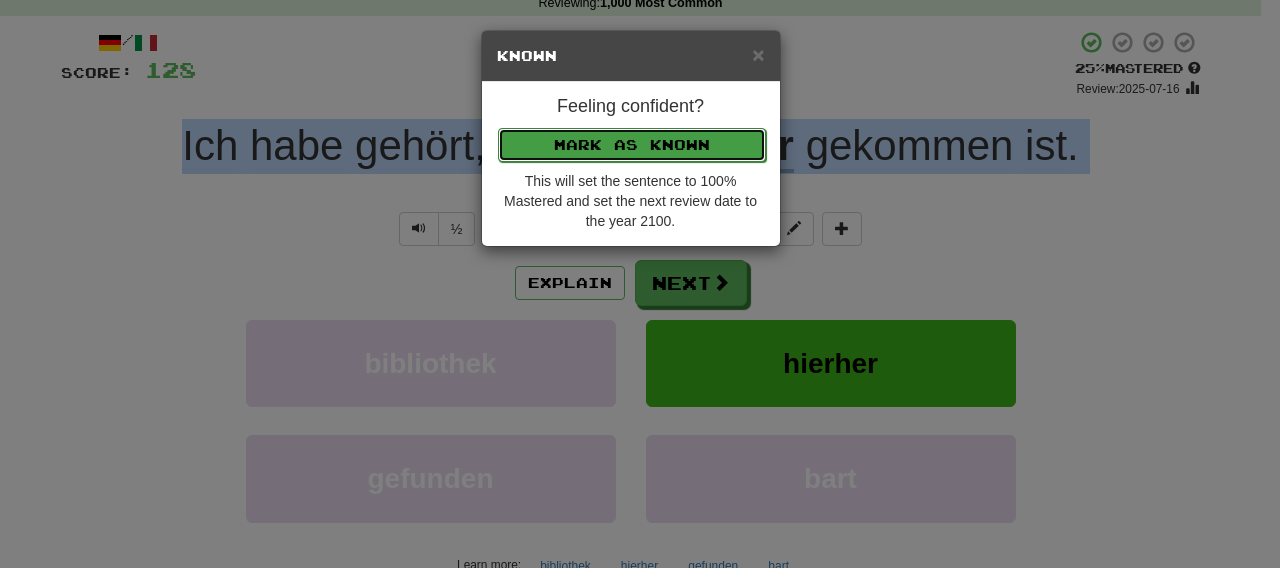 click on "Mark as Known" at bounding box center (632, 145) 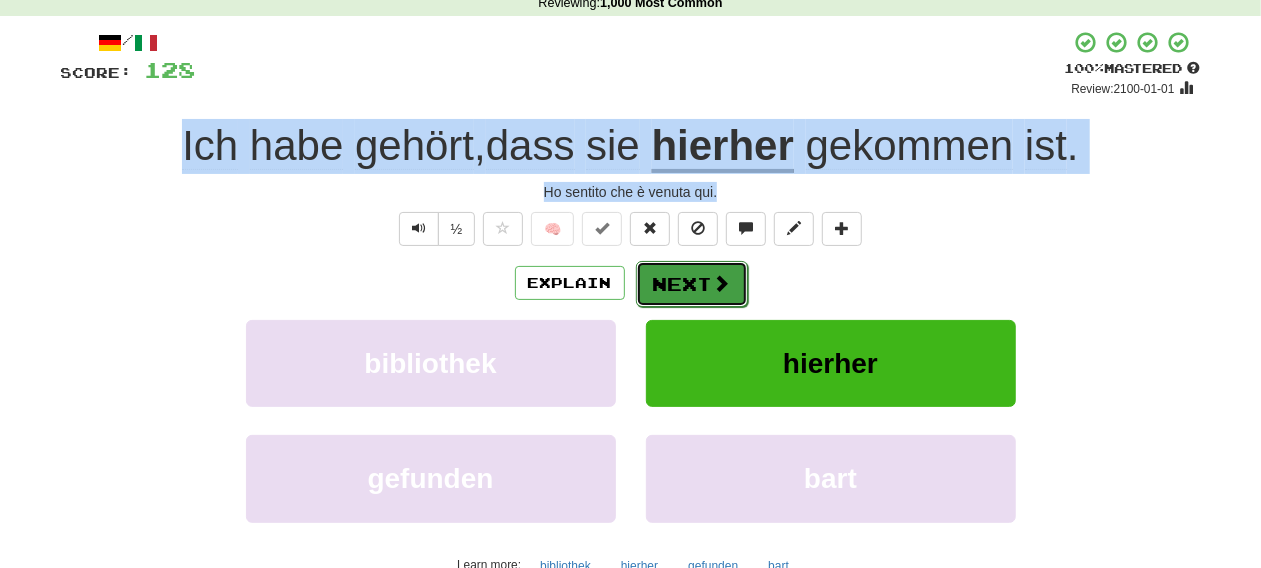click on "Next" at bounding box center (692, 284) 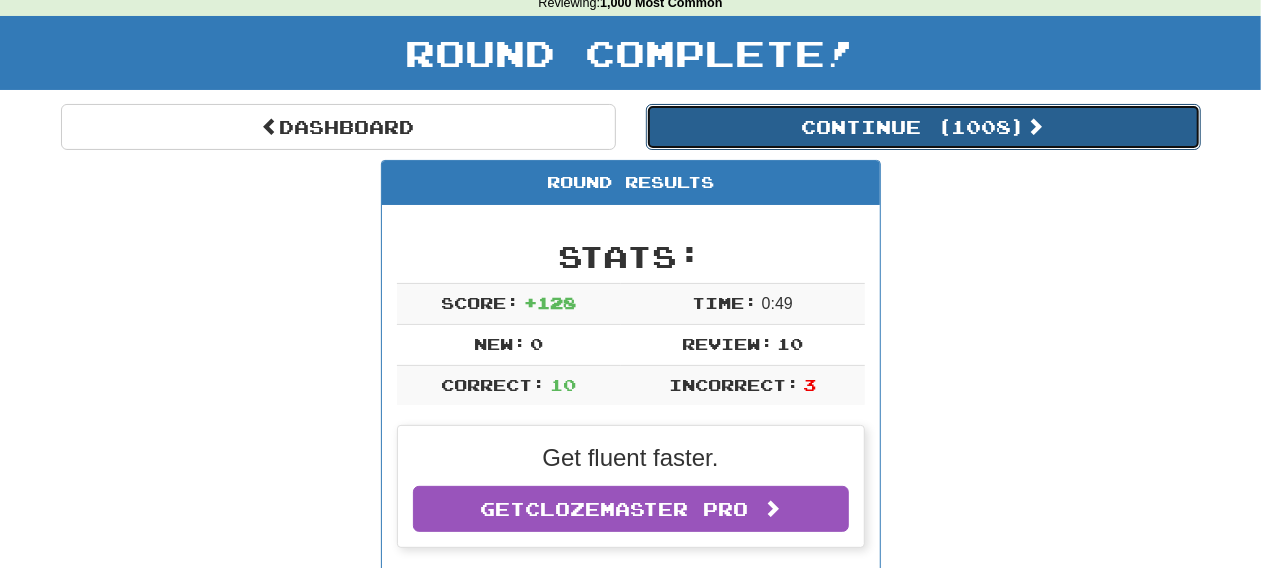 click on "Continue ( 1008 )" at bounding box center [923, 127] 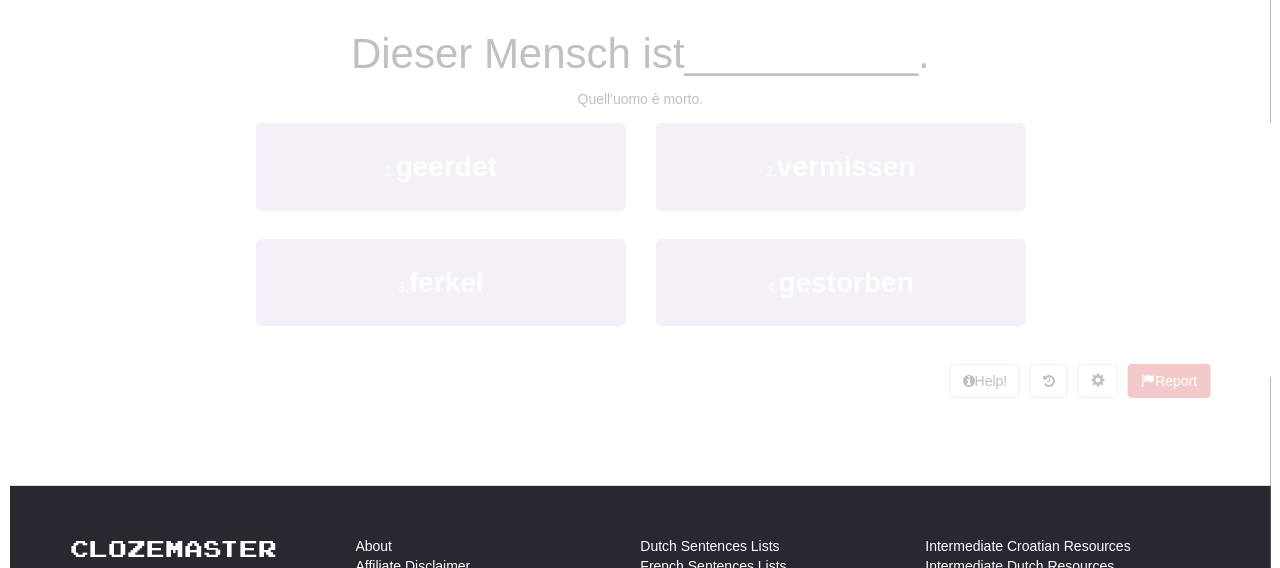 scroll, scrollTop: 92, scrollLeft: 0, axis: vertical 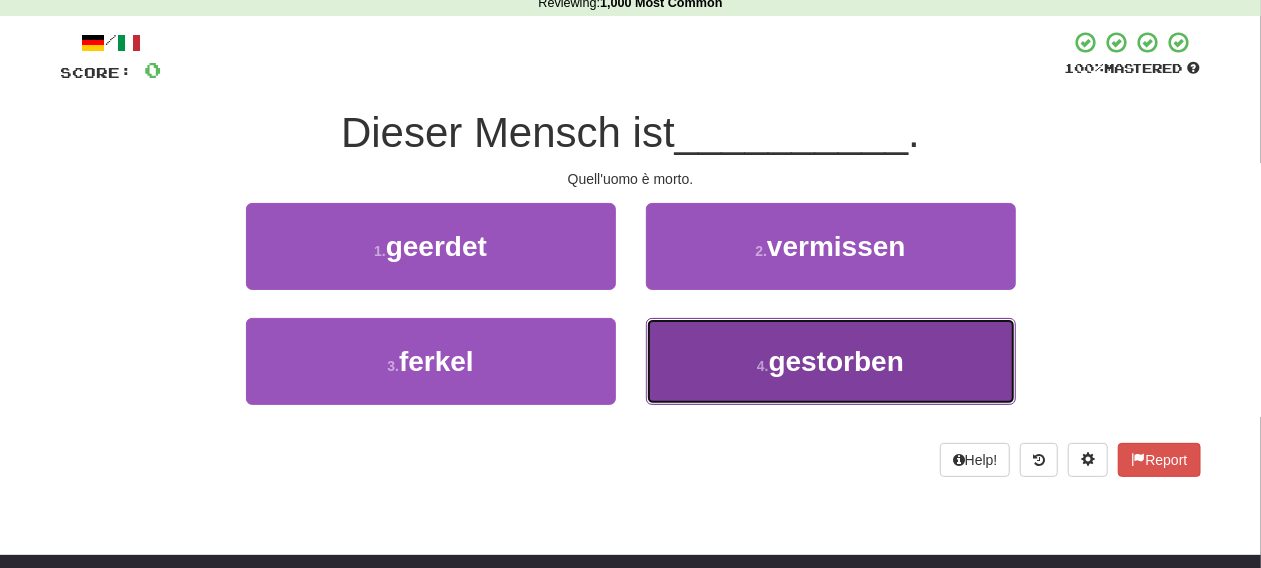 click on "4 .  gestorben" at bounding box center [831, 361] 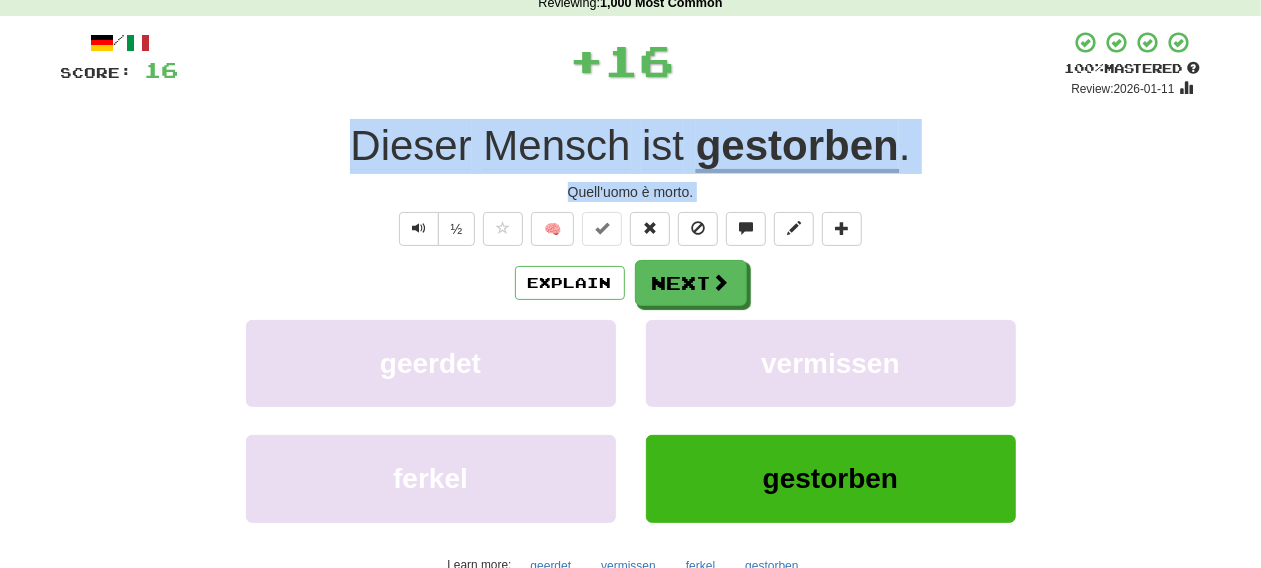 drag, startPoint x: 431, startPoint y: 147, endPoint x: 734, endPoint y: 202, distance: 307.9513 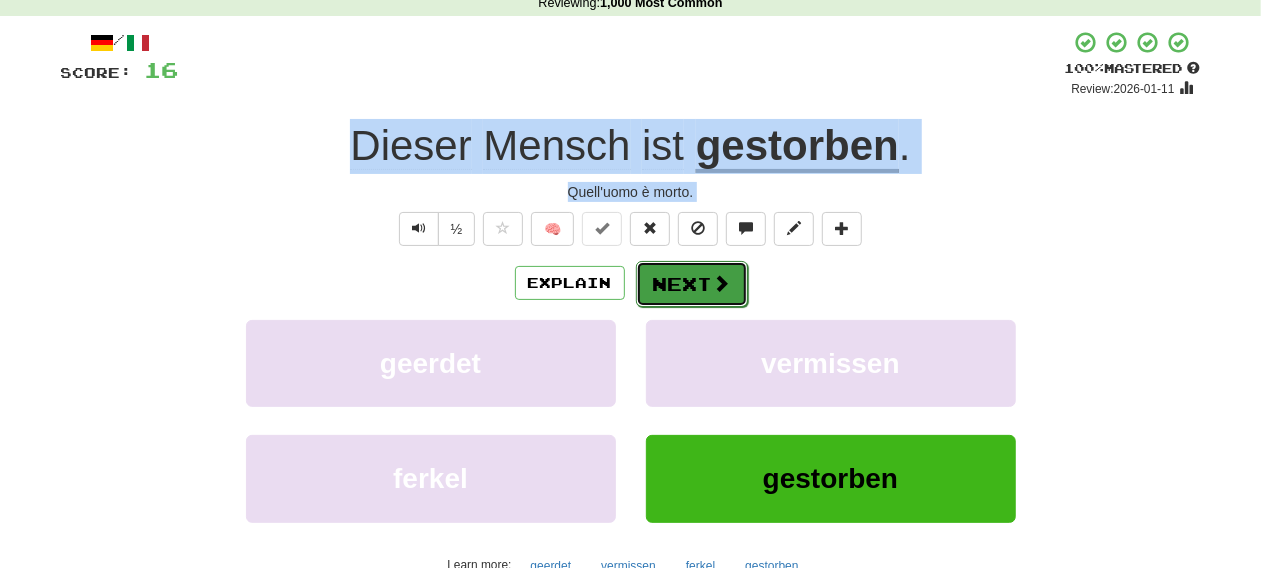 click on "Next" at bounding box center [692, 284] 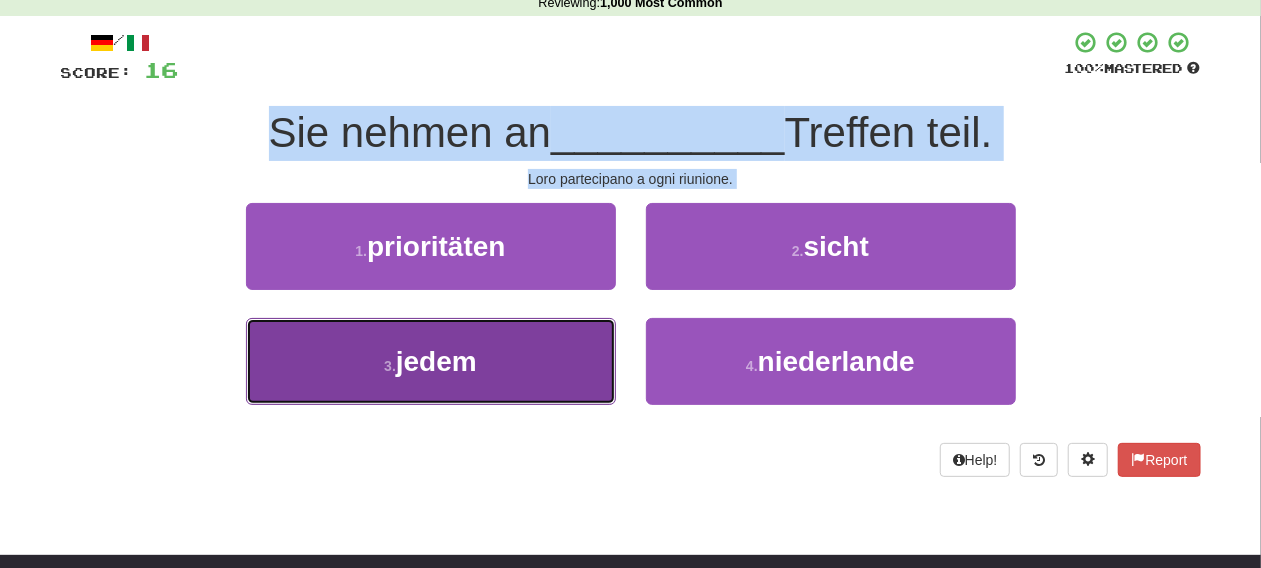 click on "3 .  jedem" at bounding box center (431, 361) 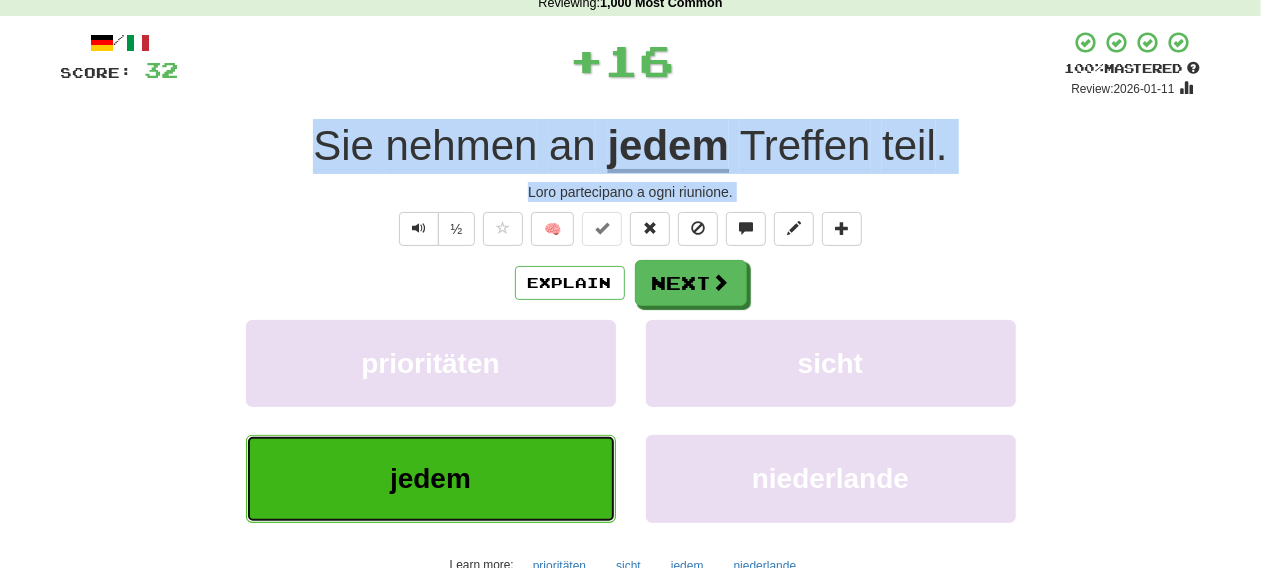 type 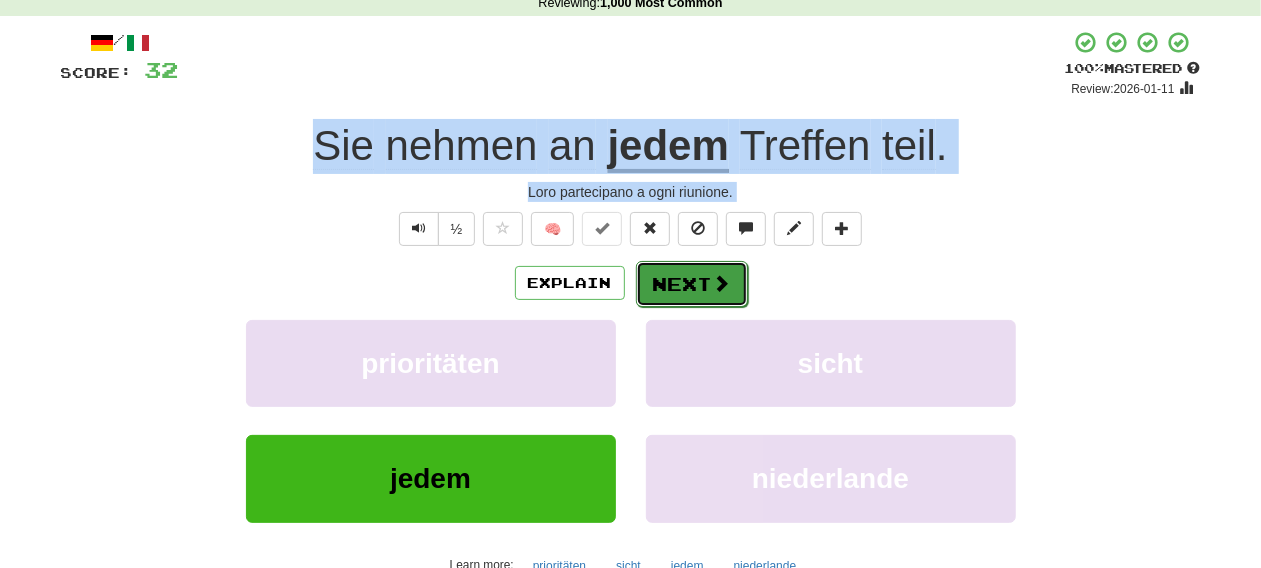 click on "Next" at bounding box center (692, 284) 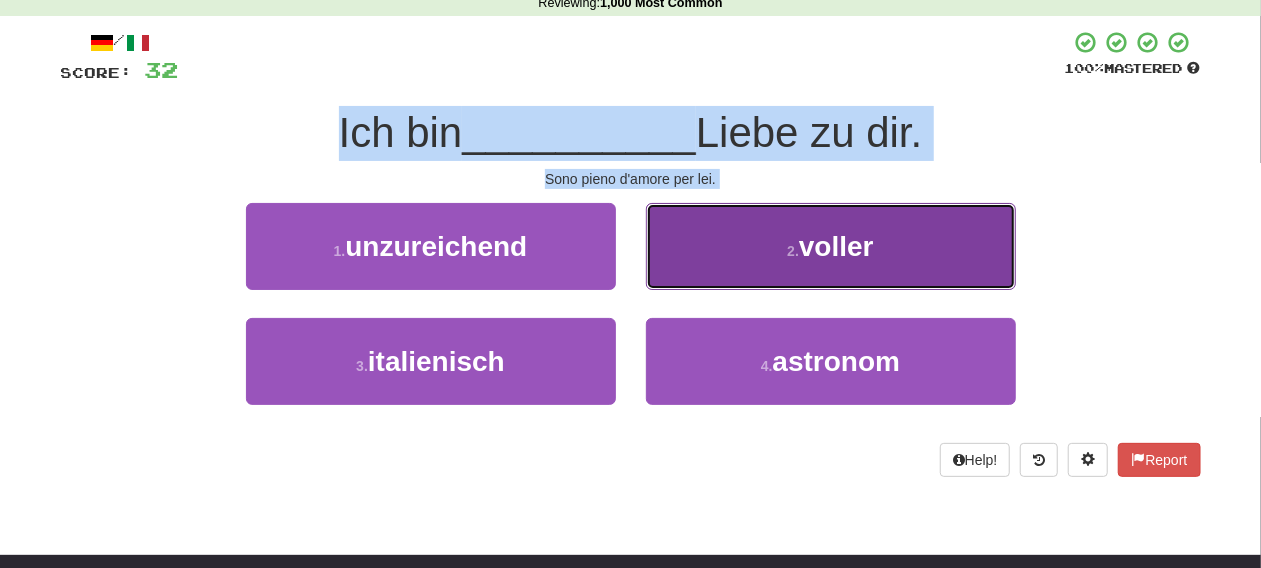 click on "voller" at bounding box center (836, 246) 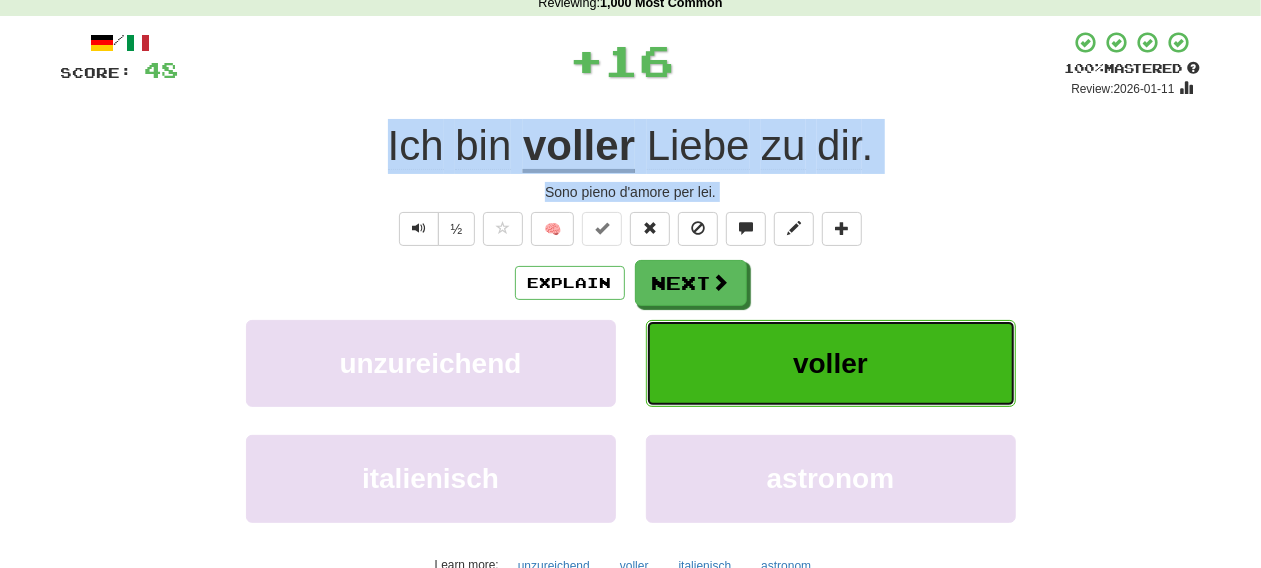 type 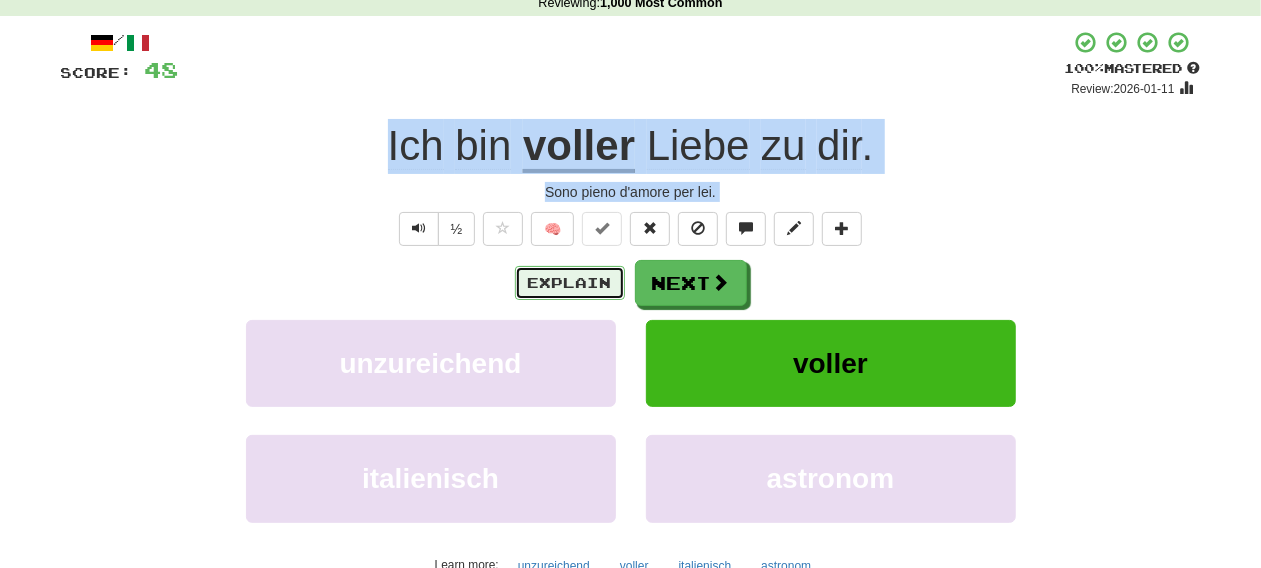 click on "Explain" at bounding box center (570, 283) 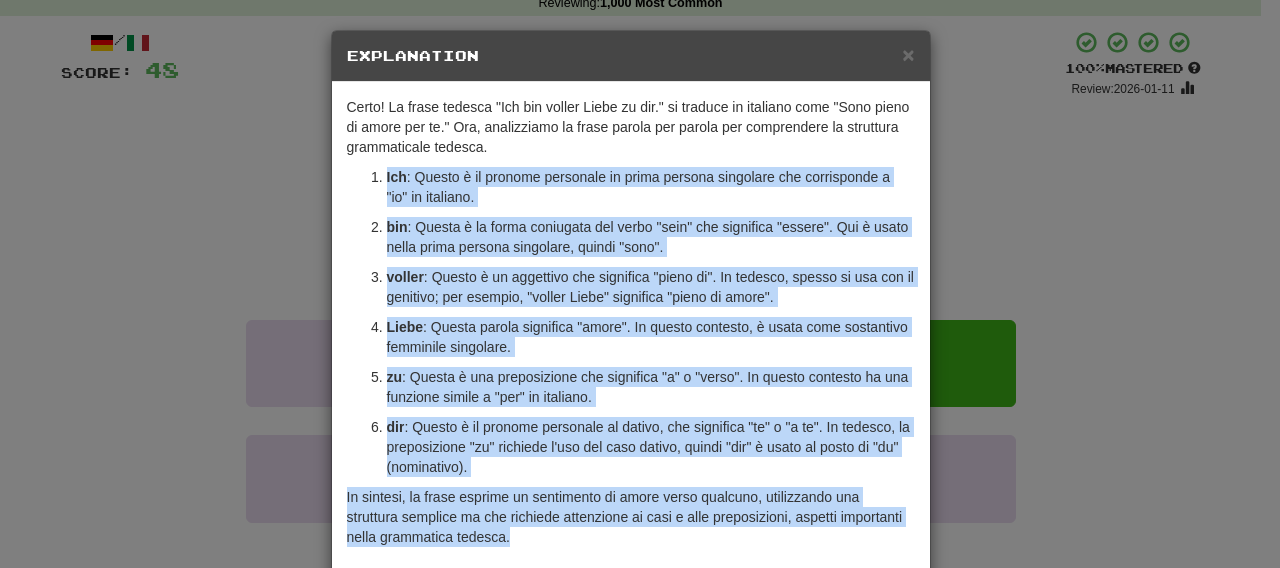 drag, startPoint x: 354, startPoint y: 172, endPoint x: 502, endPoint y: 535, distance: 392.01147 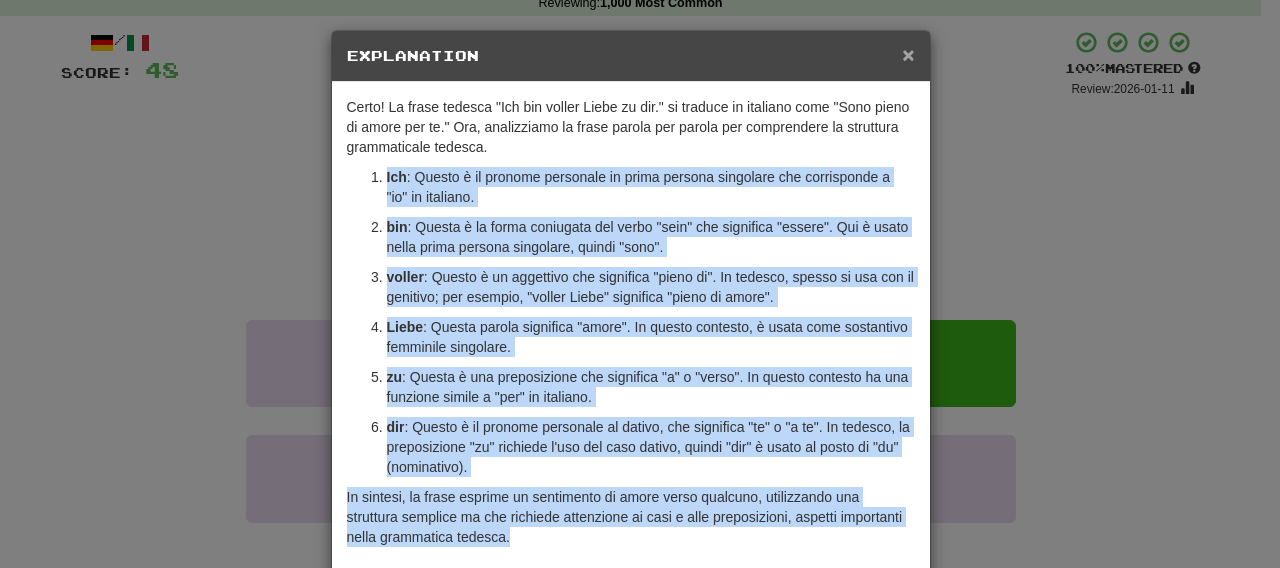 click on "×" at bounding box center [908, 54] 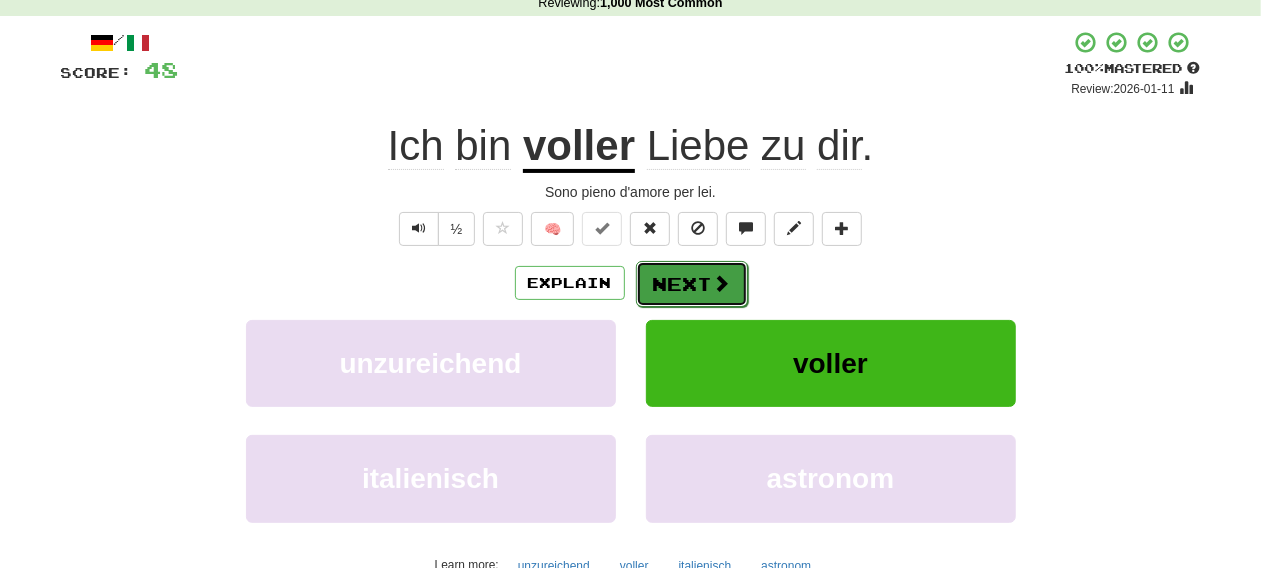 click on "Next" at bounding box center [692, 284] 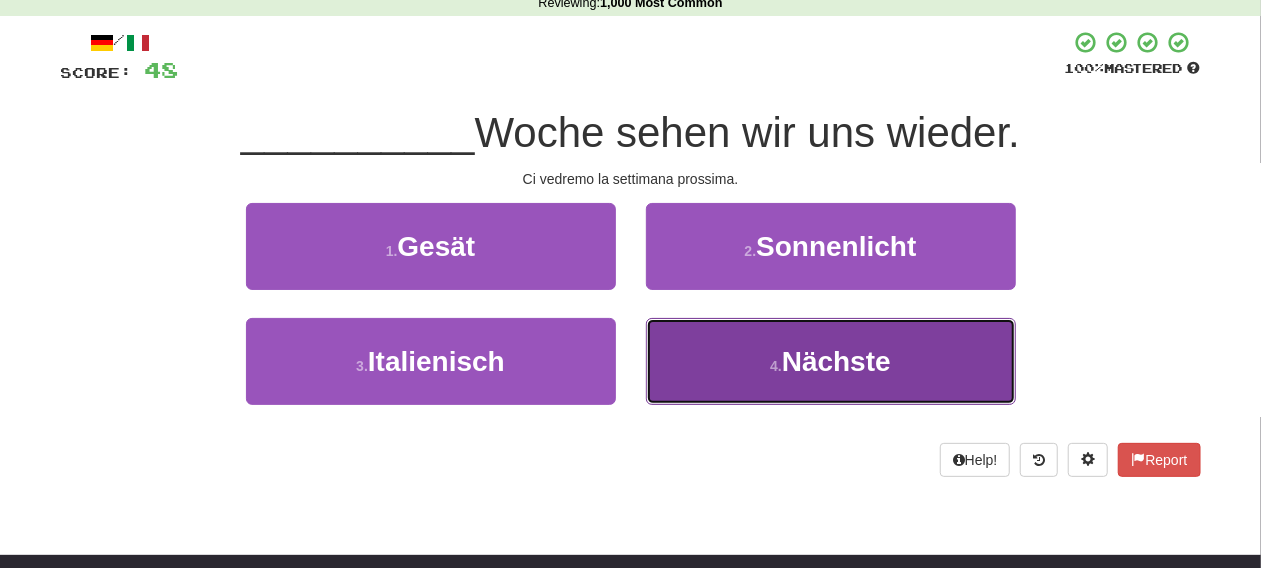 click on "Nächste" at bounding box center [836, 361] 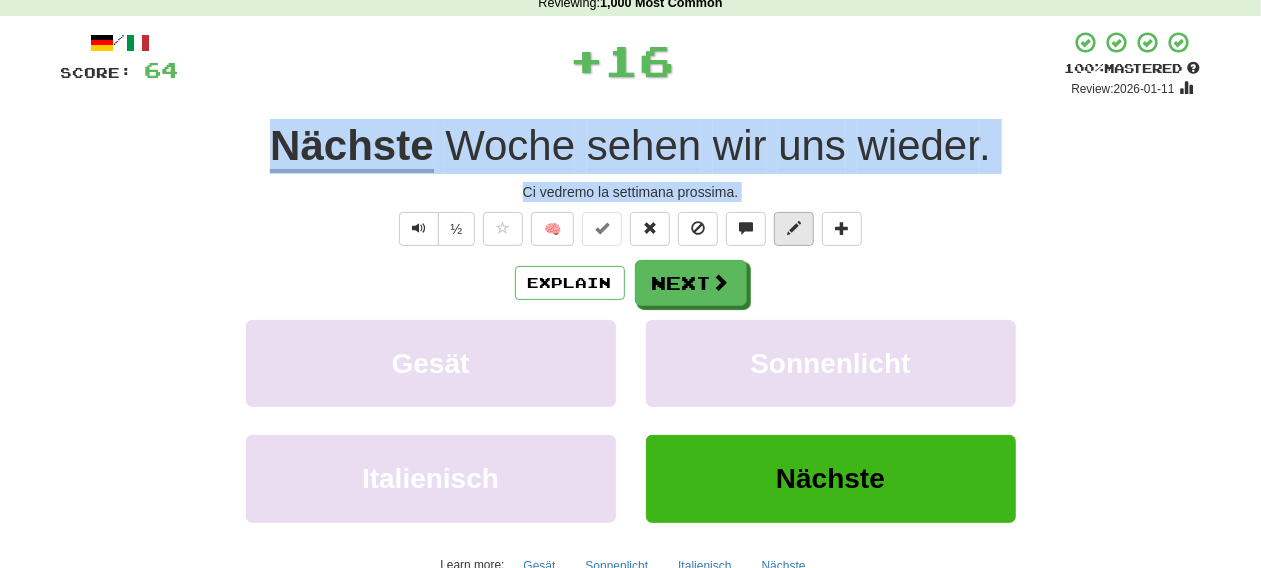 drag, startPoint x: 278, startPoint y: 145, endPoint x: 776, endPoint y: 213, distance: 502.62112 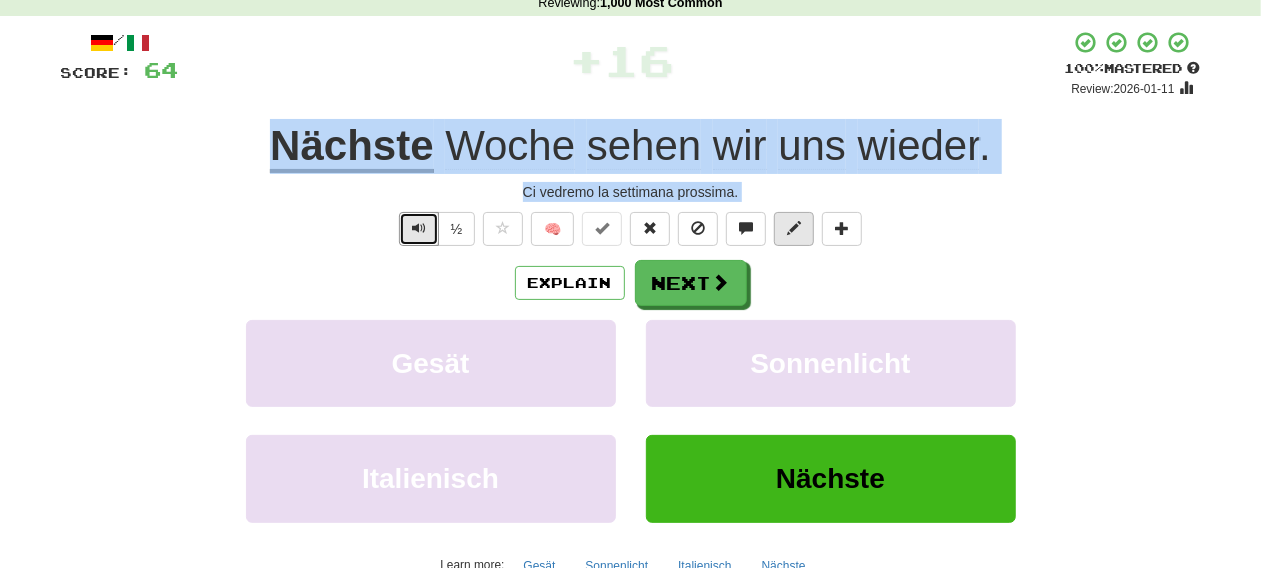 type 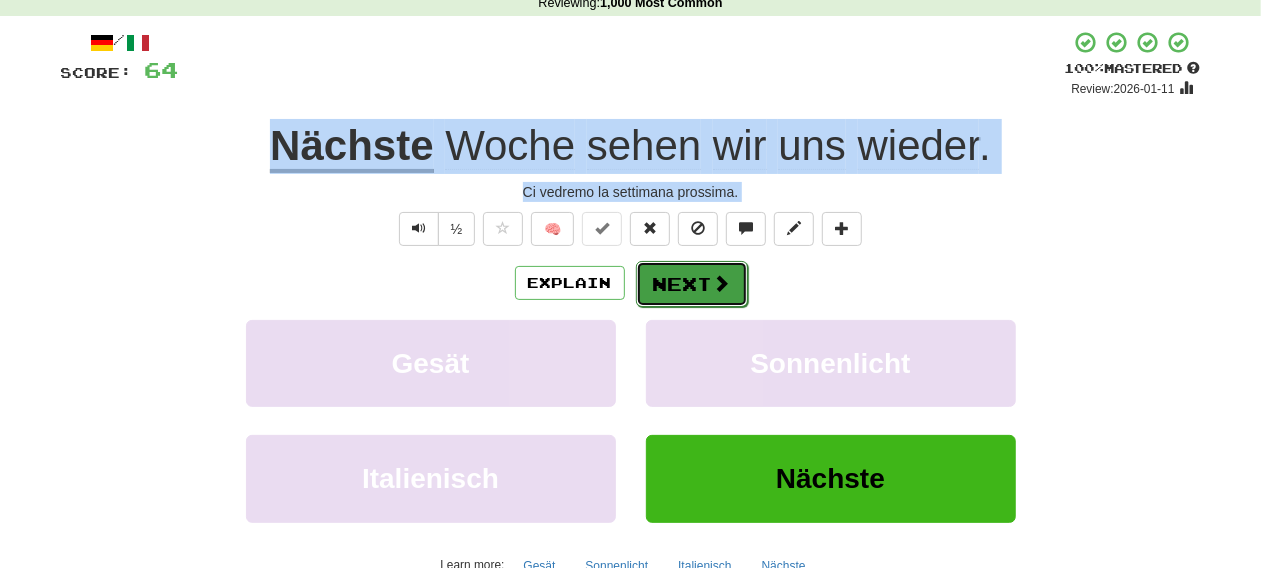 click on "Next" at bounding box center (692, 284) 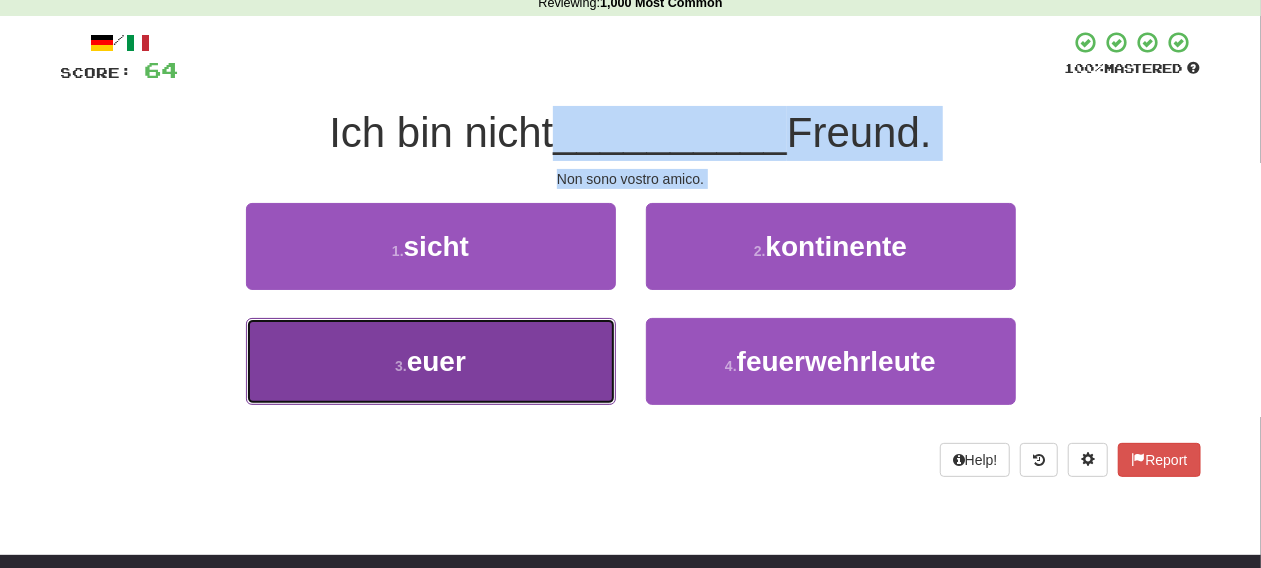 click on "3 .  euer" at bounding box center (431, 361) 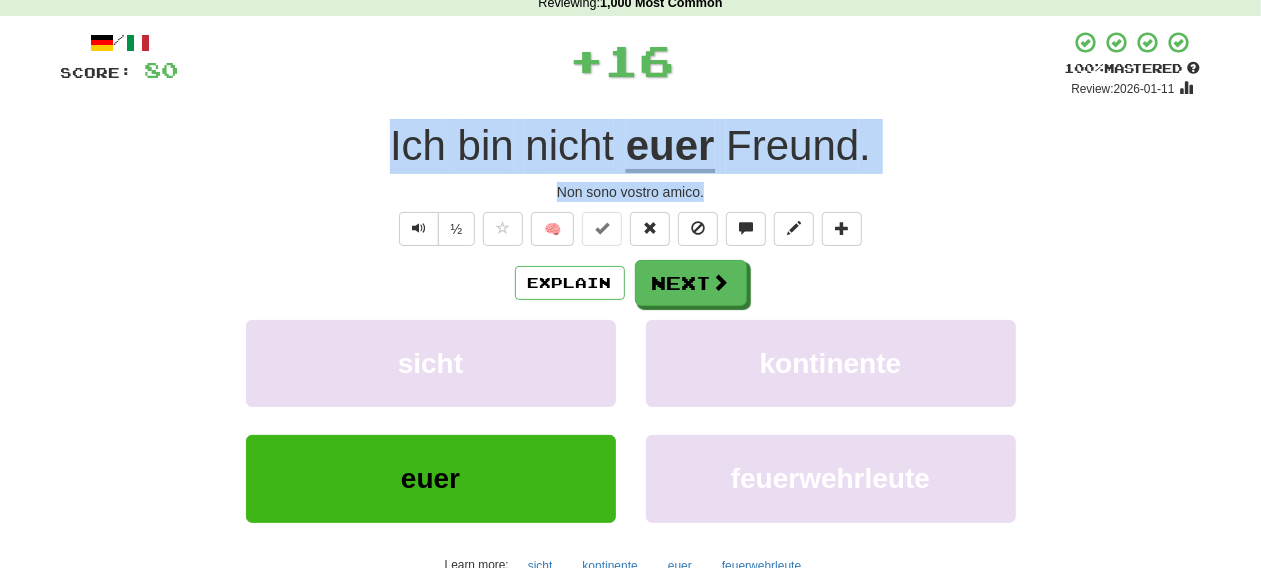 drag, startPoint x: 343, startPoint y: 143, endPoint x: 795, endPoint y: 196, distance: 455.09668 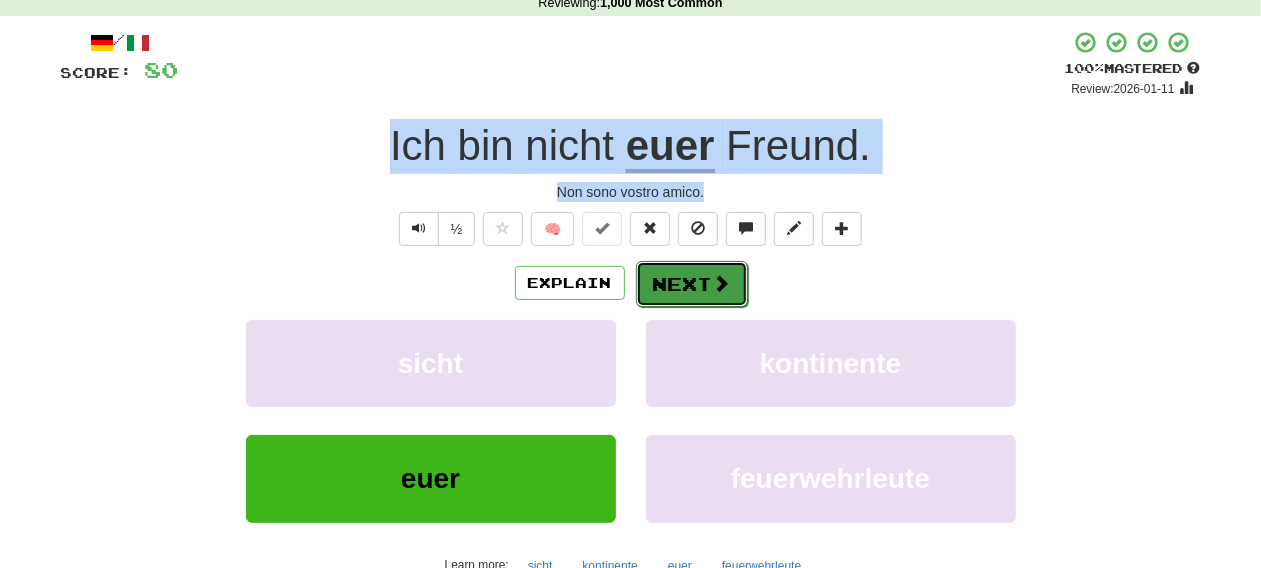 click on "Next" at bounding box center (692, 284) 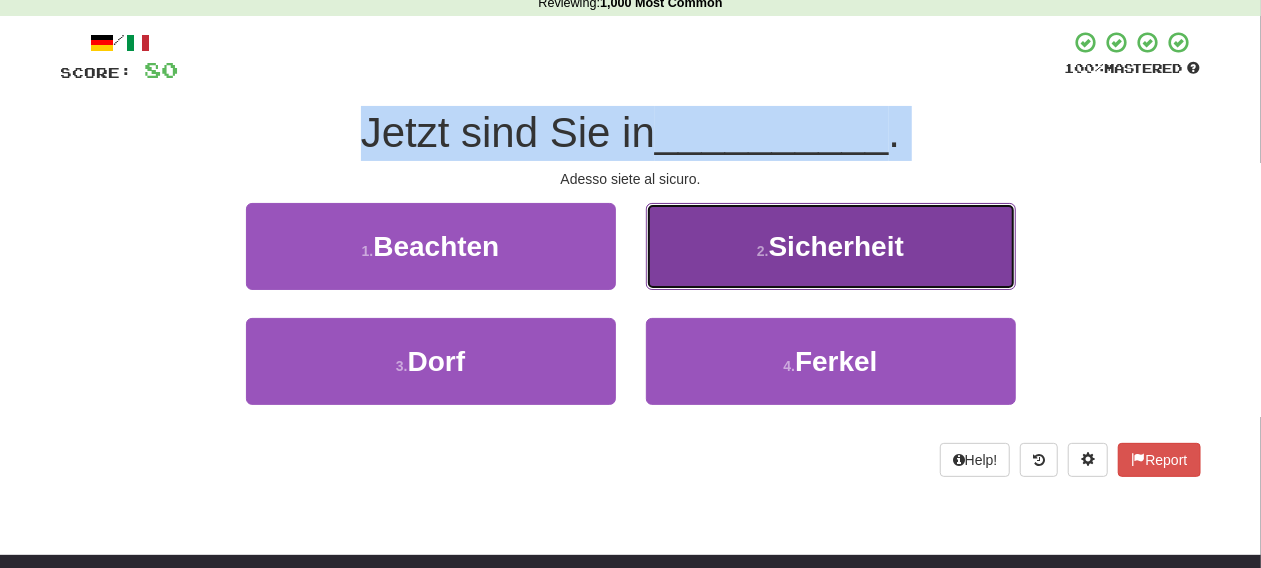click on "Sicherheit" at bounding box center (836, 246) 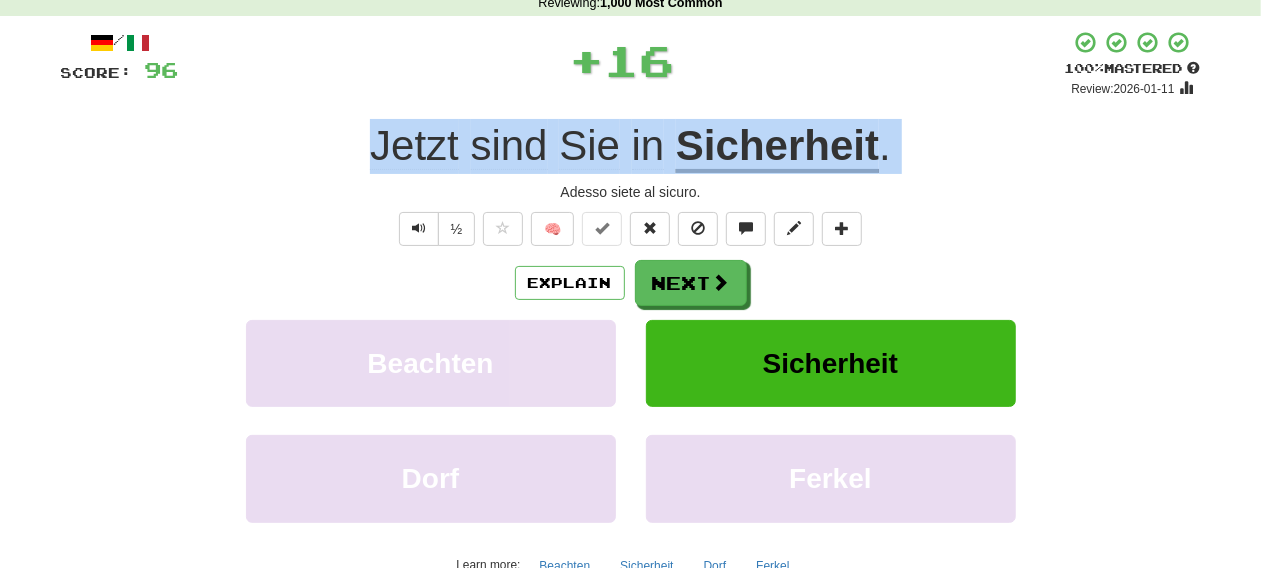 click on "Adesso siete al sicuro." at bounding box center [631, 192] 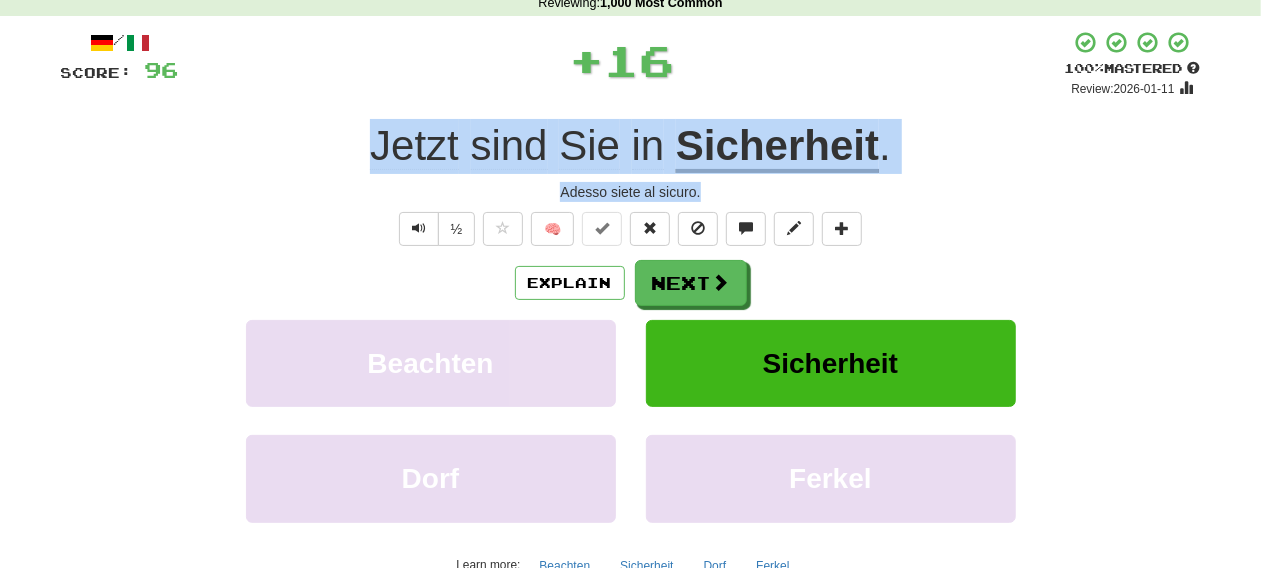 drag, startPoint x: 557, startPoint y: 156, endPoint x: 762, endPoint y: 193, distance: 208.31227 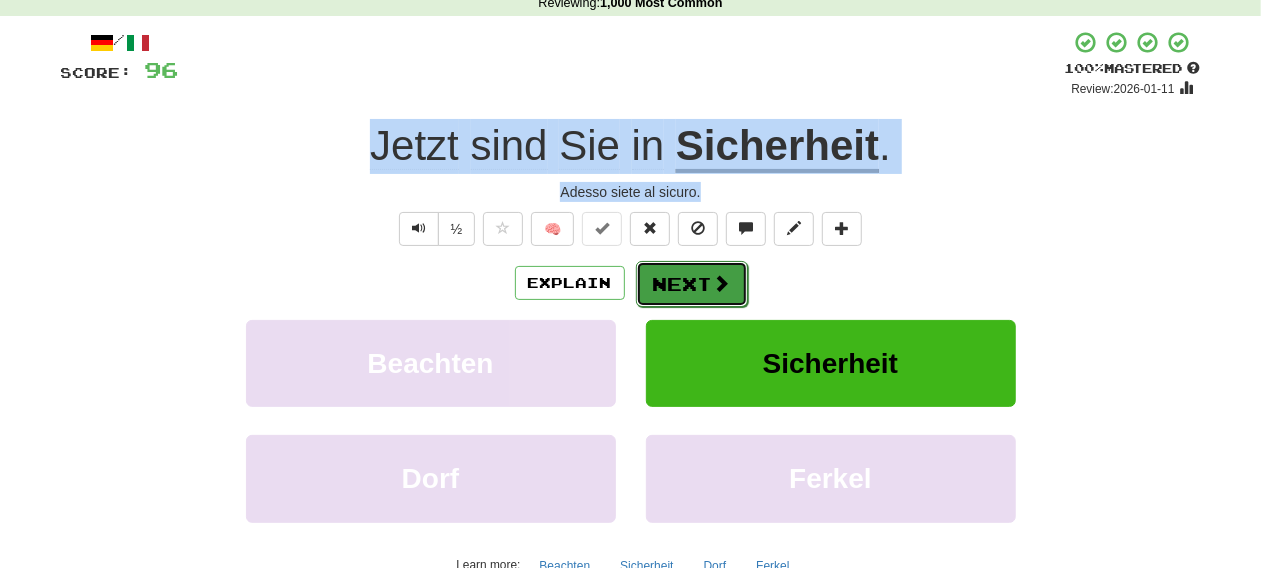 click on "Next" at bounding box center [692, 284] 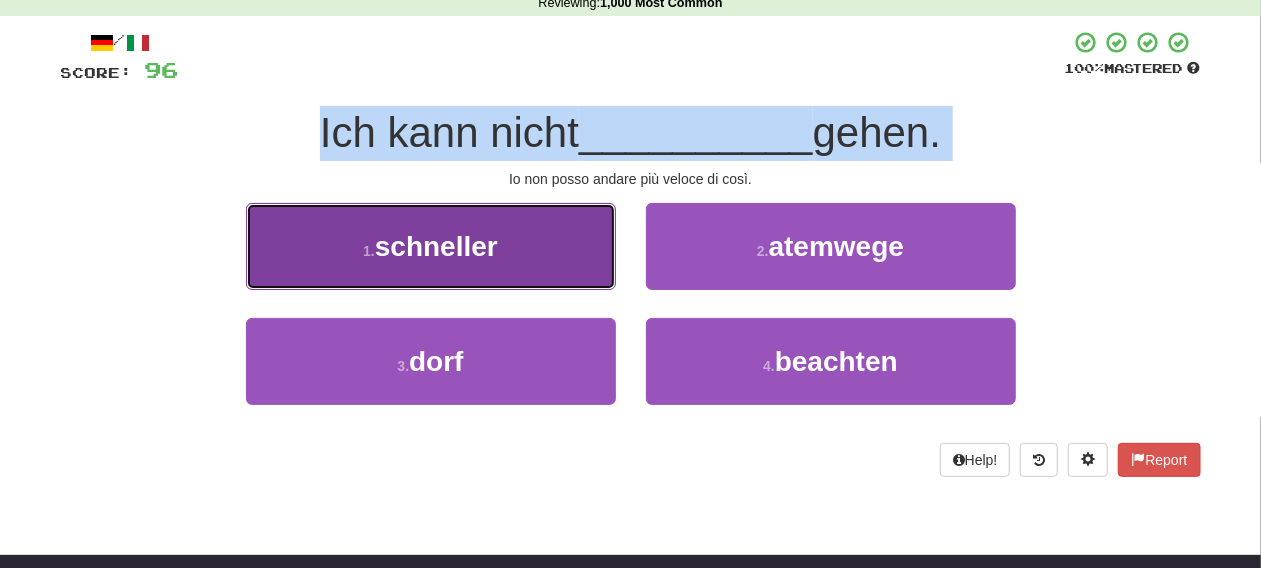 click on "1 .  schneller" at bounding box center [431, 246] 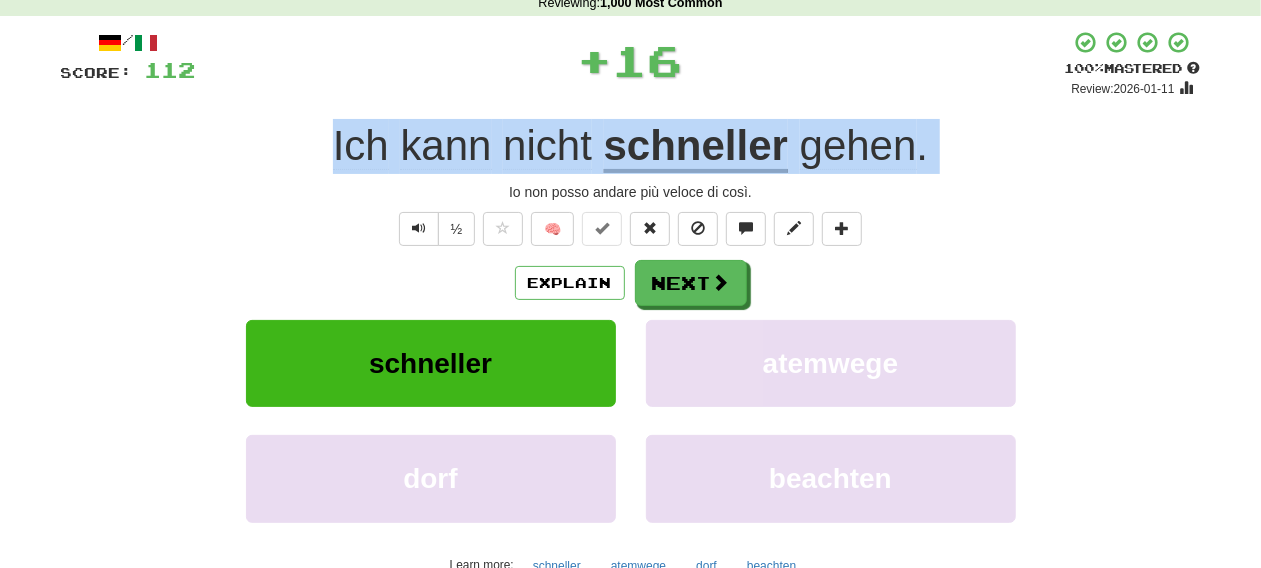 click on "Io non posso andare più veloce di così." at bounding box center [631, 192] 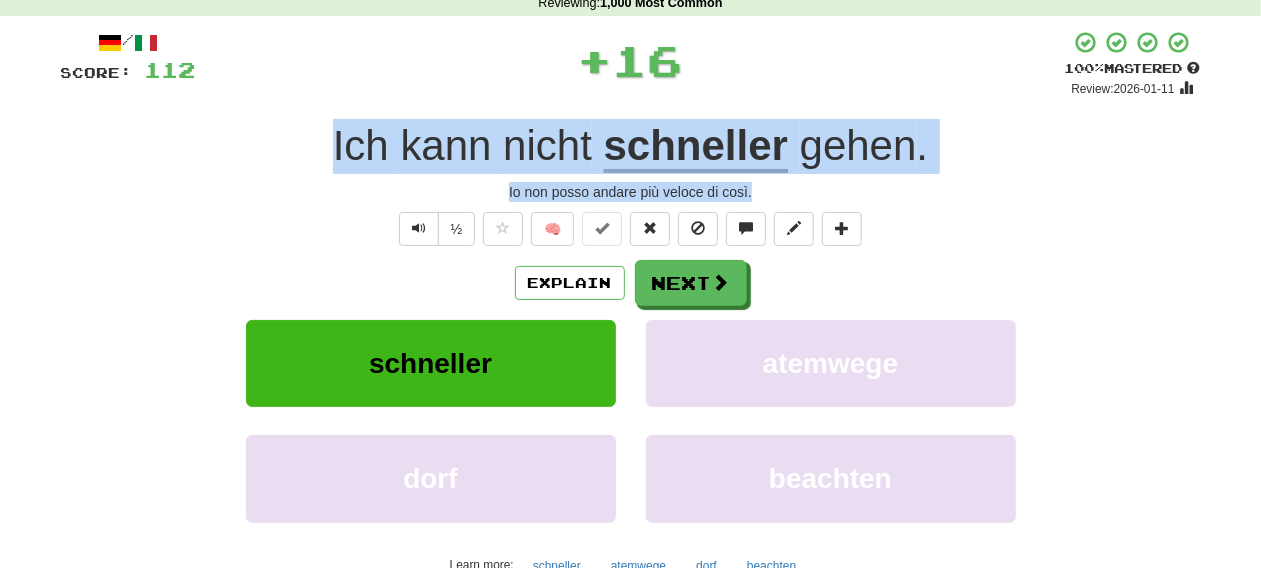 drag, startPoint x: 292, startPoint y: 140, endPoint x: 808, endPoint y: 186, distance: 518.0463 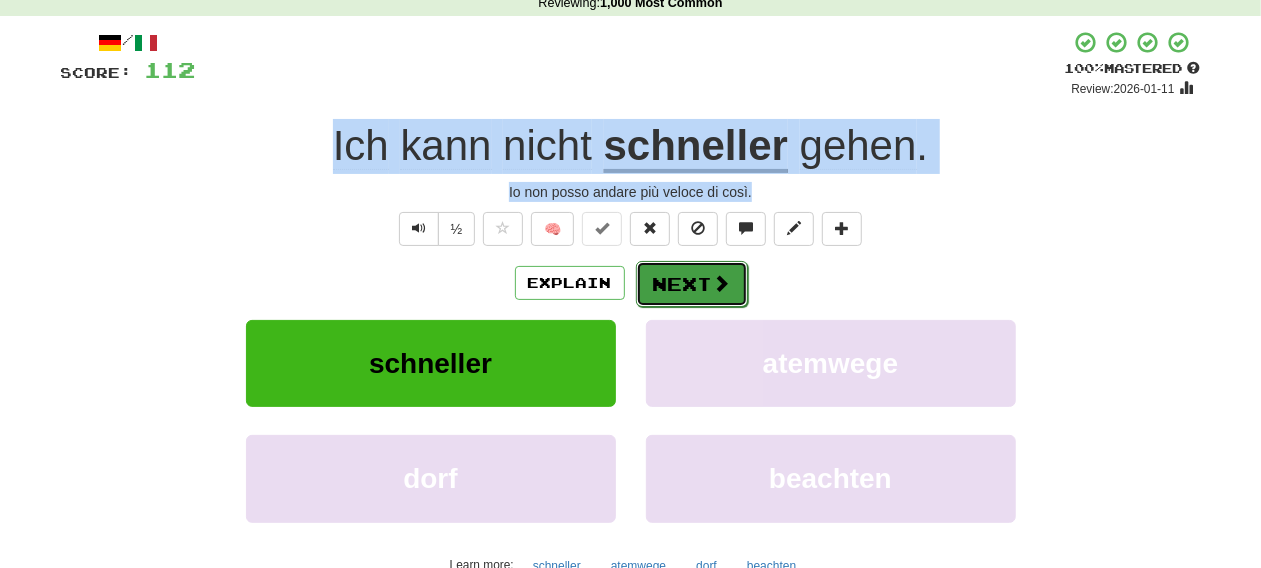 click on "Next" at bounding box center [692, 284] 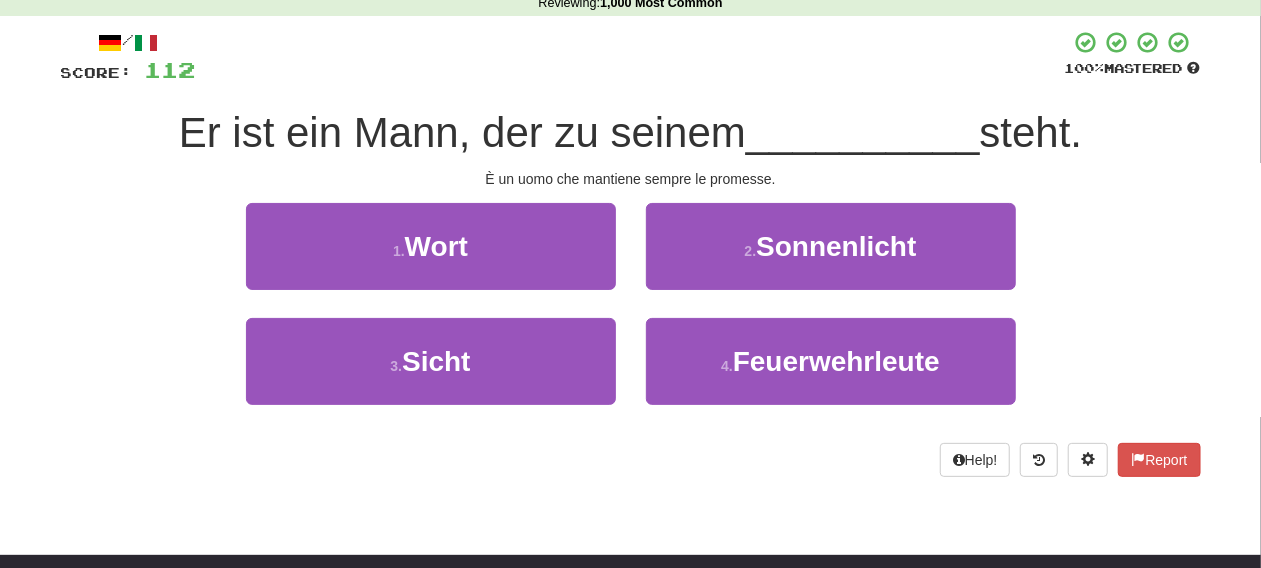 click on "Dashboard
Clozemaster
Leuce
/
Toggle Dropdown
Dashboard
Leaderboard
Activity Feed
Notifications
Profile
Discussions
Čeština
/
English
Streak:
0
Review:
455
Points Today: 0
Čeština
/
Français
Streak:
0
Review:
405
Points Today: 0
Čeština
/
Magyar
Streak:
0
Review:
430
Points Today: 0
Deutsch
/
English
Streak:
1
Review:
18,329
Points Today: 436
Deutsch
/
Español
Streak:
0
Review:
20
Points Today: 0
Deutsch
/
Français
Streak:
0
Review:
4,175
Points Today: 0
Deutsch
/
Italiano
Streak:
0
Review:
4,631
Points Today: 0
Deutsch
/" at bounding box center (630, 561) 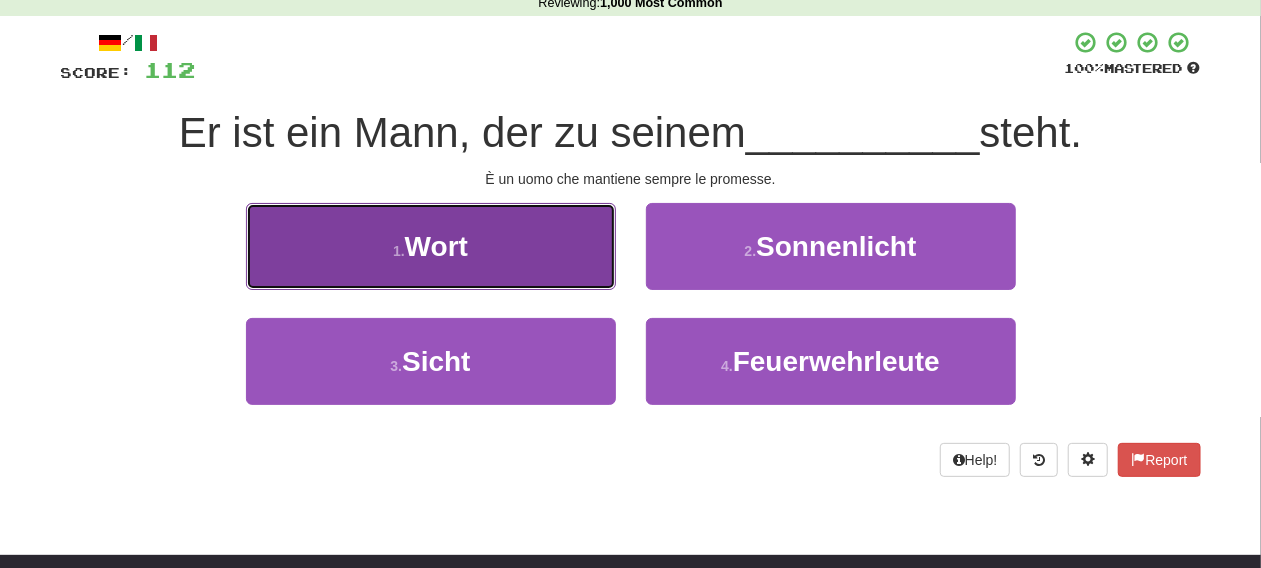 click on "1 .  Wort" at bounding box center (431, 246) 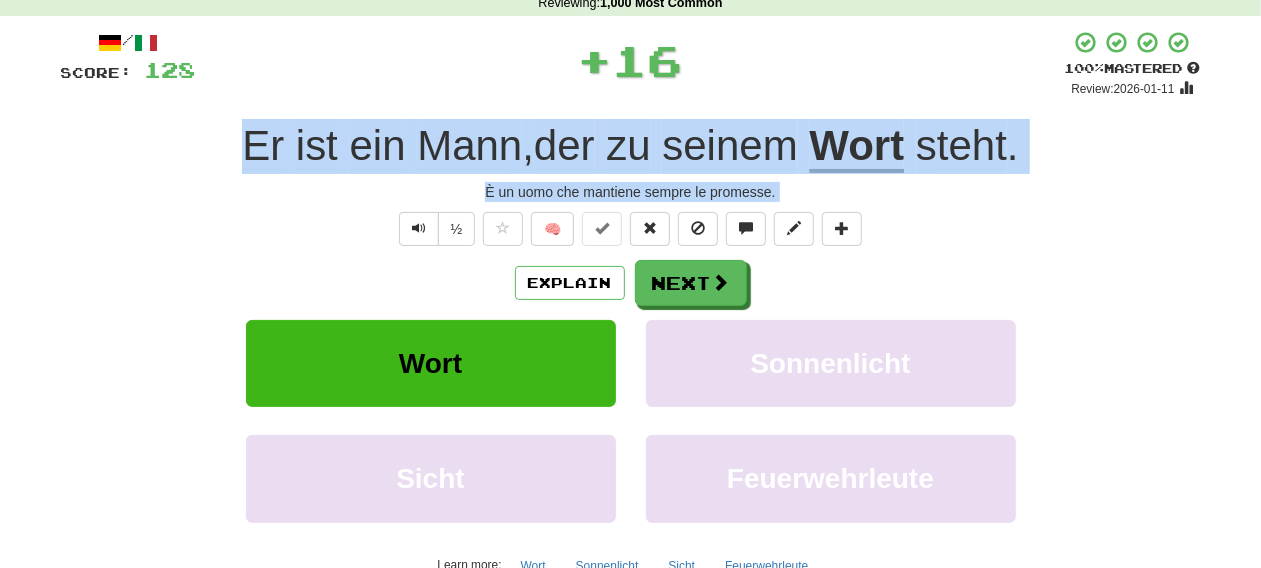 drag, startPoint x: 219, startPoint y: 142, endPoint x: 807, endPoint y: 203, distance: 591.15564 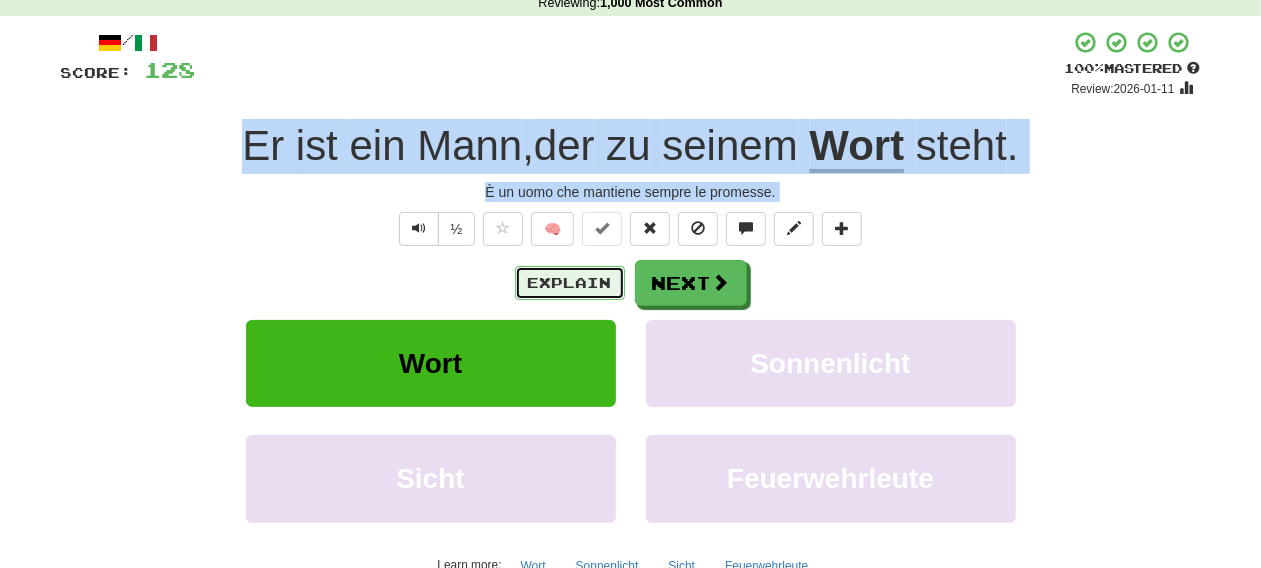click on "Explain" at bounding box center [570, 283] 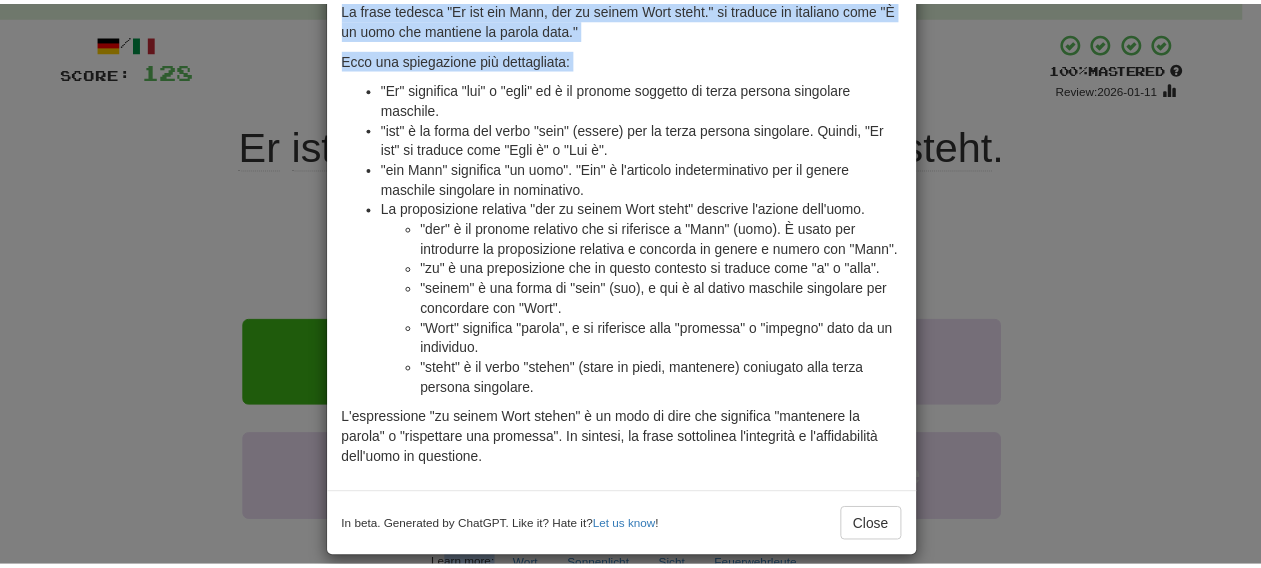scroll, scrollTop: 118, scrollLeft: 0, axis: vertical 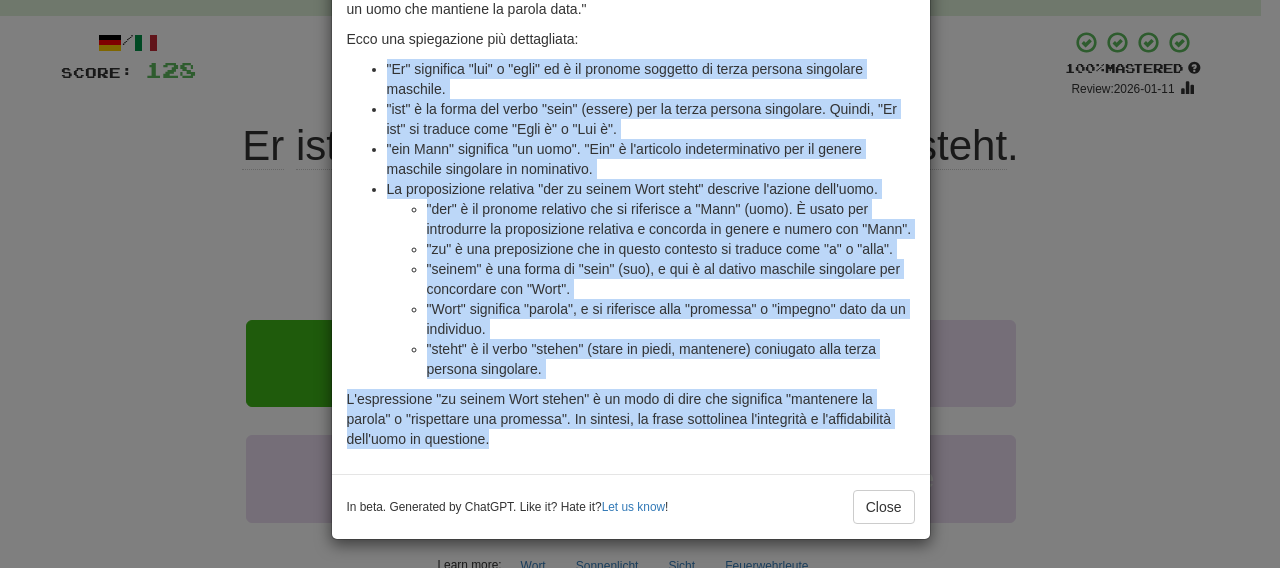drag, startPoint x: 359, startPoint y: 183, endPoint x: 556, endPoint y: 442, distance: 325.40744 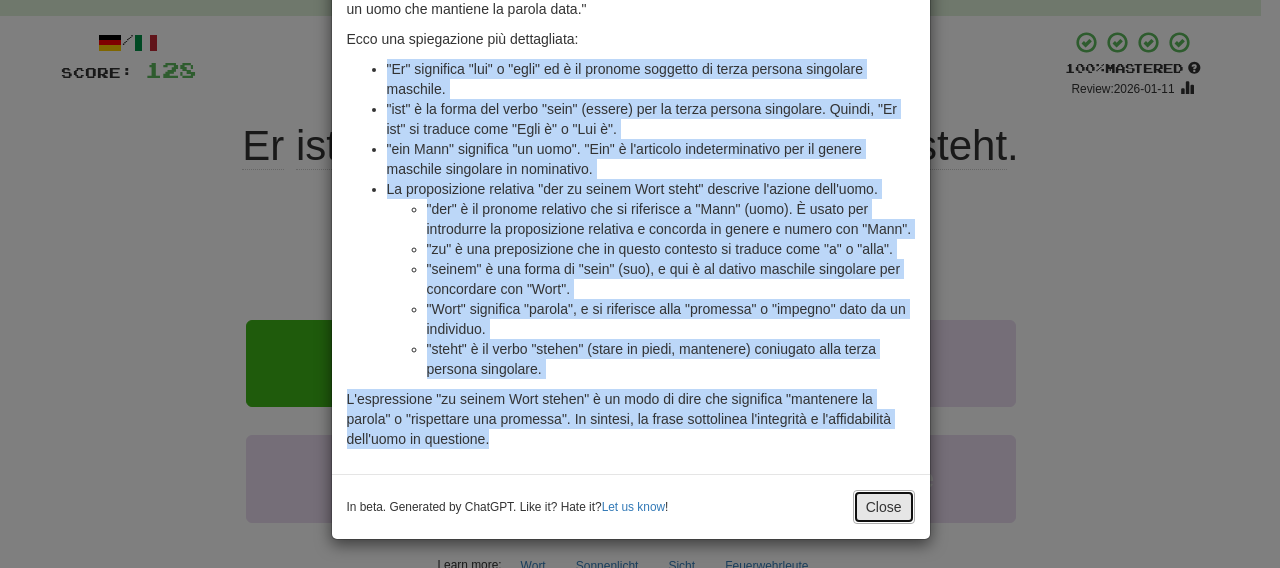 click on "Close" at bounding box center (884, 507) 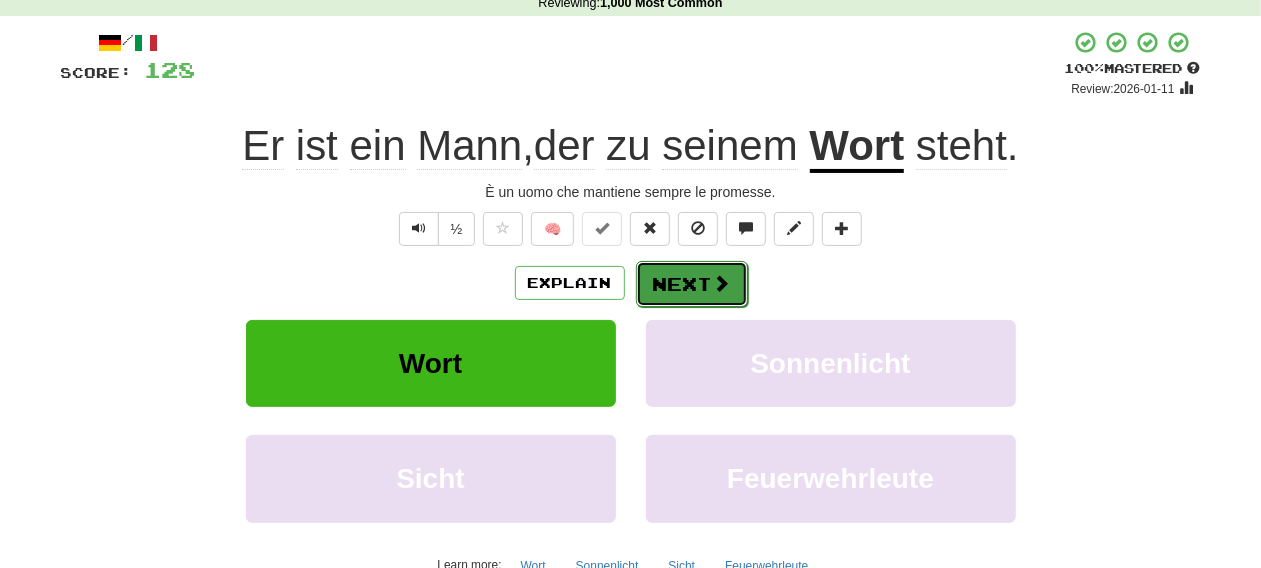 click at bounding box center (722, 283) 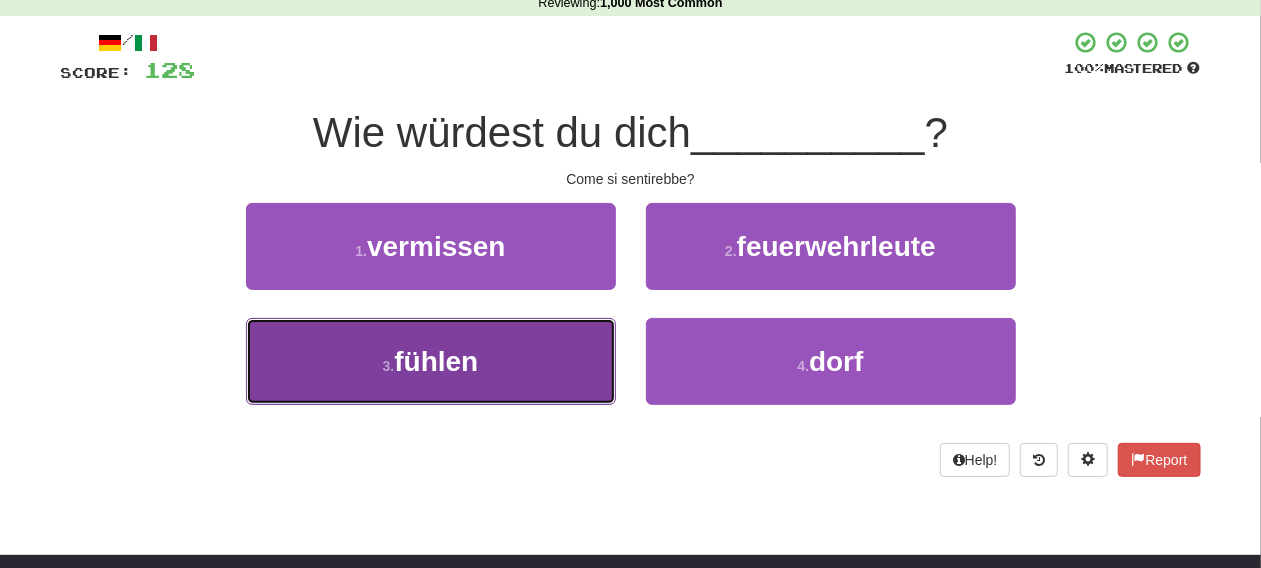 click on "3 .  fühlen" at bounding box center [431, 361] 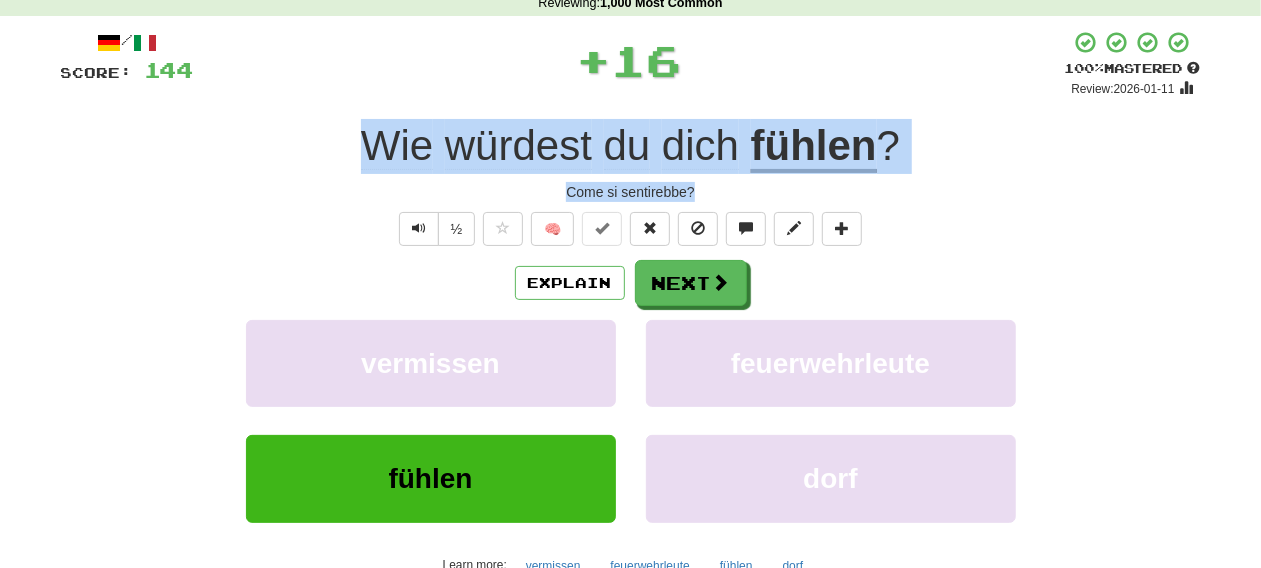 drag, startPoint x: 317, startPoint y: 136, endPoint x: 725, endPoint y: 201, distance: 413.14526 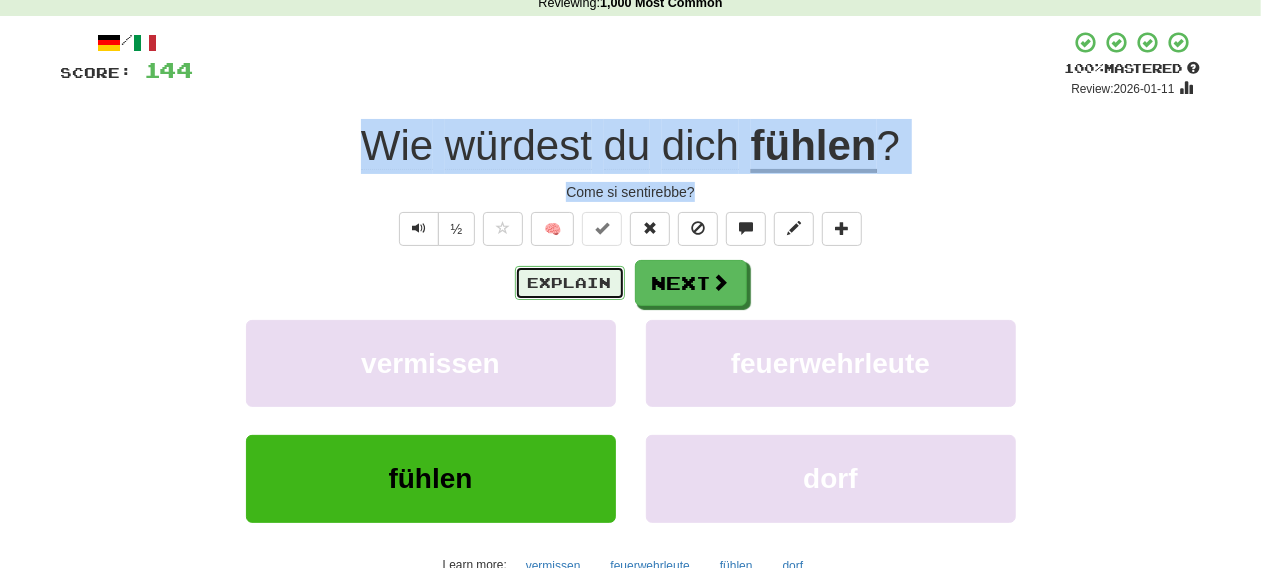 click on "Explain" at bounding box center (570, 283) 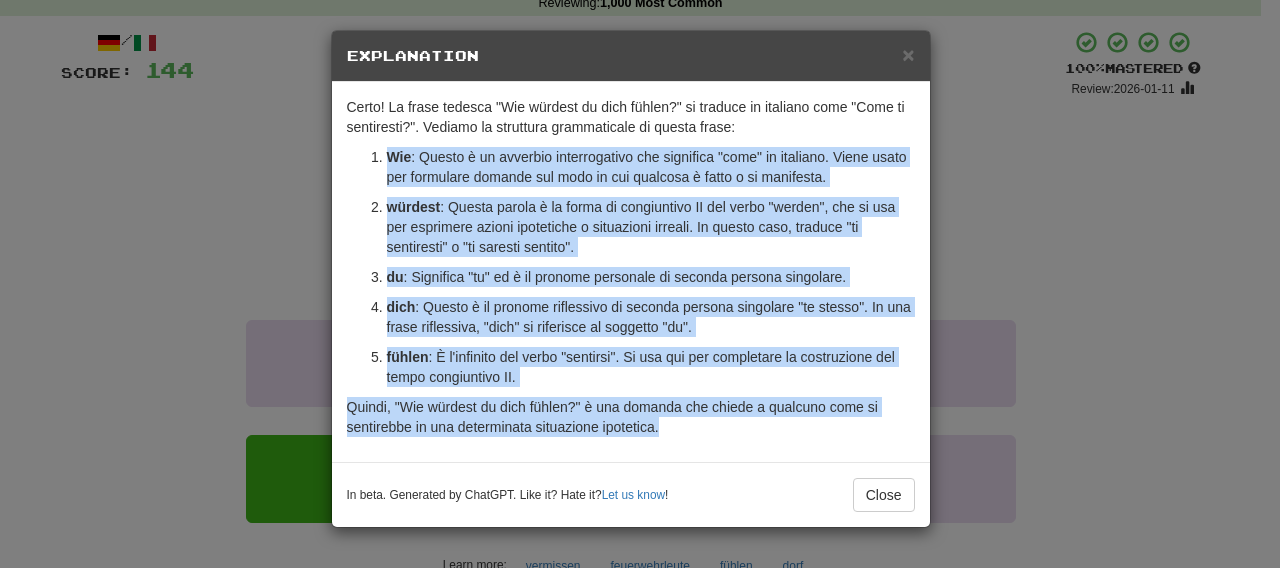 drag, startPoint x: 359, startPoint y: 147, endPoint x: 742, endPoint y: 434, distance: 478.60004 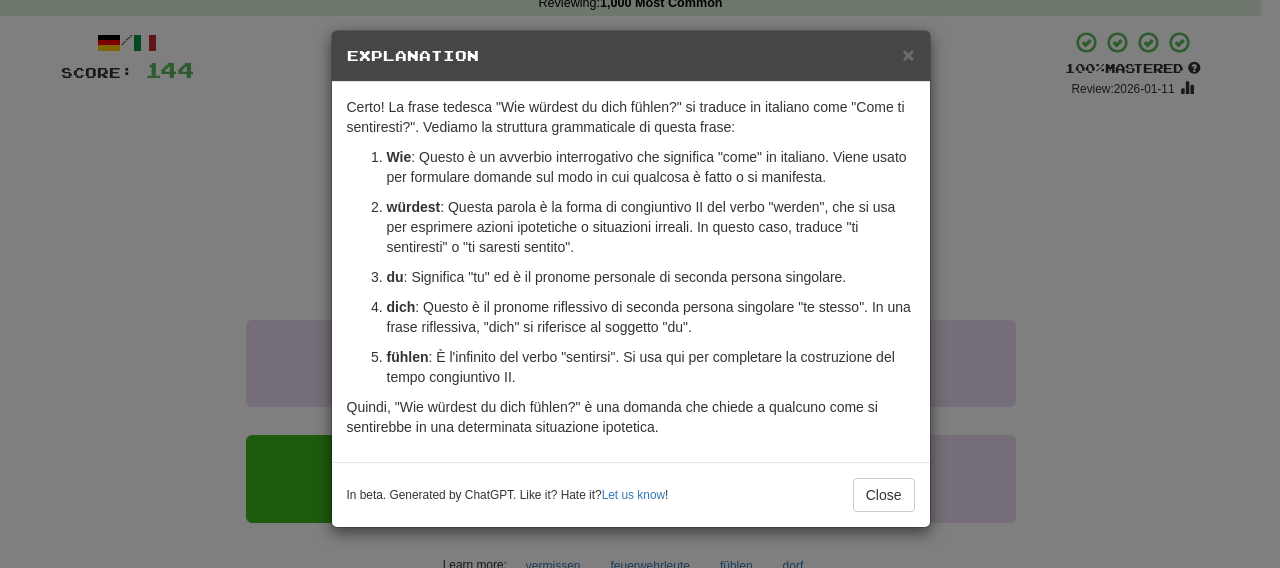 click on "In beta. Generated by ChatGPT. Like it? Hate it?  Let us know ! Close" at bounding box center (631, 494) 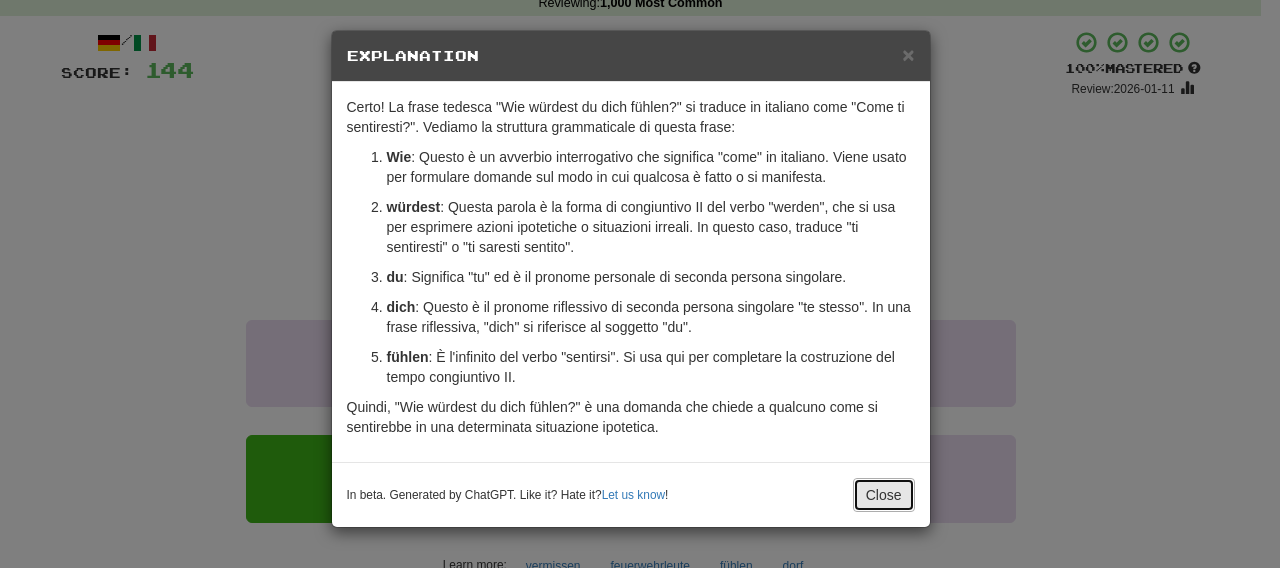 click on "Close" at bounding box center (884, 495) 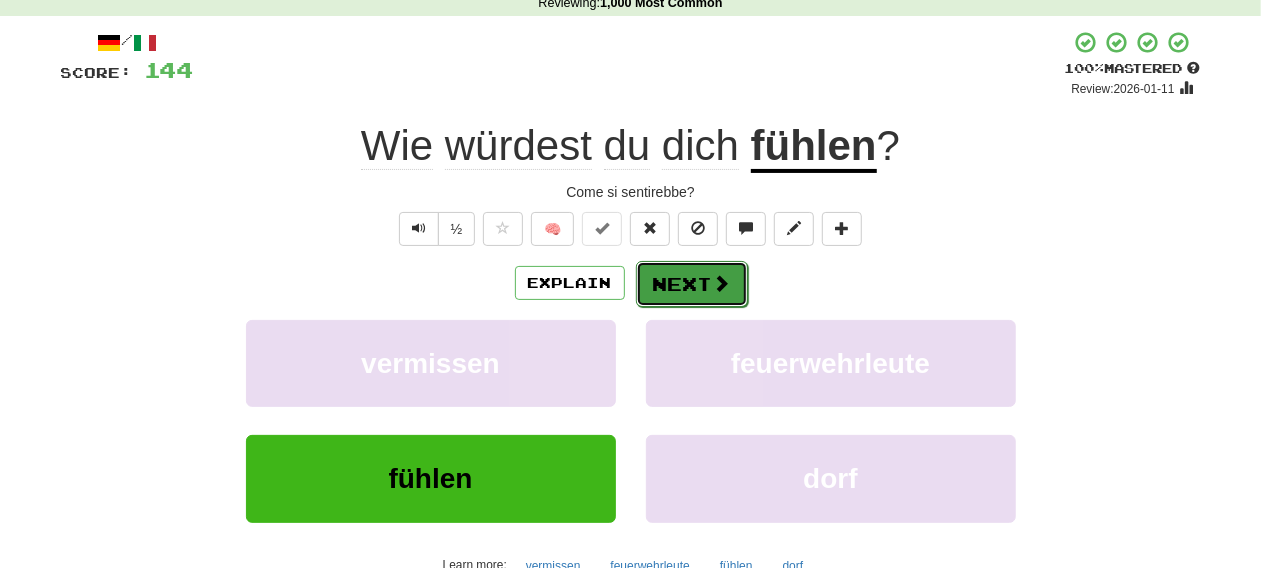 click at bounding box center (722, 283) 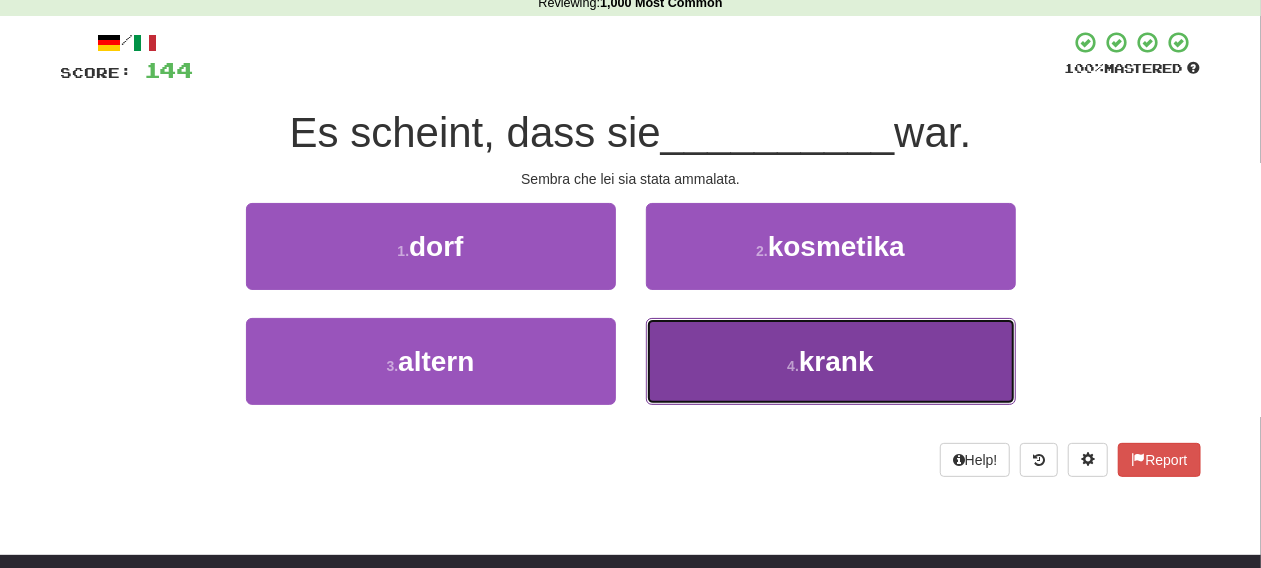 click on "krank" at bounding box center [836, 361] 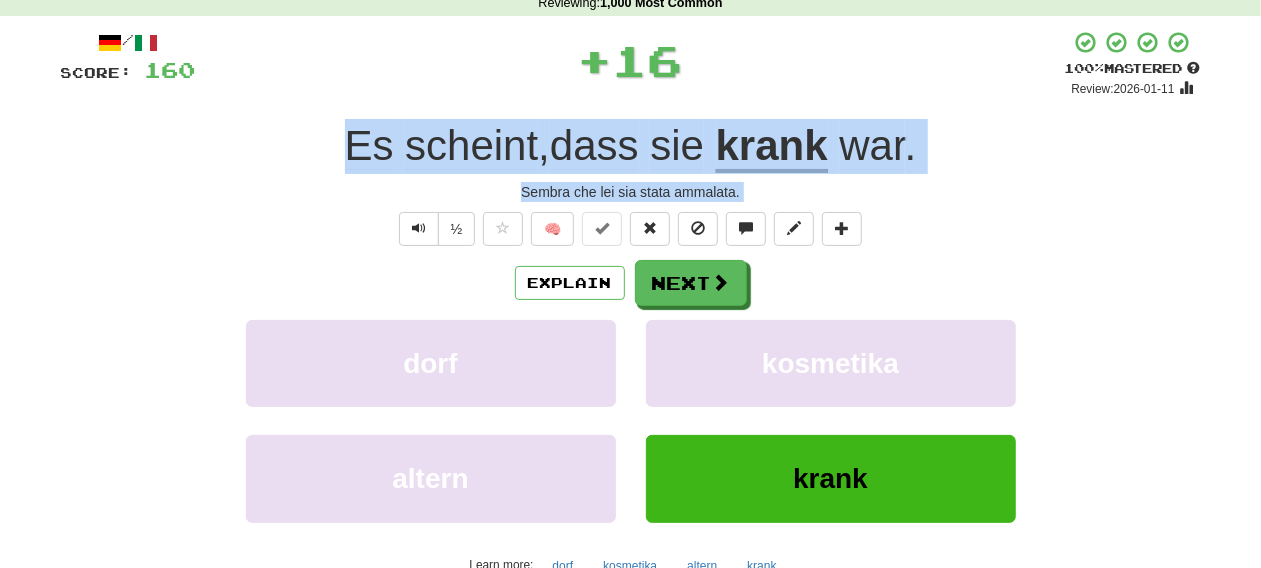 drag, startPoint x: 291, startPoint y: 146, endPoint x: 798, endPoint y: 206, distance: 510.53796 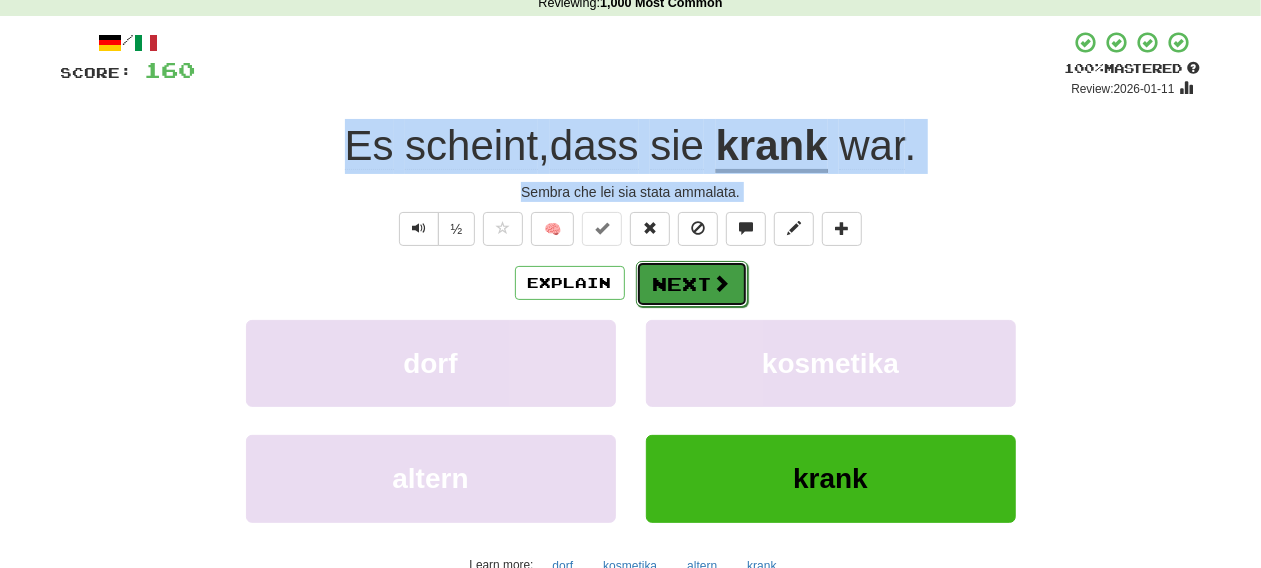 click on "Next" at bounding box center (692, 284) 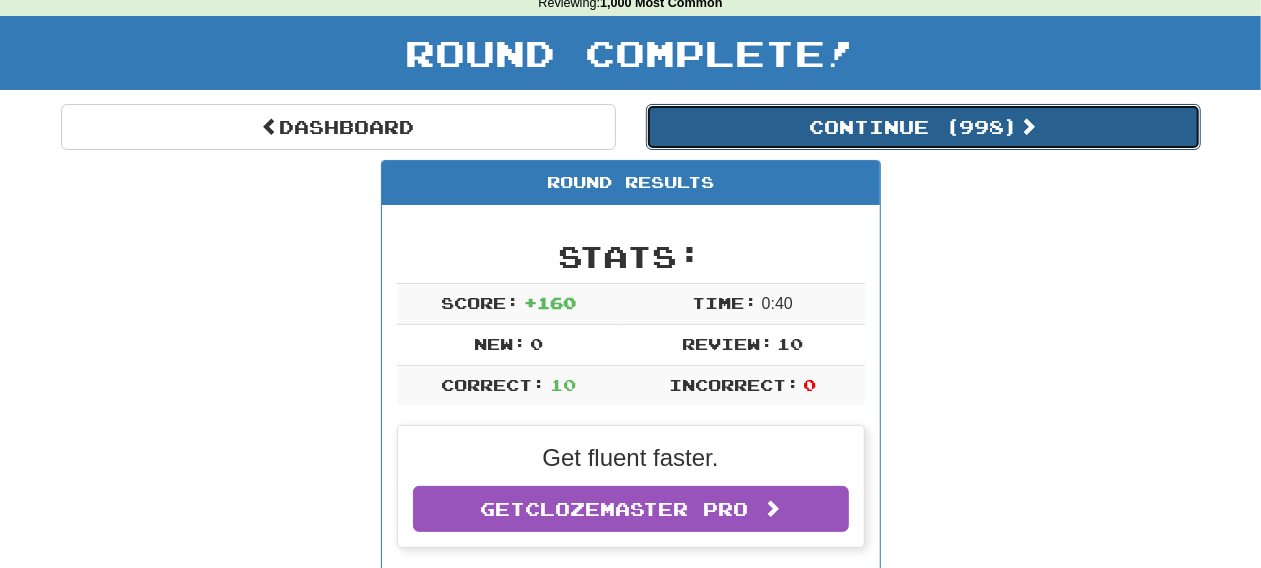 click on "Continue ( 998 )" at bounding box center (923, 127) 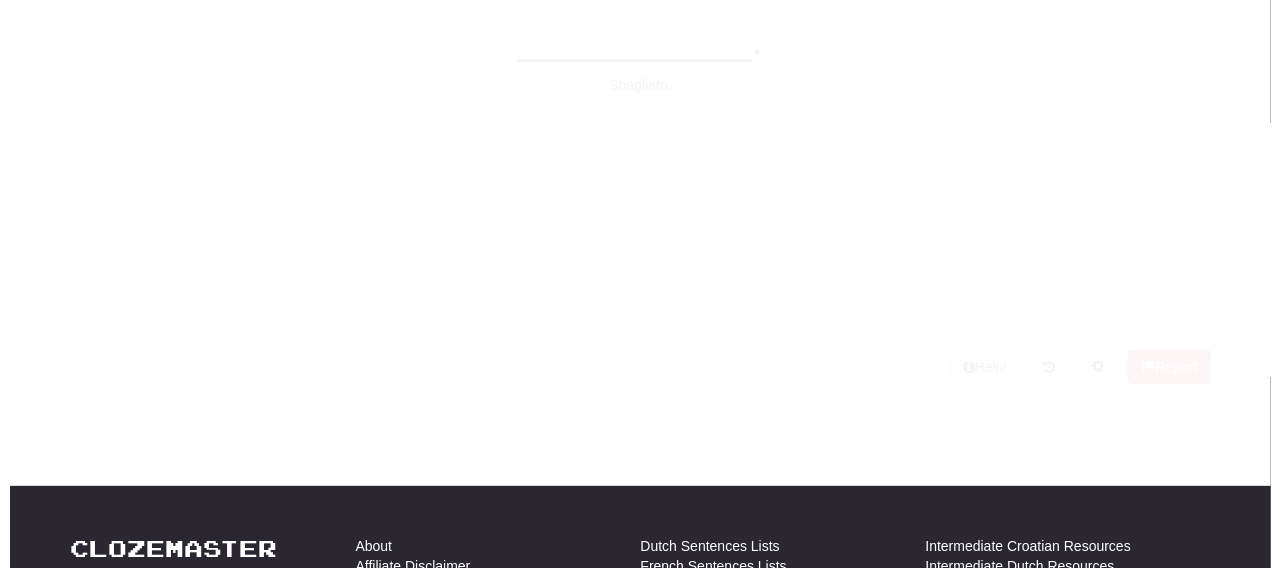 scroll, scrollTop: 92, scrollLeft: 0, axis: vertical 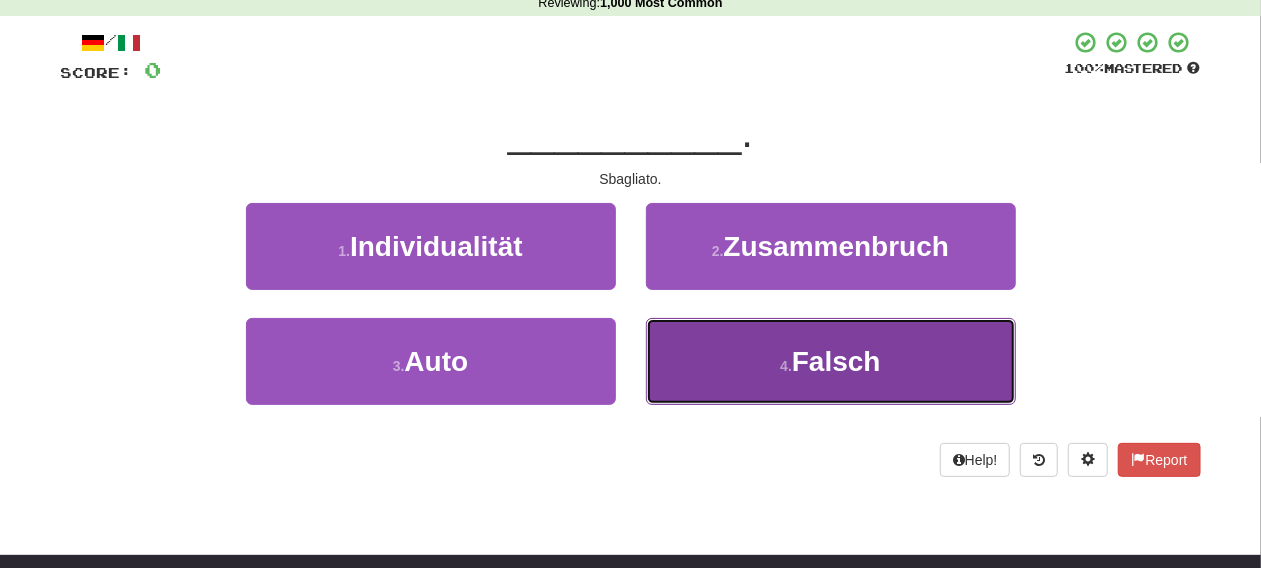 click on "Falsch" at bounding box center [836, 361] 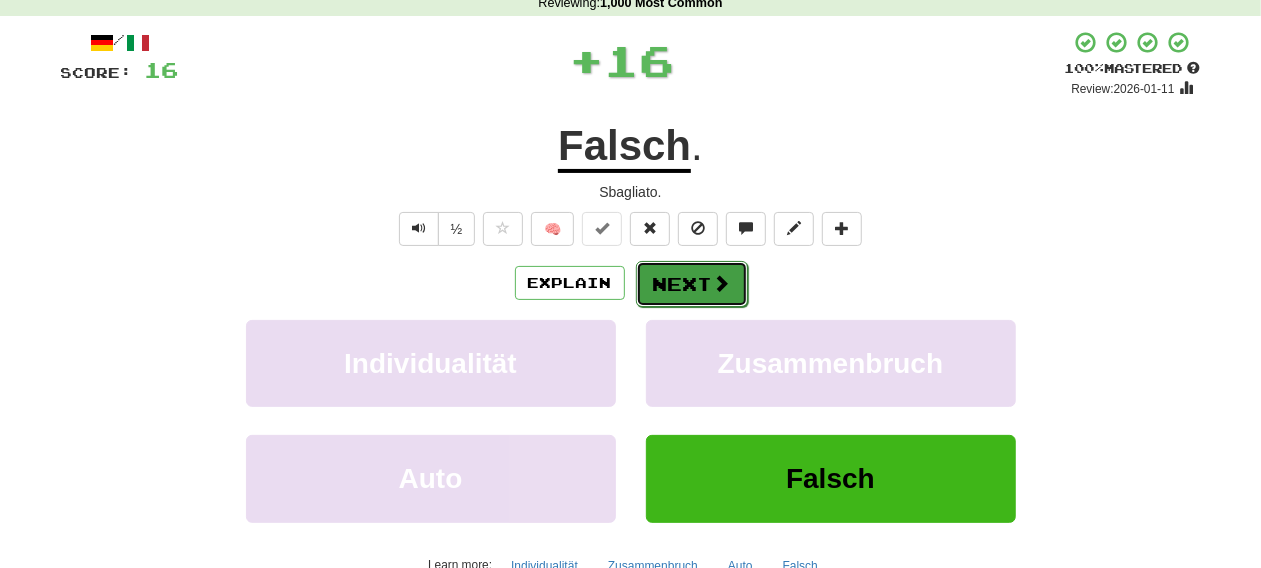 click on "Next" at bounding box center [692, 284] 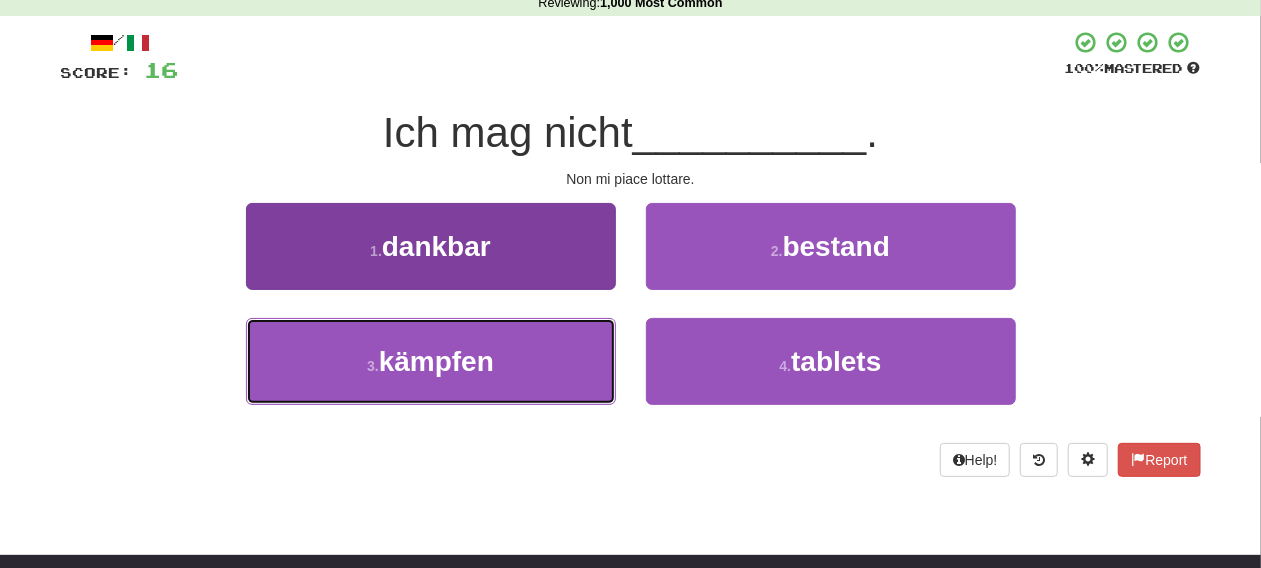 click on "3 .  kämpfen" at bounding box center (431, 361) 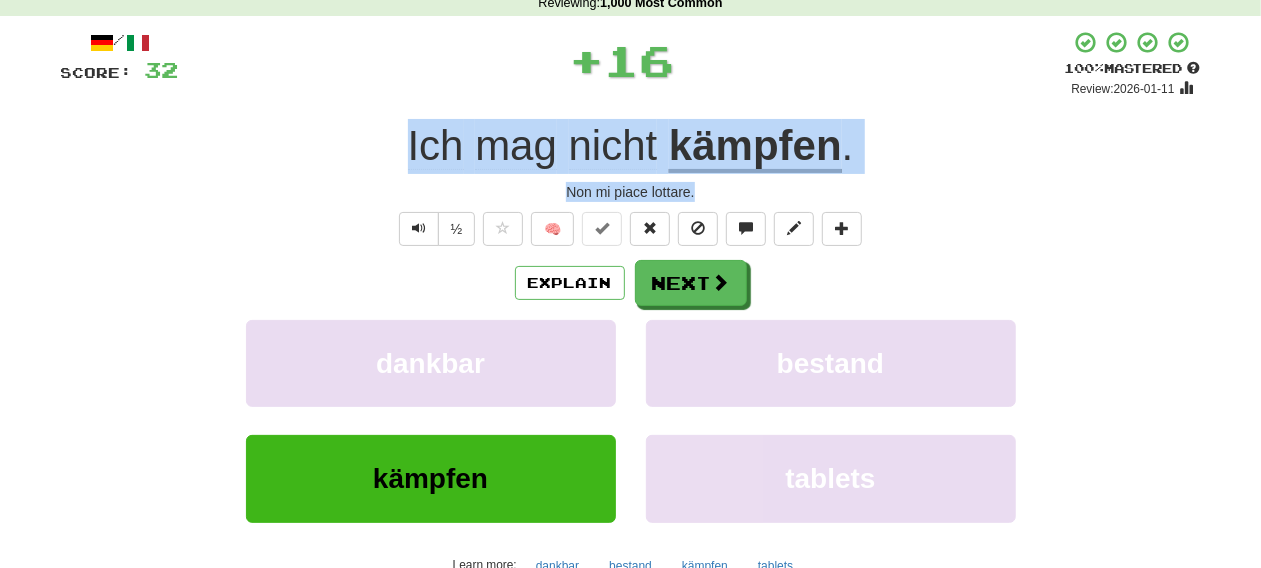 drag, startPoint x: 366, startPoint y: 139, endPoint x: 749, endPoint y: 183, distance: 385.51913 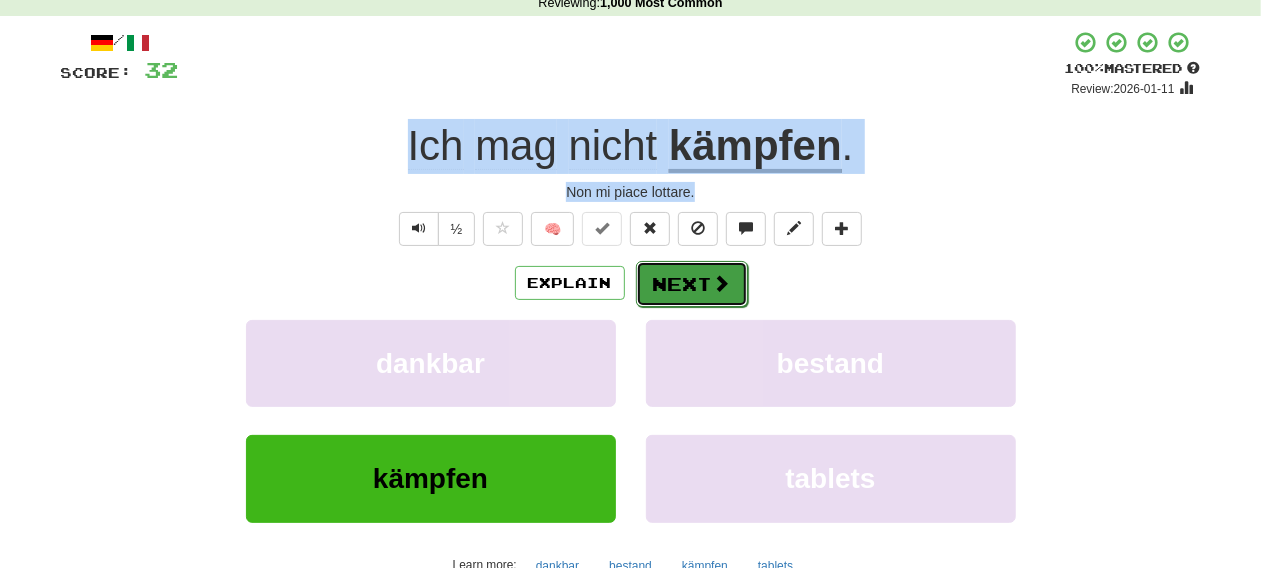 click on "Next" at bounding box center [692, 284] 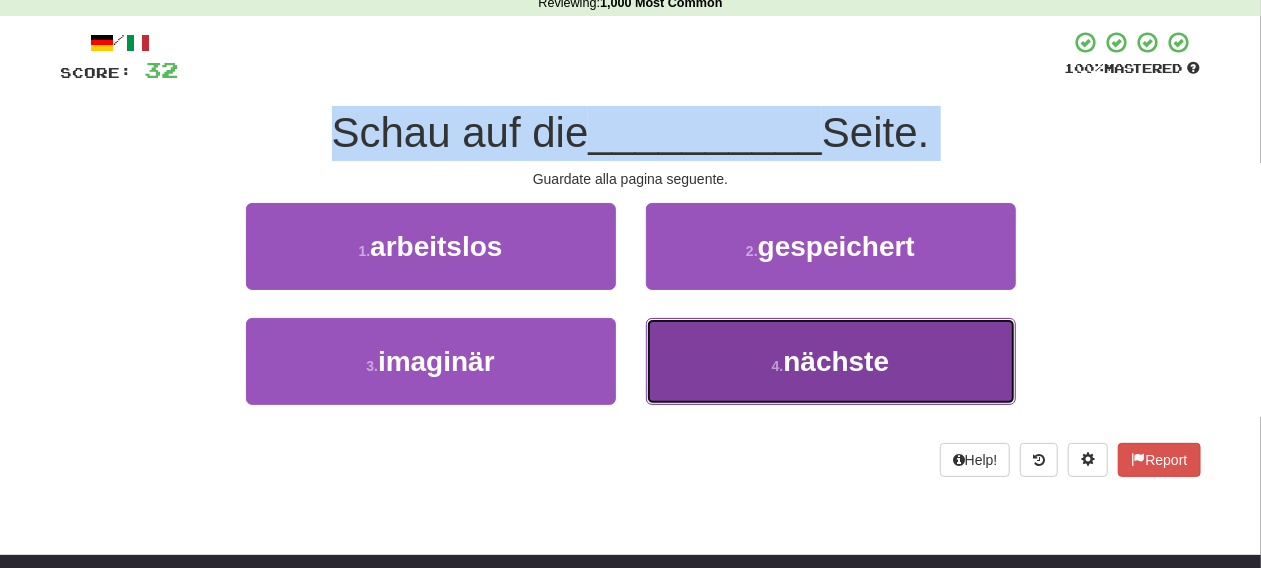 click on "nächste" at bounding box center (836, 361) 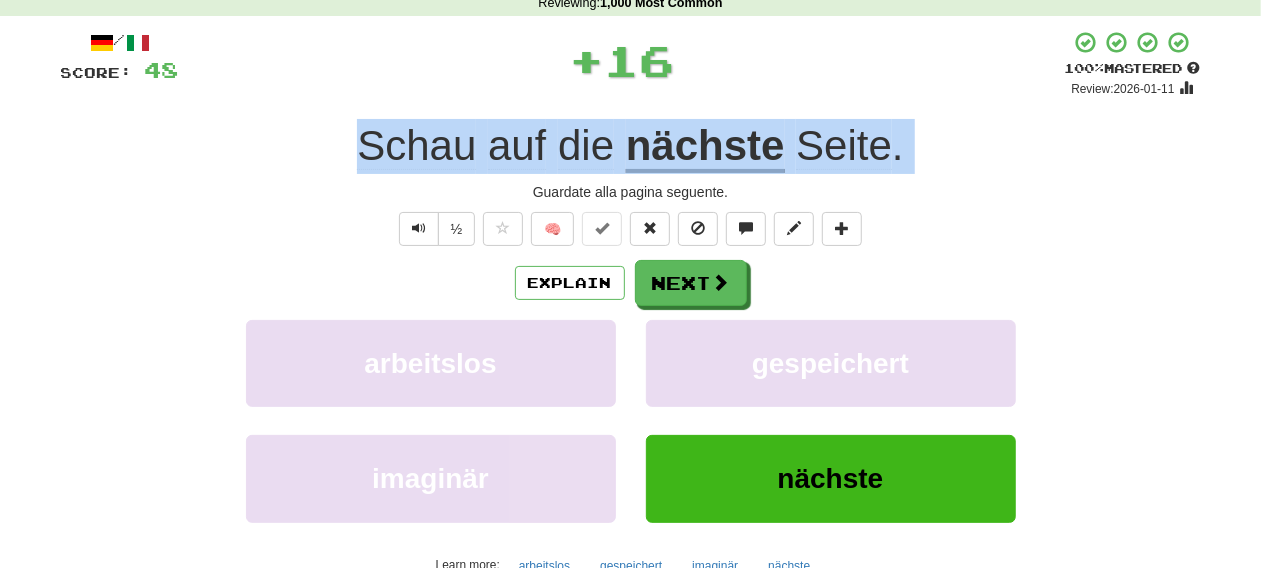 click on "Schau   auf   die   nächste   Seite ." at bounding box center (631, 146) 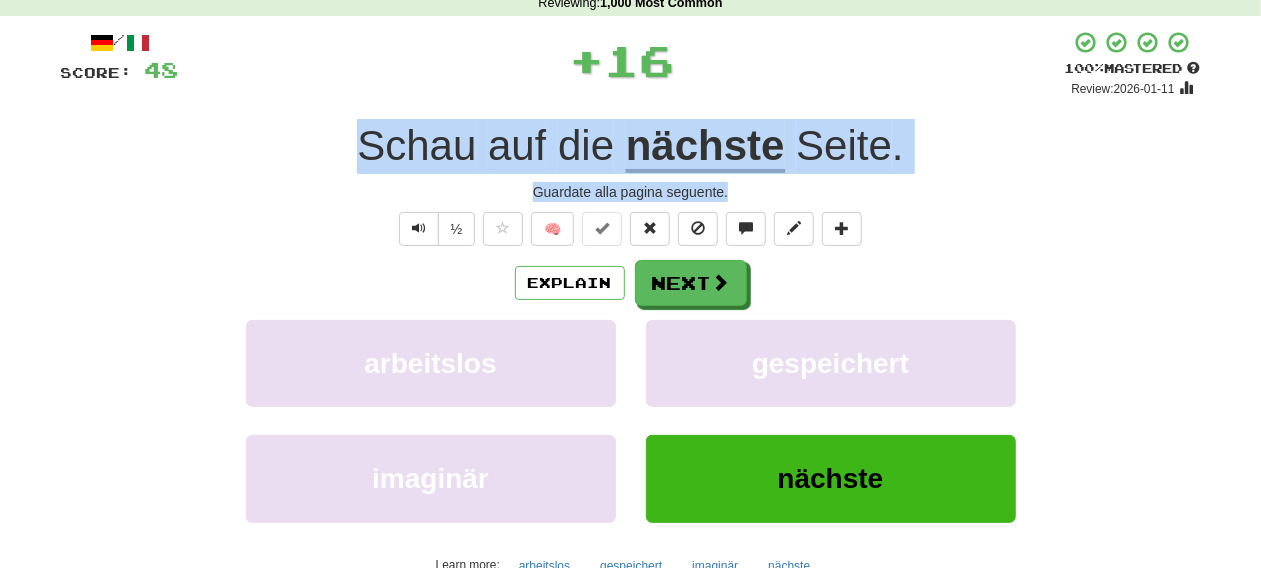 drag, startPoint x: 440, startPoint y: 154, endPoint x: 774, endPoint y: 200, distance: 337.15277 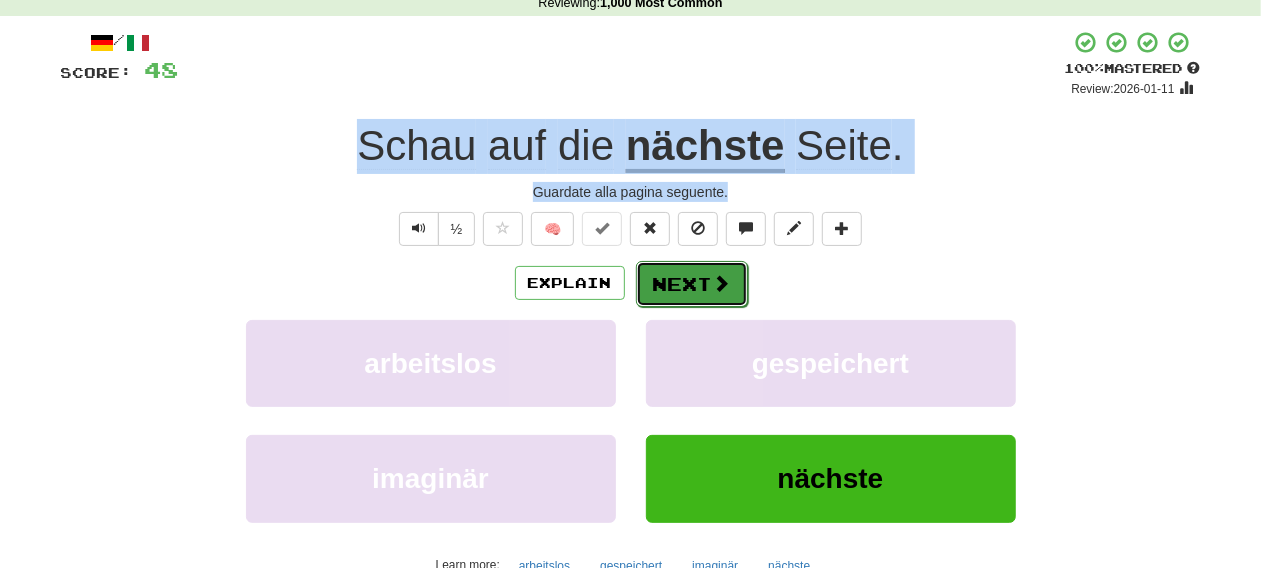 click on "Next" at bounding box center [692, 284] 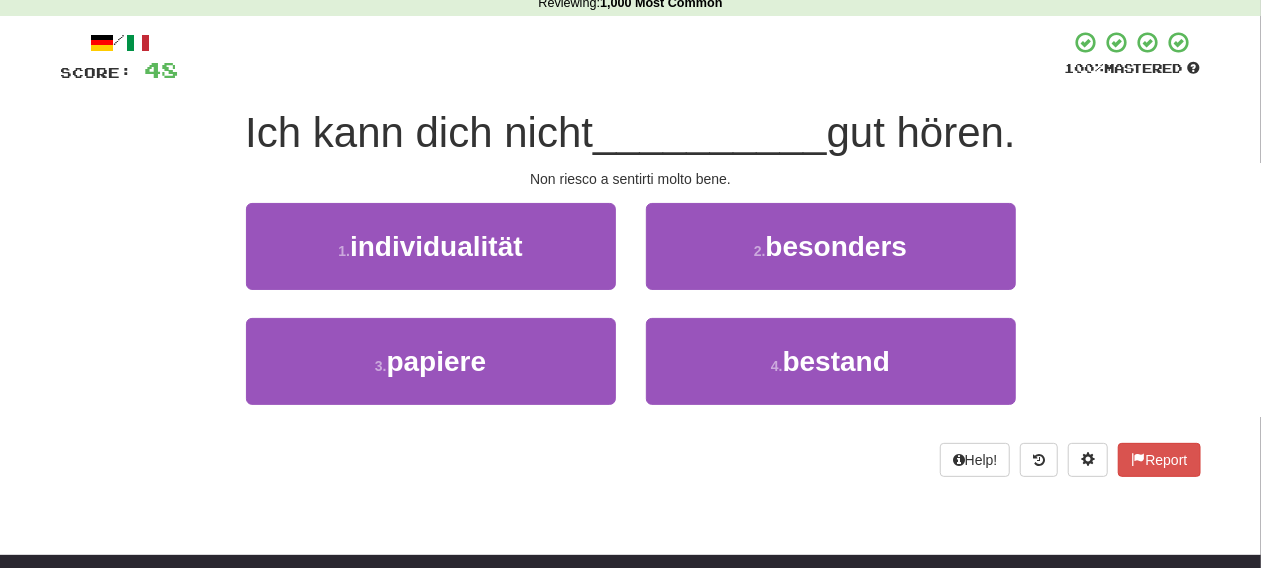click on "/  Score:   48 100 %  Mastered Ich kann dich nicht  __________  gut hören. Non riesco a sentirti molto bene. 1 .  individualität 2 .  besonders 3 .  papiere 4 .  bestand  Help!  Report" at bounding box center [631, 260] 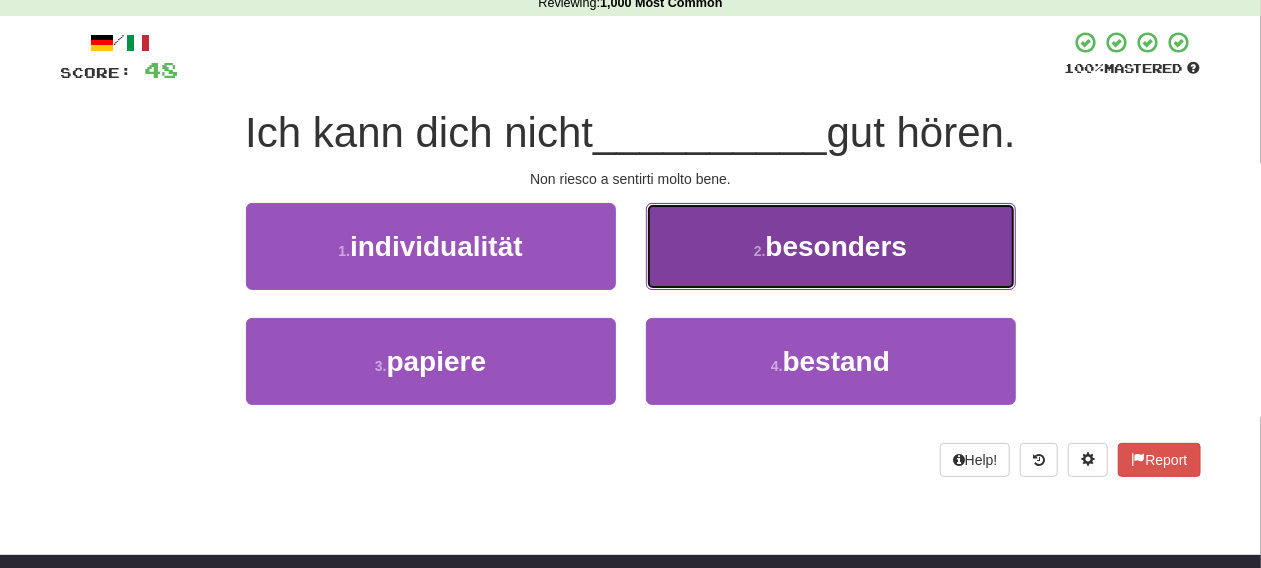 click on "besonders" at bounding box center (837, 246) 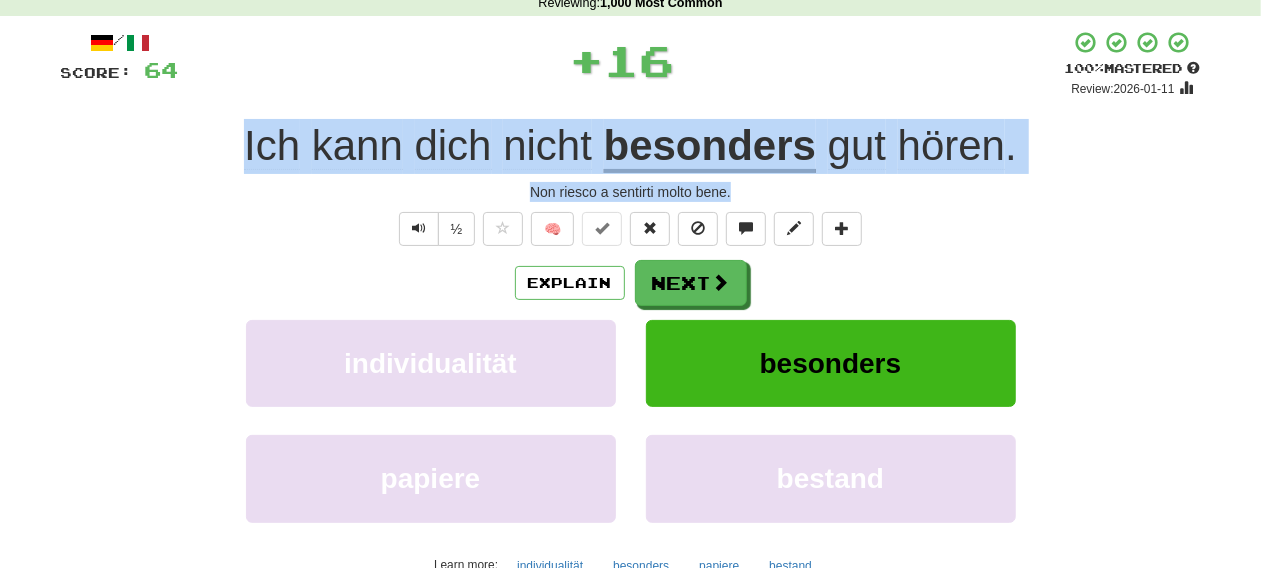 drag, startPoint x: 209, startPoint y: 145, endPoint x: 776, endPoint y: 182, distance: 568.20593 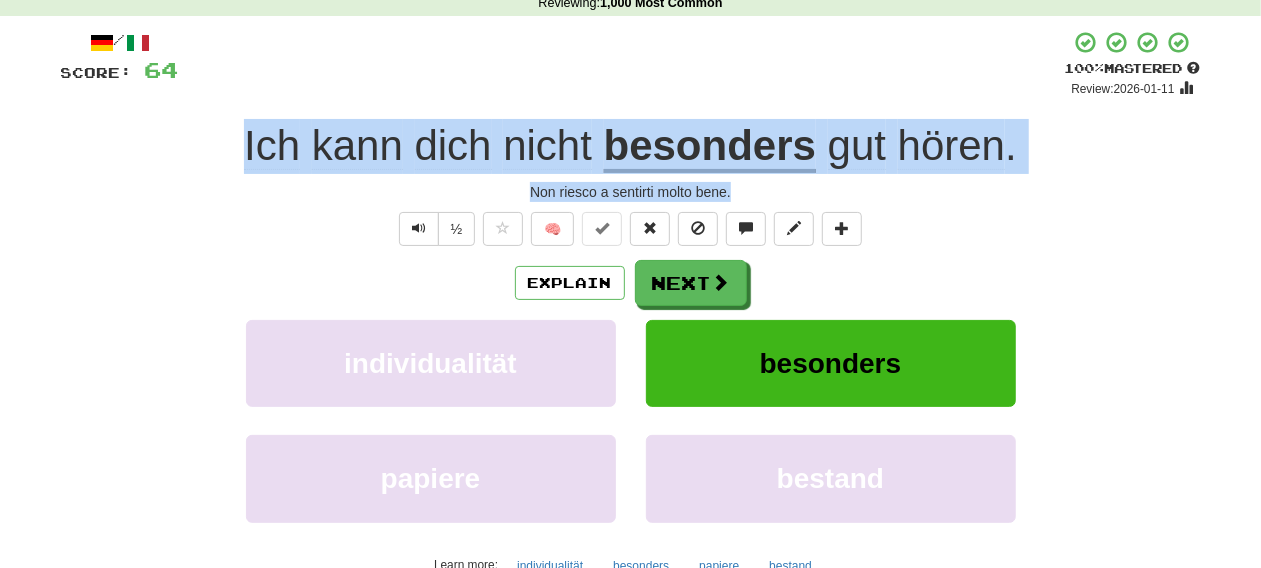 click on "Explain Next" at bounding box center [631, 283] 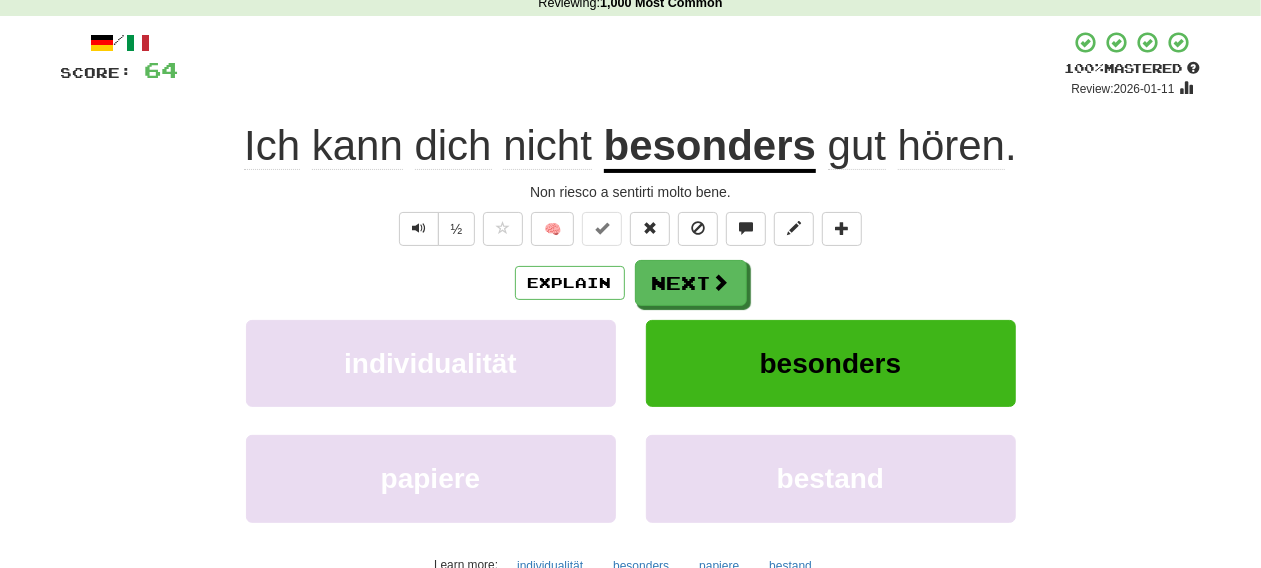 click on "Explain Next" at bounding box center (631, 283) 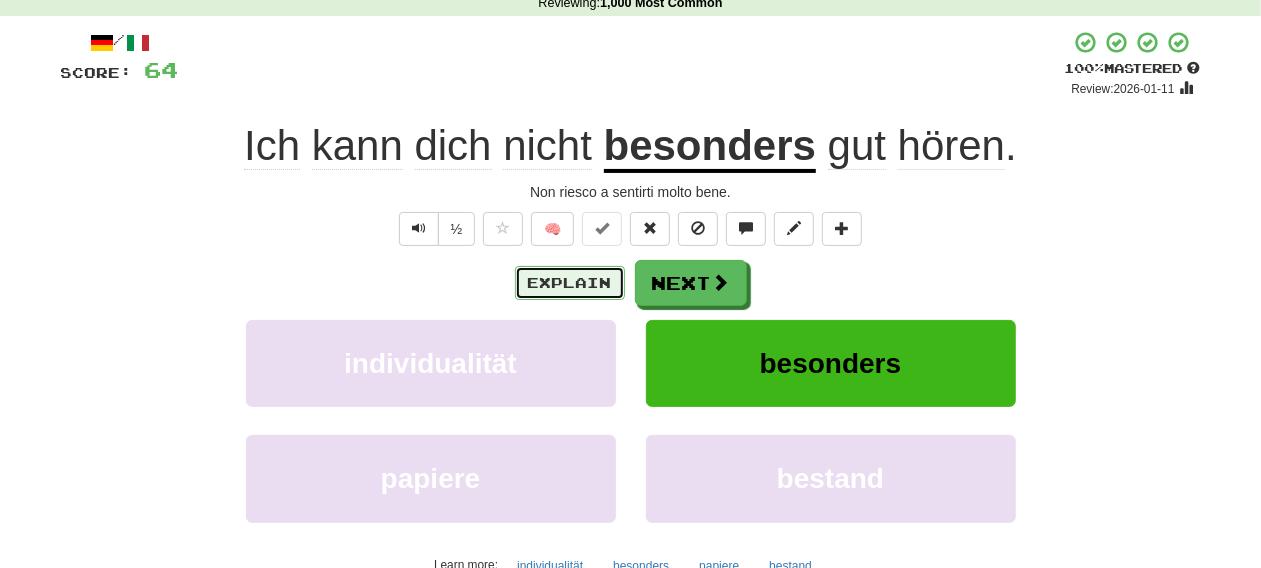 click on "Explain" at bounding box center [570, 283] 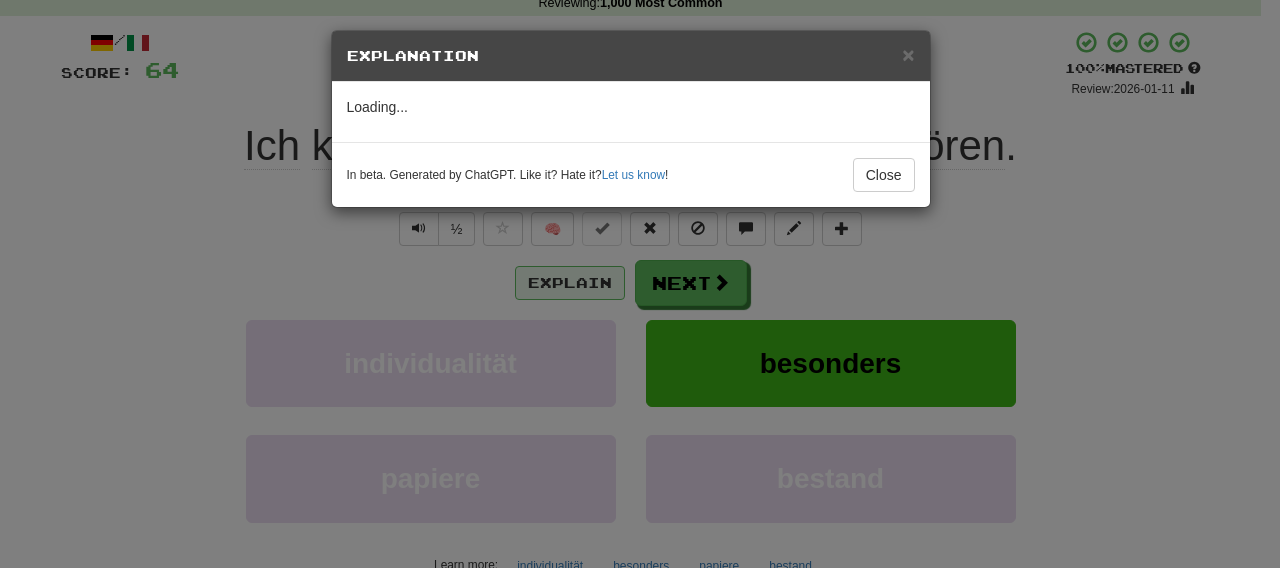 click on "× Explanation Loading... In beta. Generated by ChatGPT. Like it? Hate it?  Let us know ! Close" at bounding box center (640, 284) 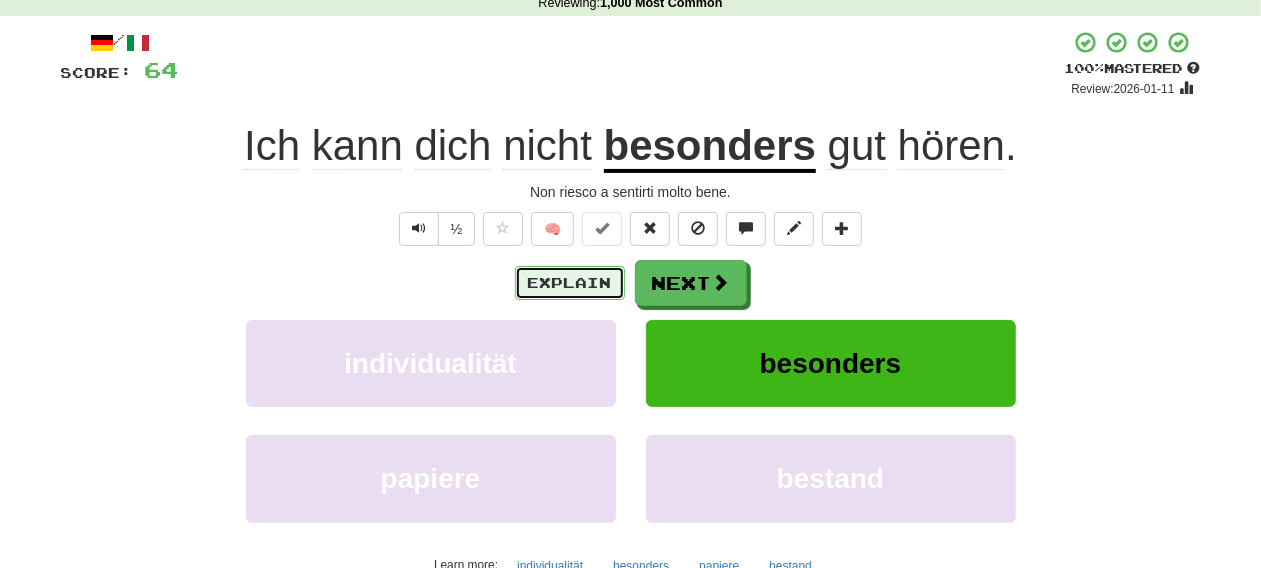 click on "Explain" at bounding box center (570, 283) 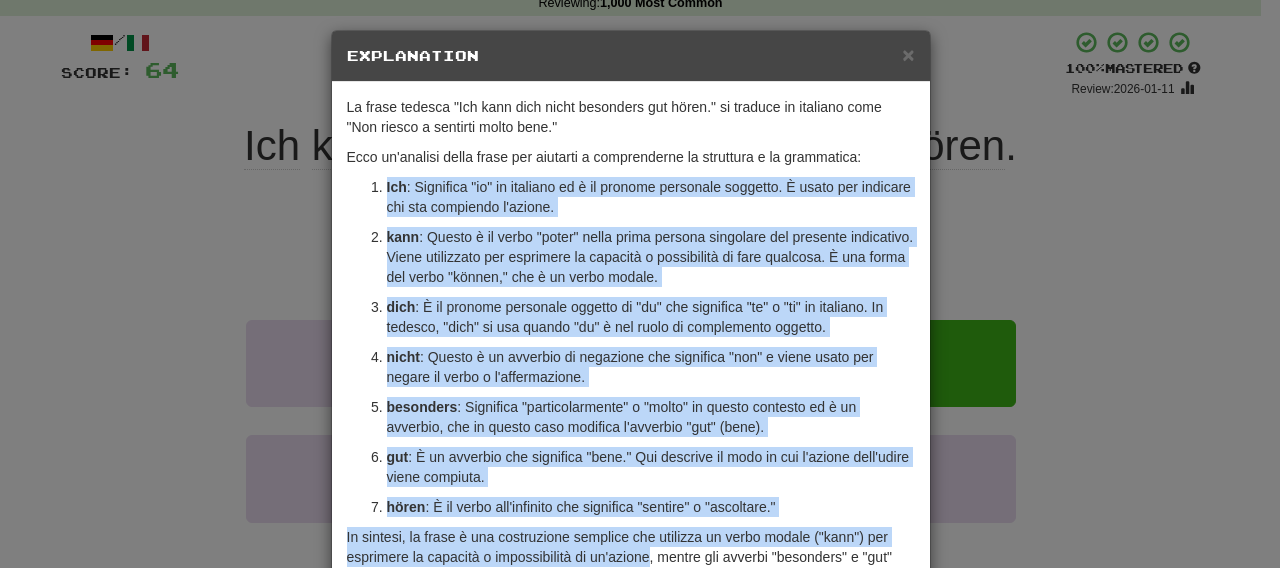 scroll, scrollTop: 138, scrollLeft: 0, axis: vertical 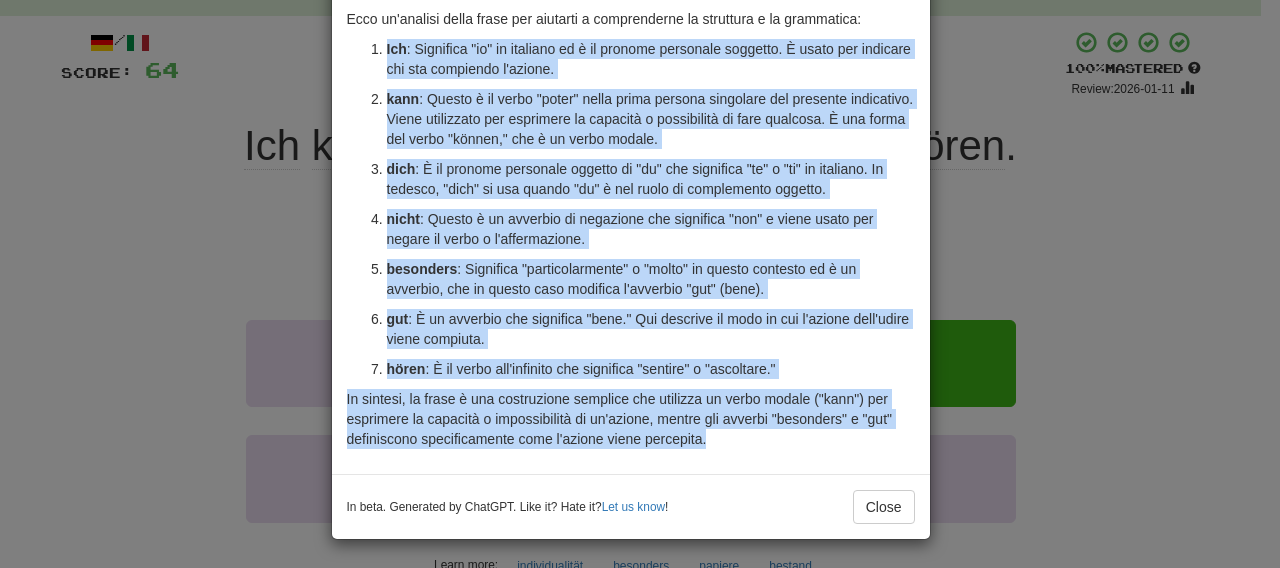 drag, startPoint x: 345, startPoint y: 184, endPoint x: 780, endPoint y: 452, distance: 510.92953 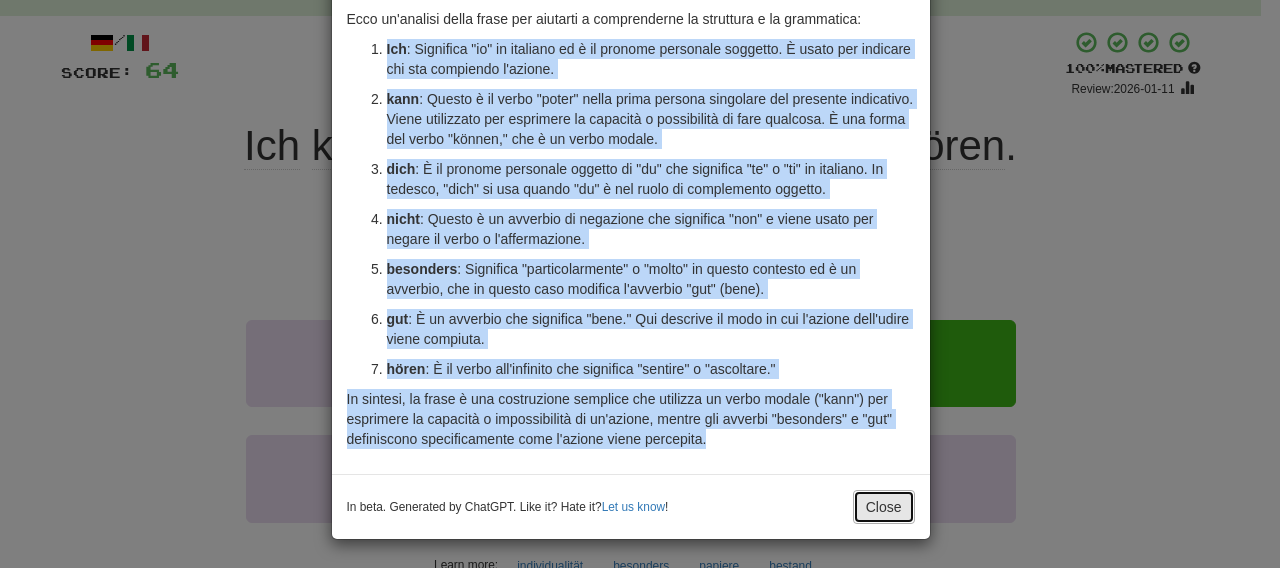 click on "Close" at bounding box center (884, 507) 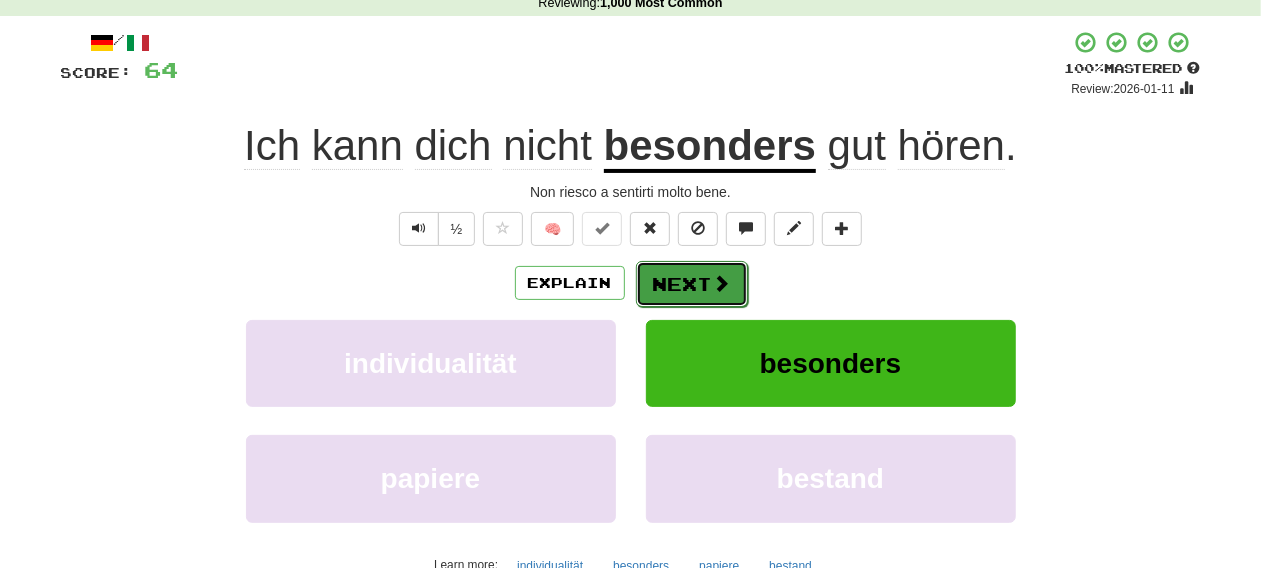 click on "Next" at bounding box center [692, 284] 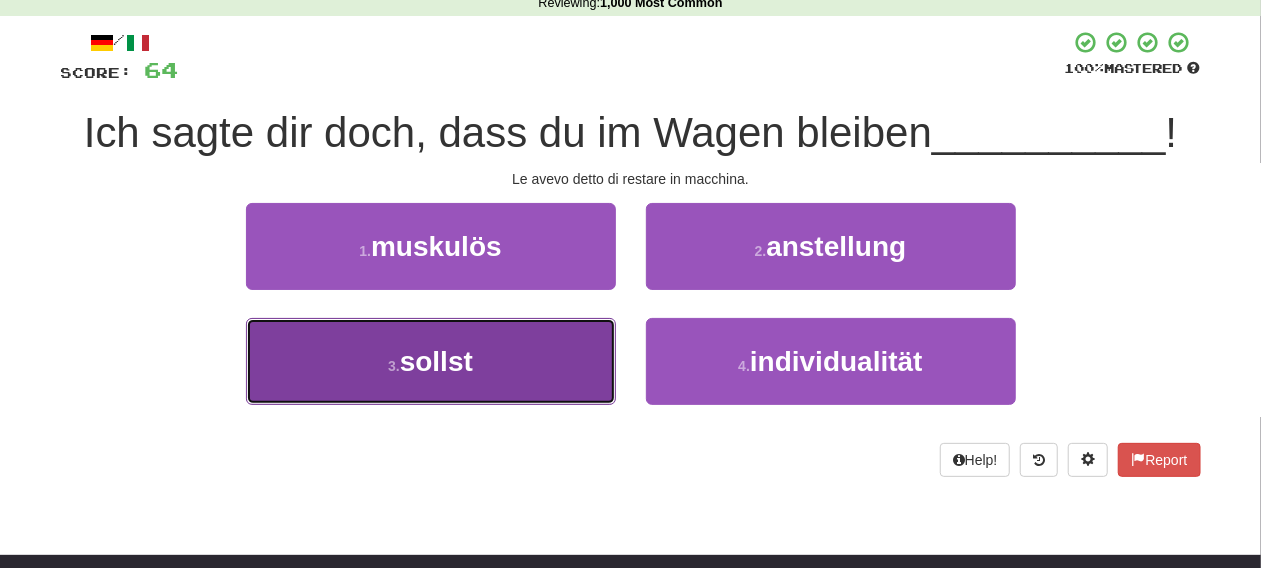 click on "3 .  sollst" at bounding box center (431, 361) 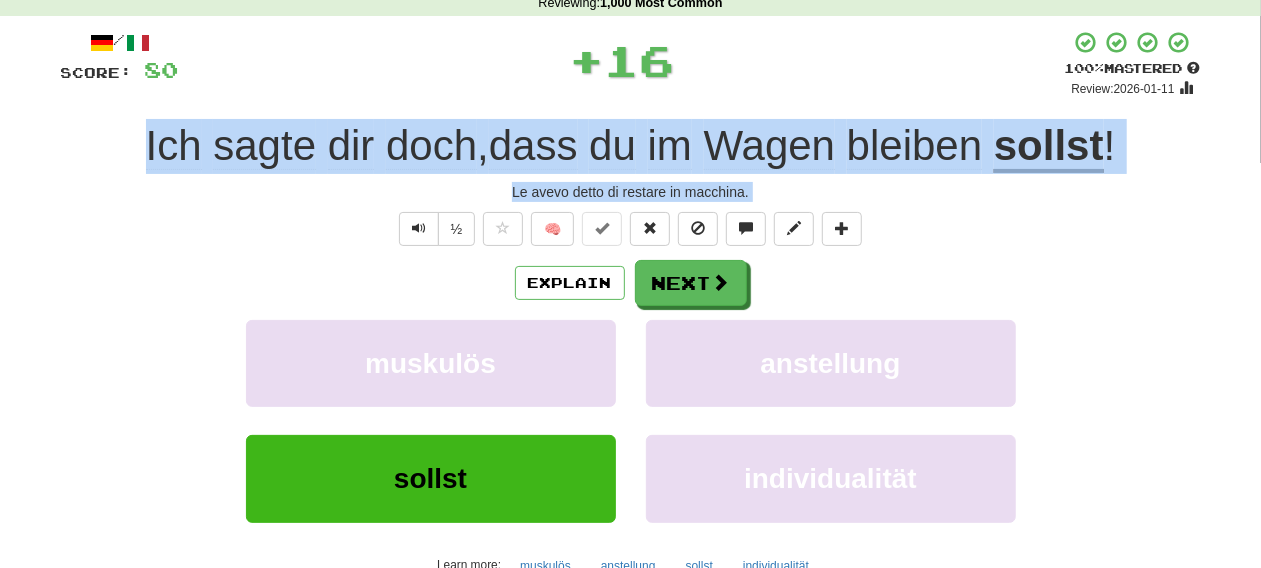 drag, startPoint x: 110, startPoint y: 134, endPoint x: 768, endPoint y: 203, distance: 661.6079 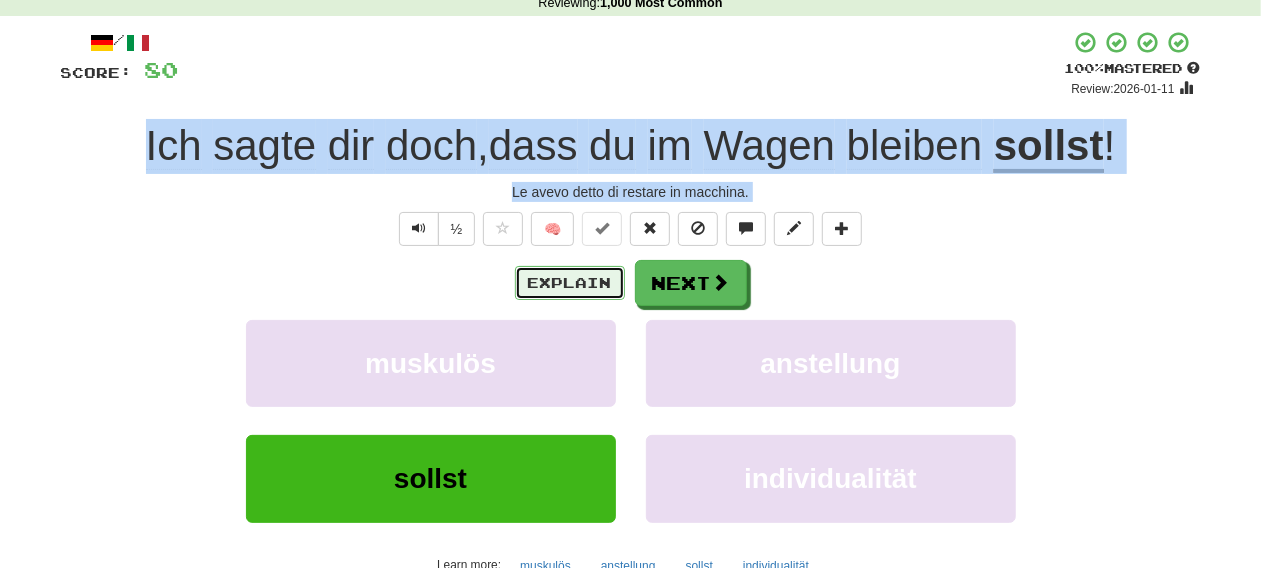 click on "Explain" at bounding box center (570, 283) 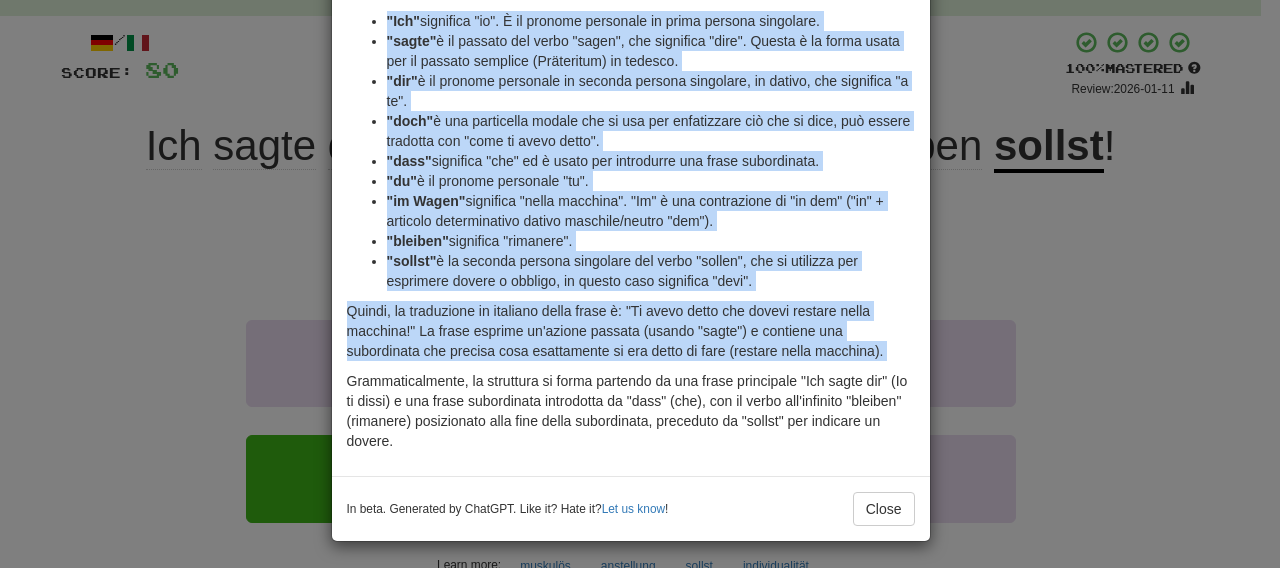scroll, scrollTop: 138, scrollLeft: 0, axis: vertical 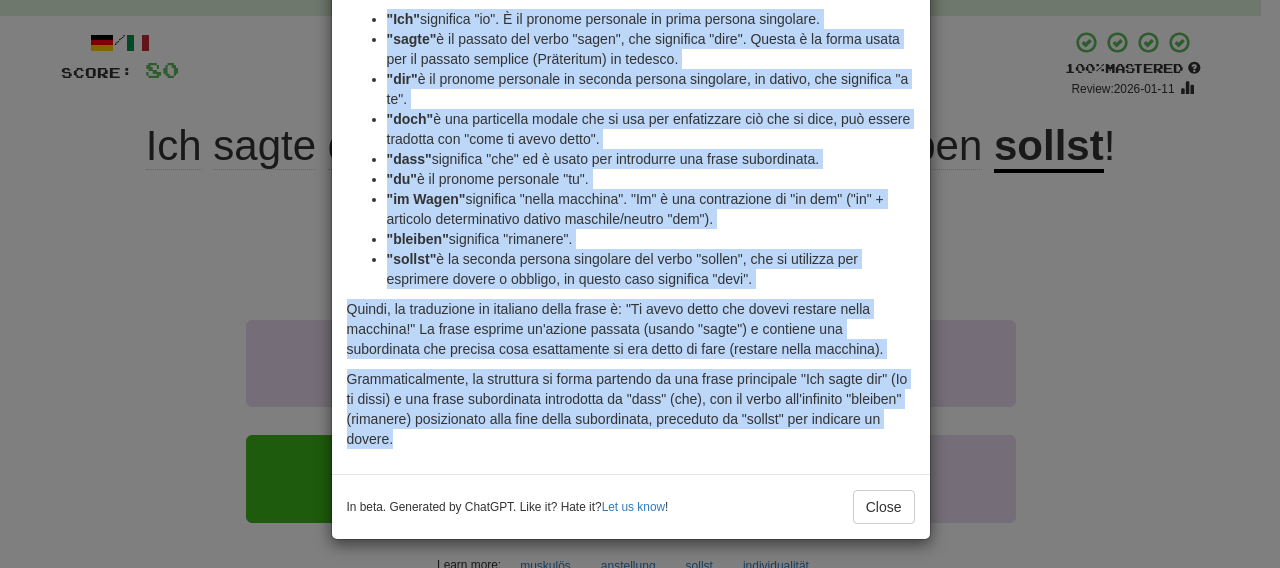 drag, startPoint x: 364, startPoint y: 154, endPoint x: 404, endPoint y: 445, distance: 293.73627 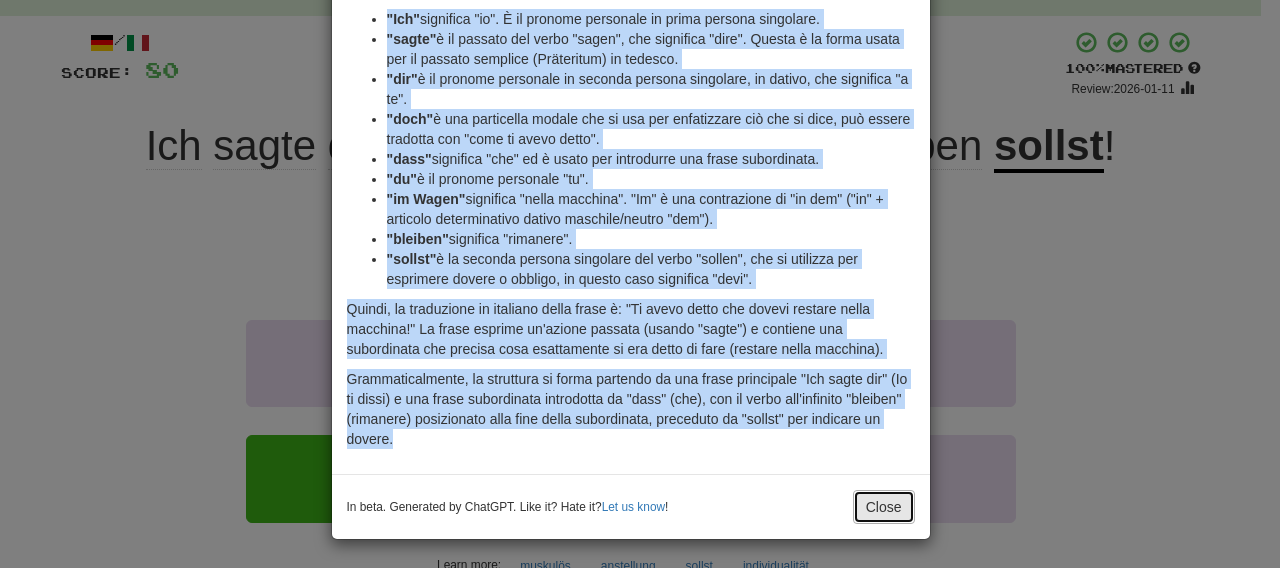 click on "Close" at bounding box center (884, 507) 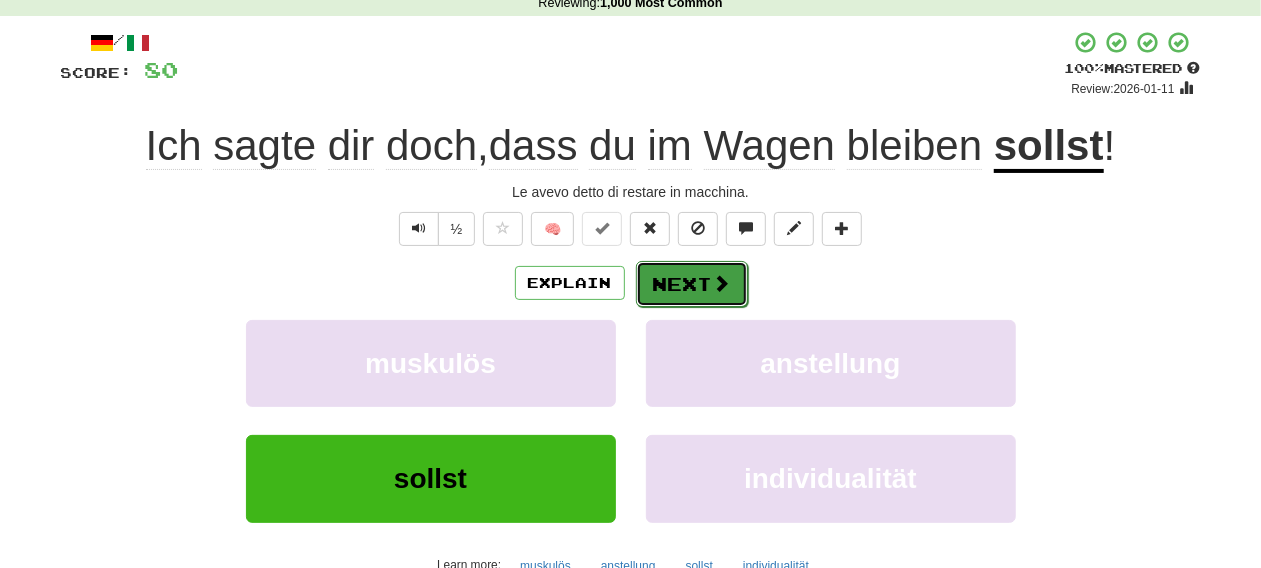 click on "Next" at bounding box center [692, 284] 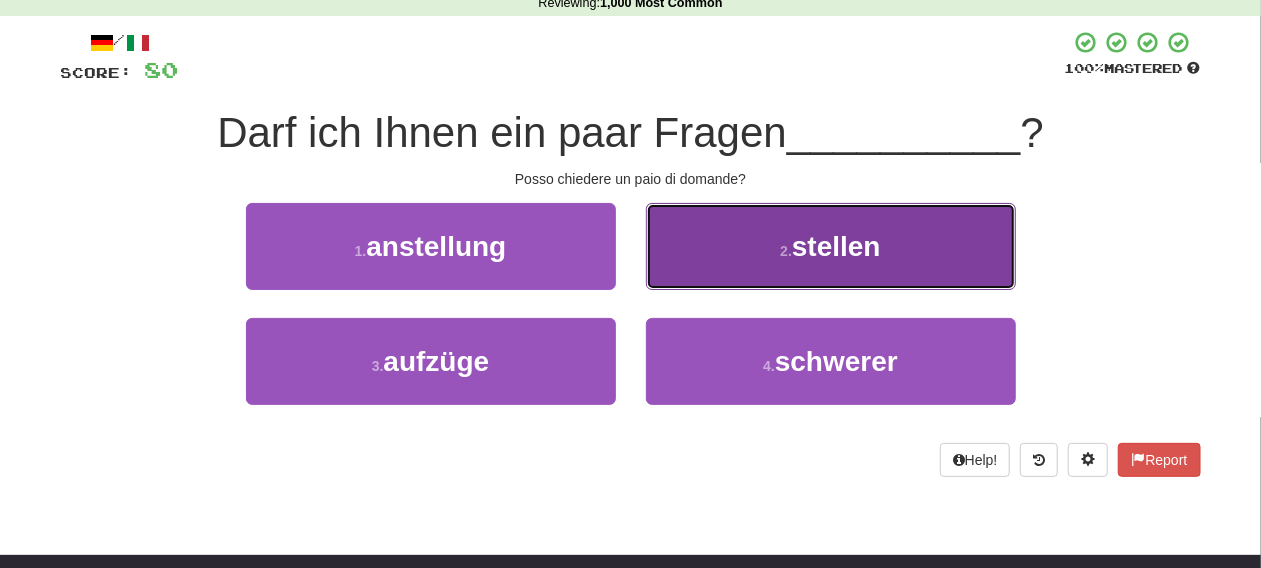 click on "2 .  stellen" at bounding box center (831, 246) 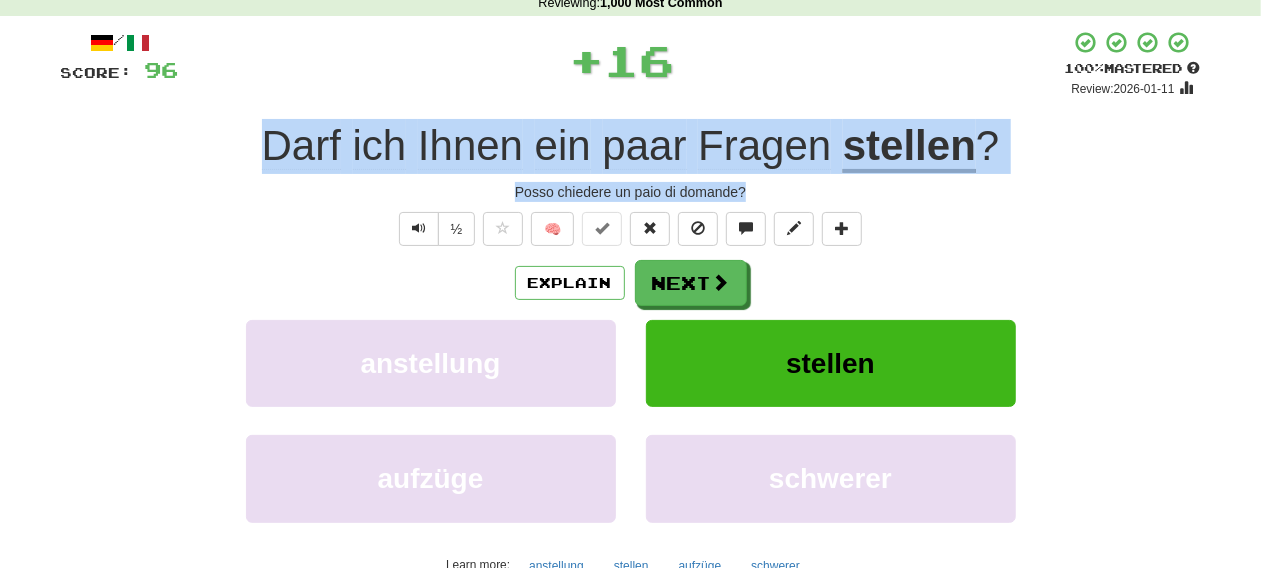 drag, startPoint x: 221, startPoint y: 148, endPoint x: 774, endPoint y: 193, distance: 554.8279 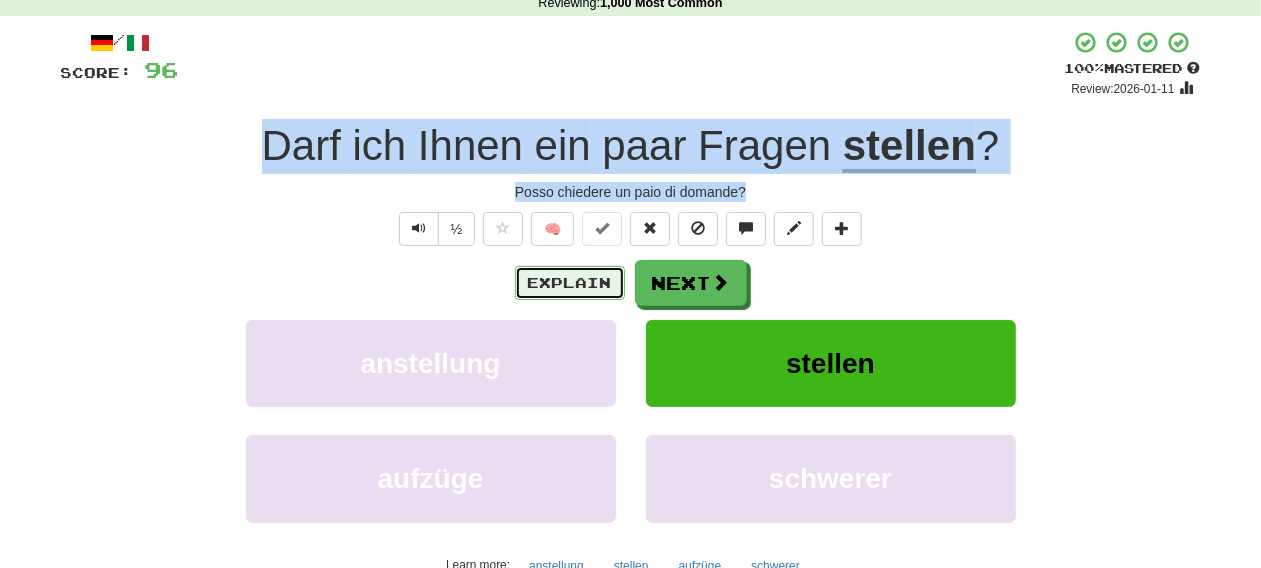 click on "Explain" at bounding box center [570, 283] 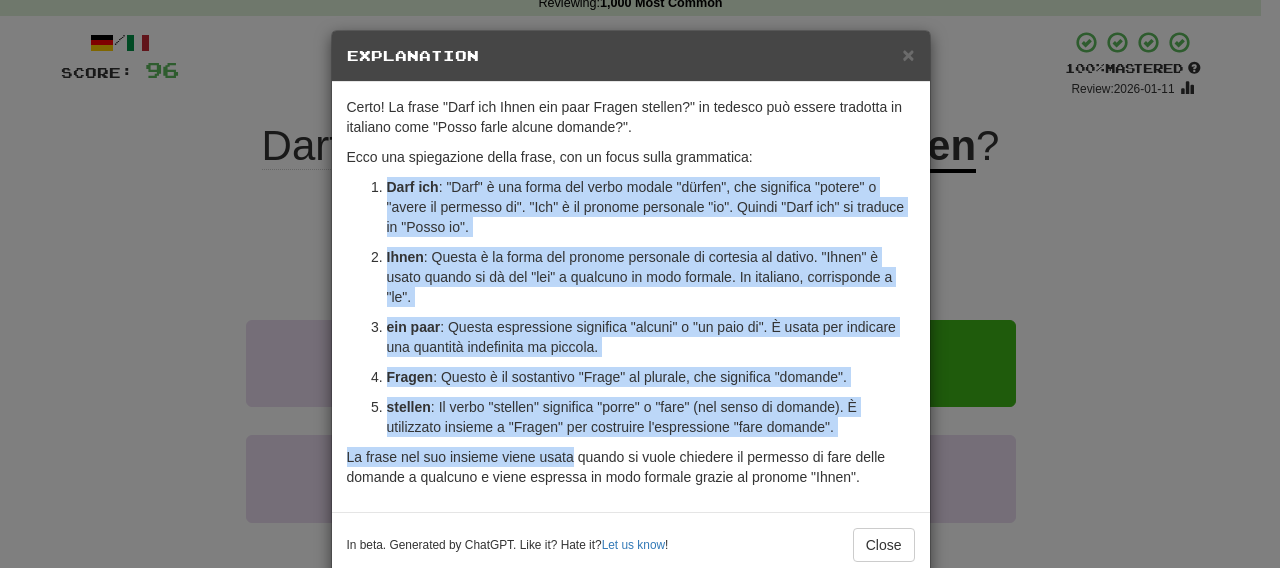 scroll, scrollTop: 38, scrollLeft: 0, axis: vertical 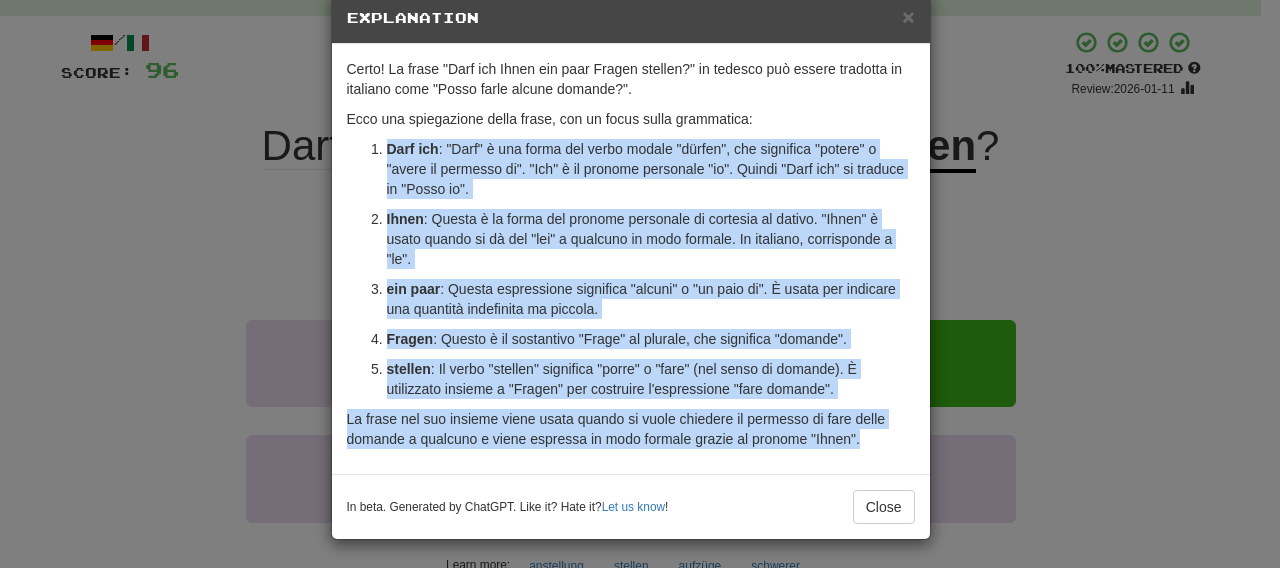 drag, startPoint x: 342, startPoint y: 186, endPoint x: 876, endPoint y: 435, distance: 589.2003 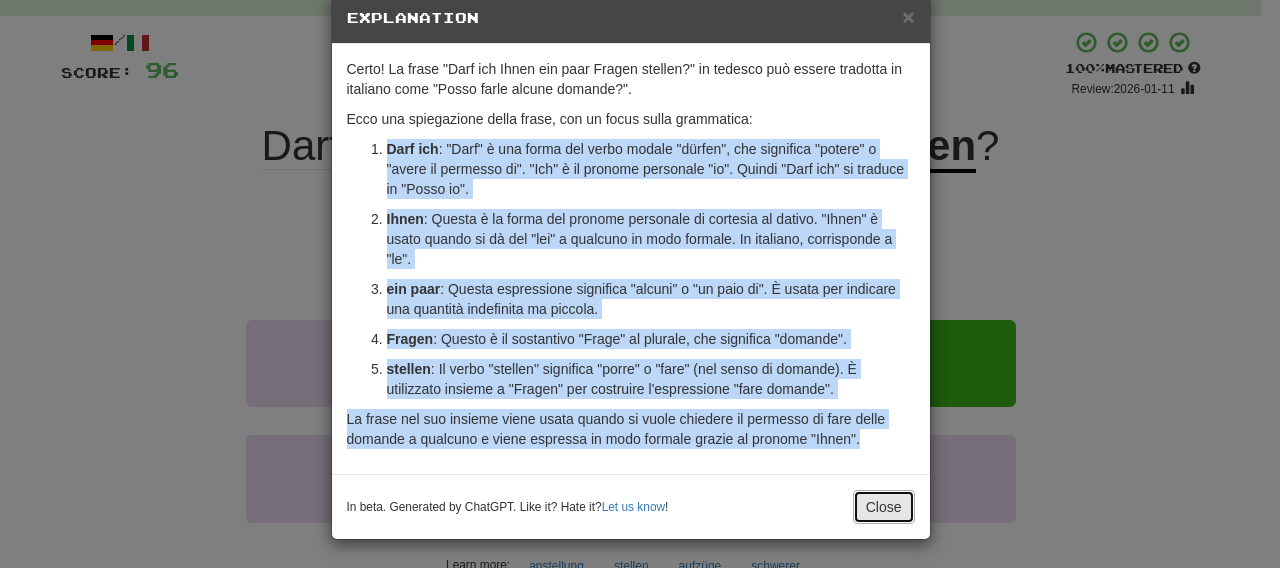 click on "Close" at bounding box center (884, 507) 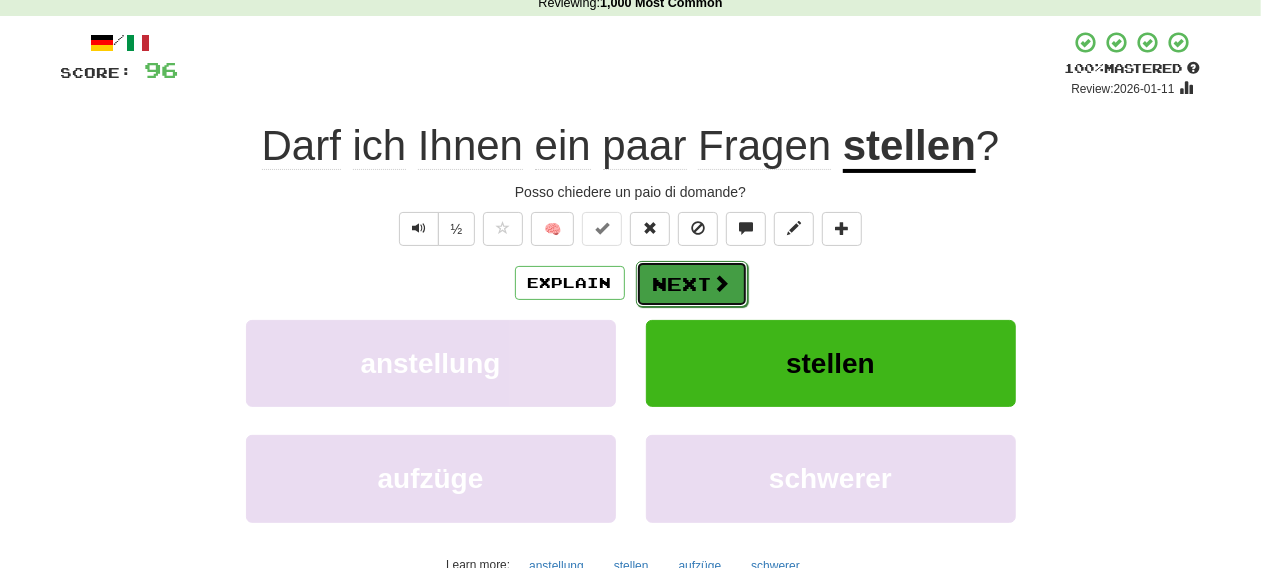 click on "Next" at bounding box center (692, 284) 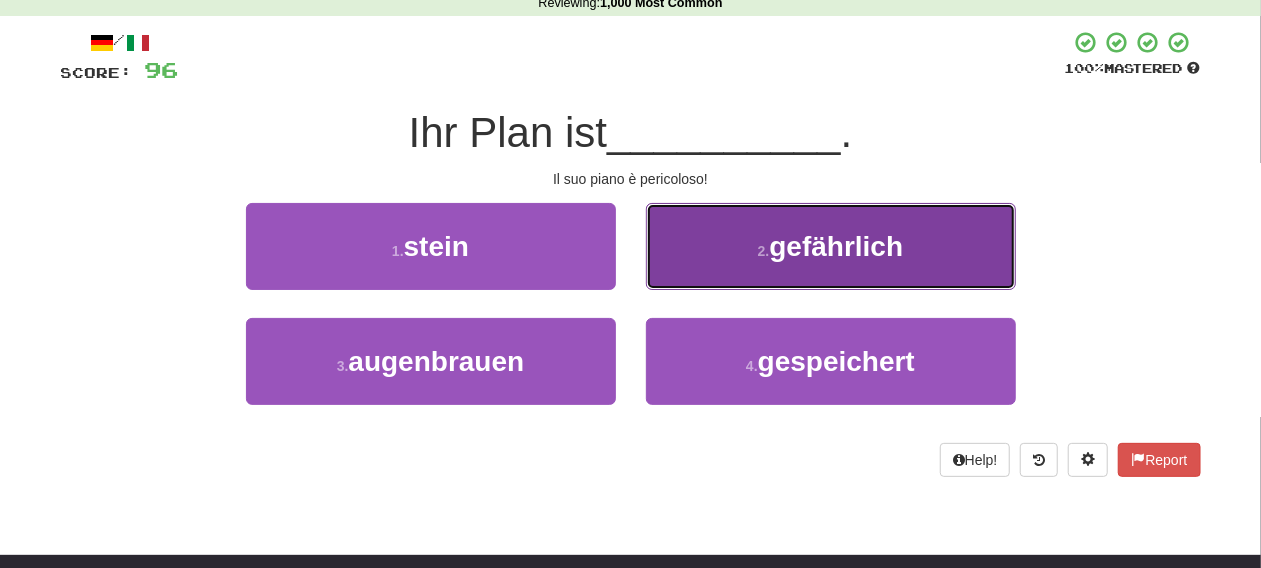 click on "gefährlich" at bounding box center (836, 246) 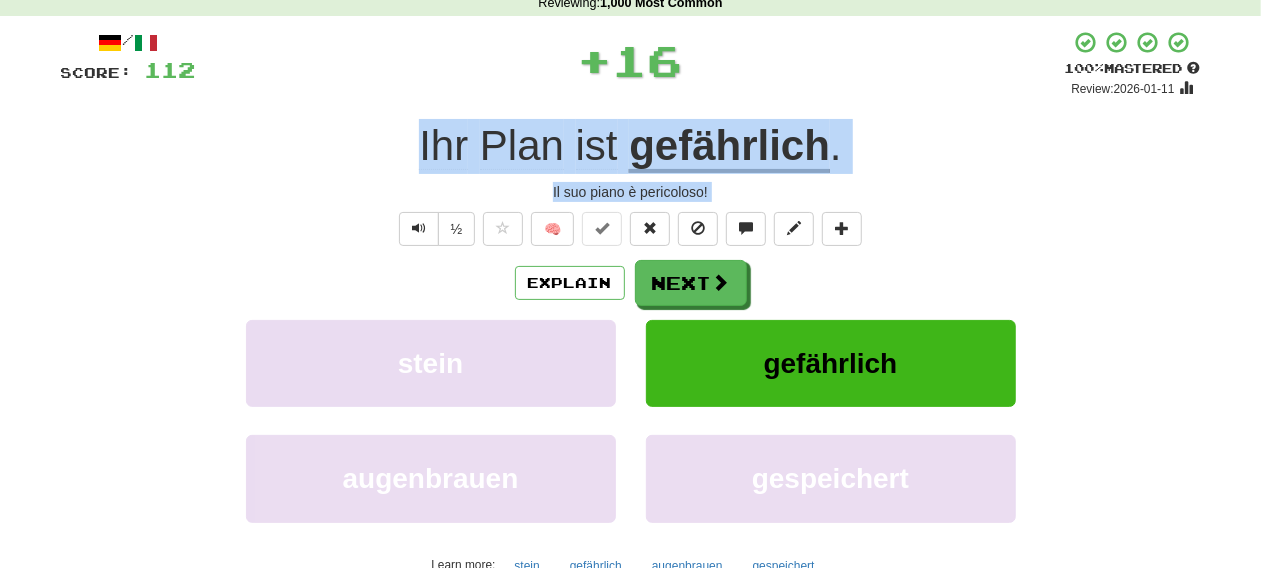 drag, startPoint x: 370, startPoint y: 139, endPoint x: 807, endPoint y: 207, distance: 442.25897 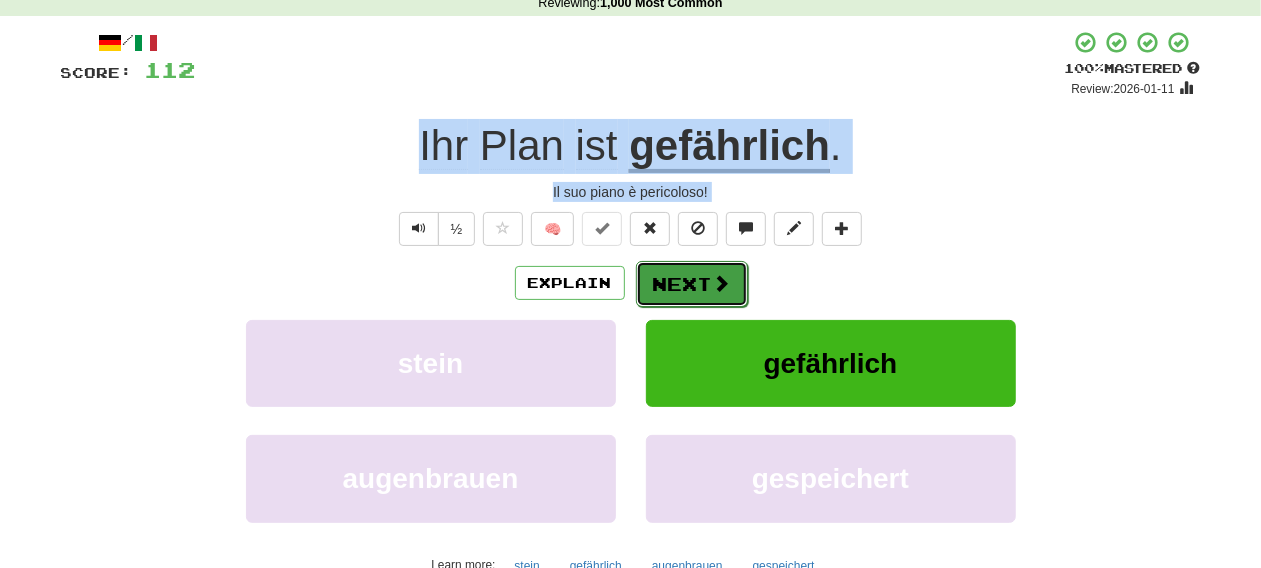 click on "Next" at bounding box center [692, 284] 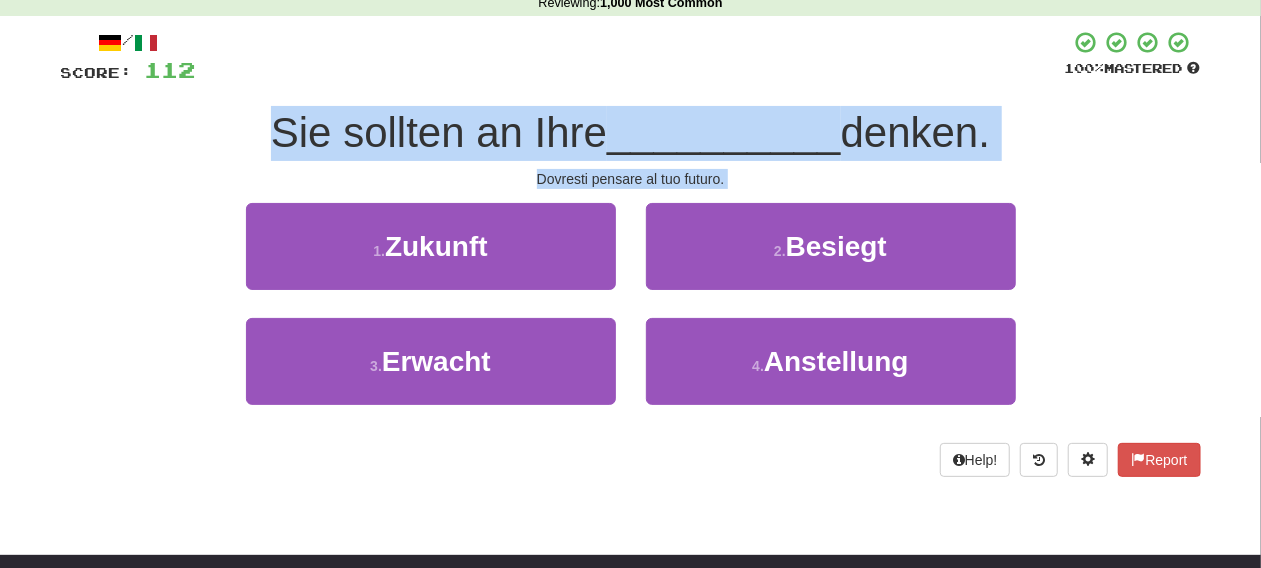 click on "/  Score:   112 100 %  Mastered Sie sollten an Ihre  __________  denken. Dovresti pensare al tuo futuro. 1 .  Zukunft 2 .  Besiegt 3 .  Erwacht 4 .  Anstellung  Help!  Report" at bounding box center (631, 260) 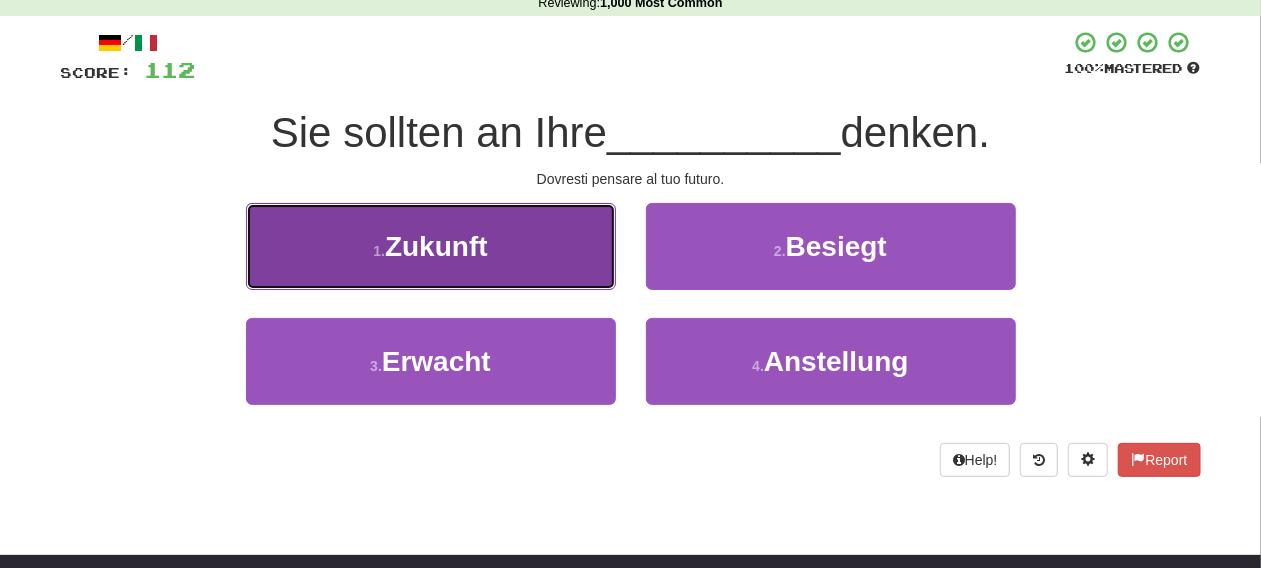 click on "1 .  Zukunft" at bounding box center (431, 246) 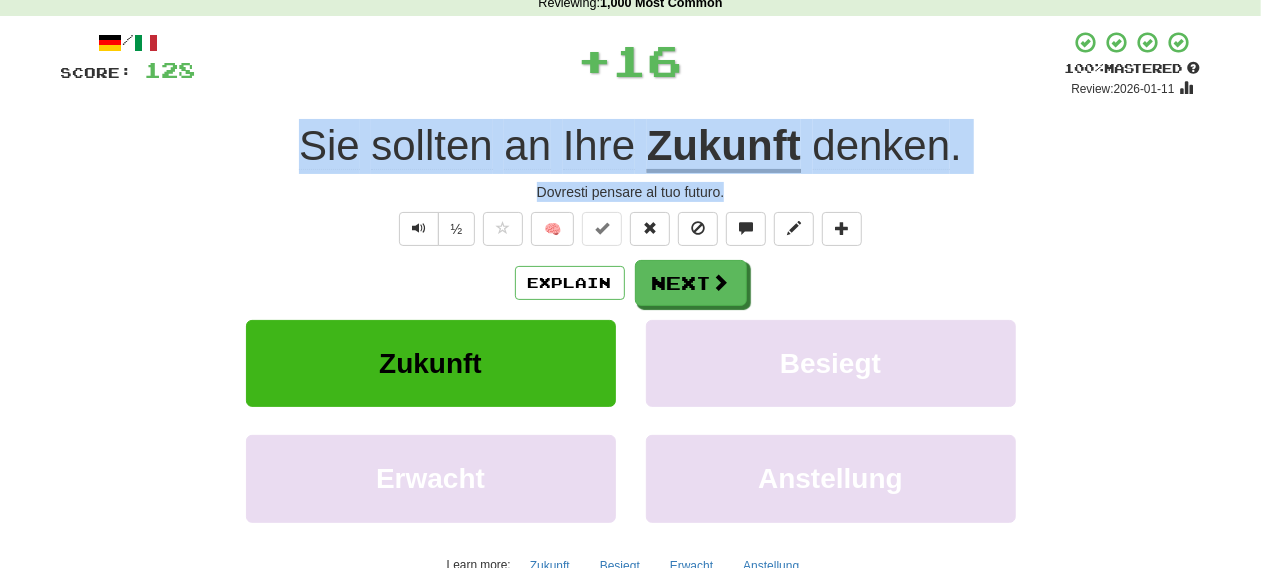 drag, startPoint x: 264, startPoint y: 128, endPoint x: 772, endPoint y: 180, distance: 510.65448 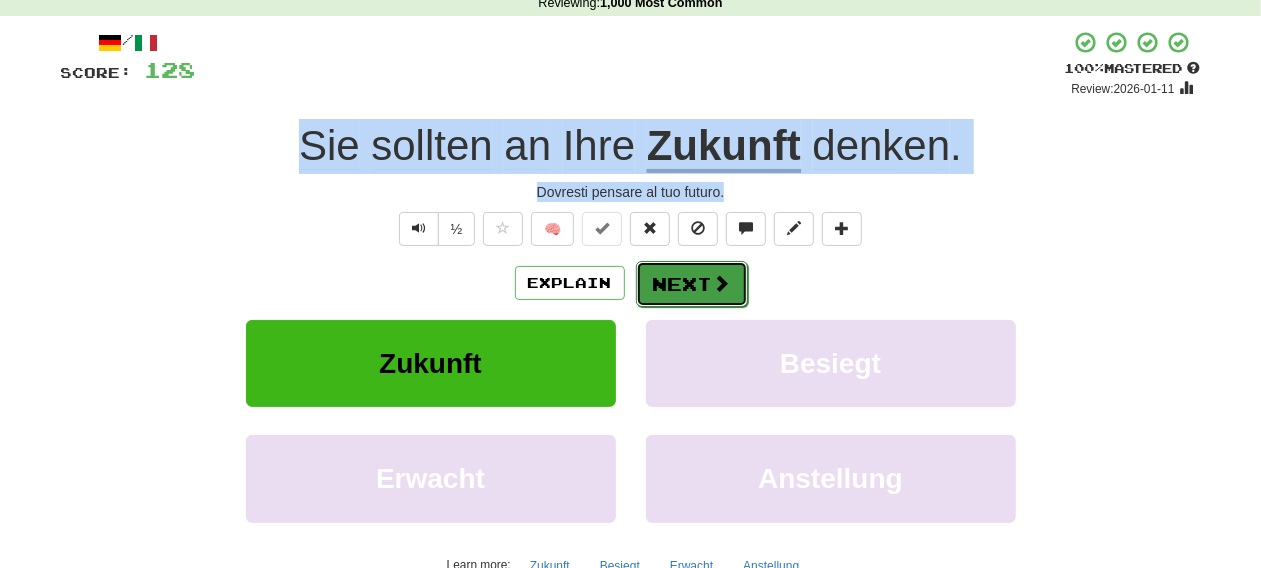 click on "Next" at bounding box center (692, 284) 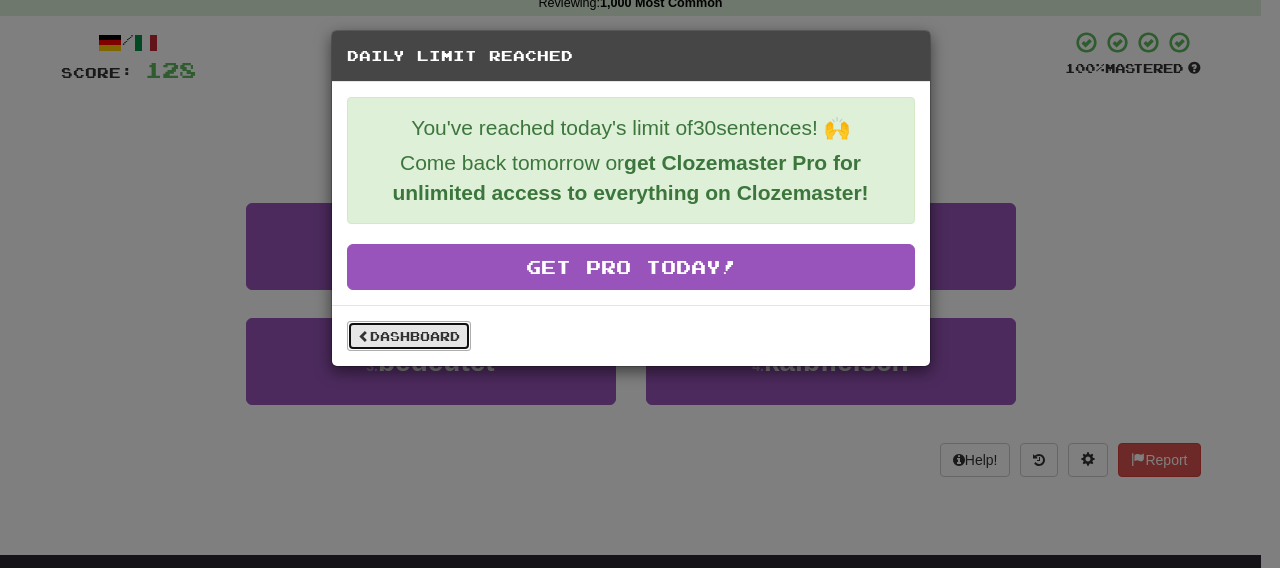 click on "Dashboard" at bounding box center (409, 336) 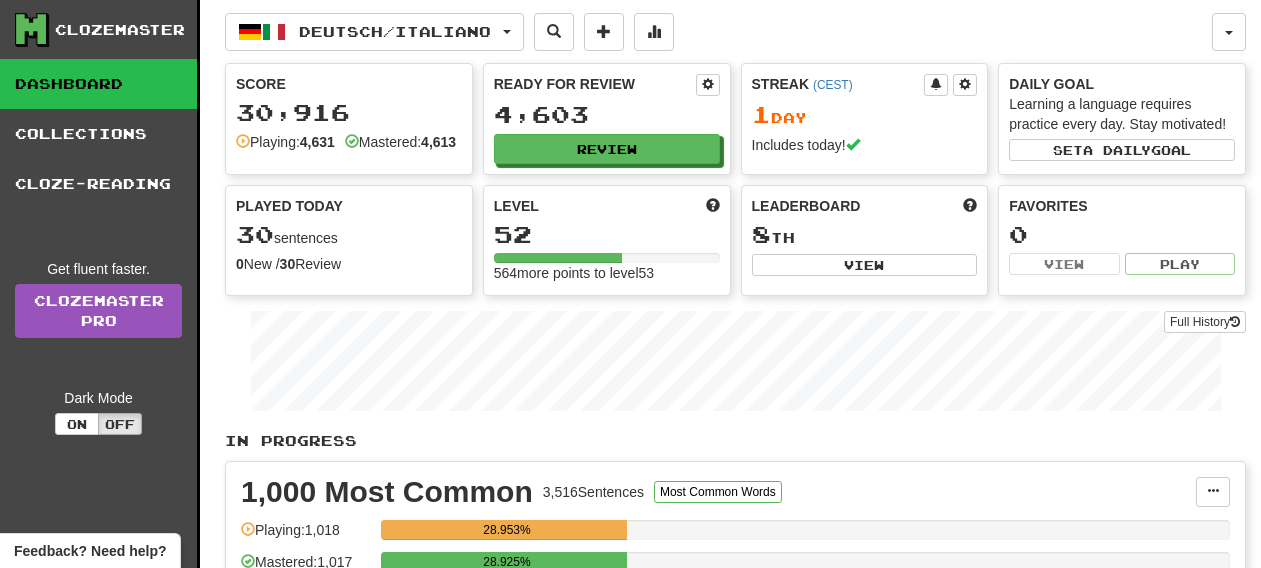scroll, scrollTop: 0, scrollLeft: 0, axis: both 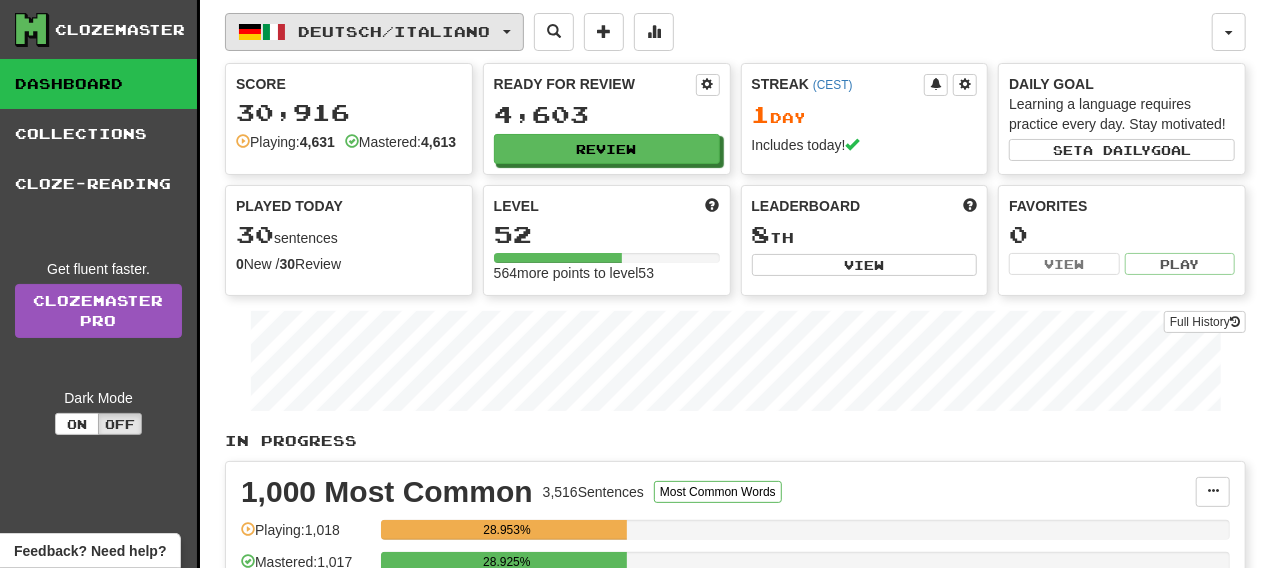 click on "Deutsch  /  Italiano" at bounding box center [374, 32] 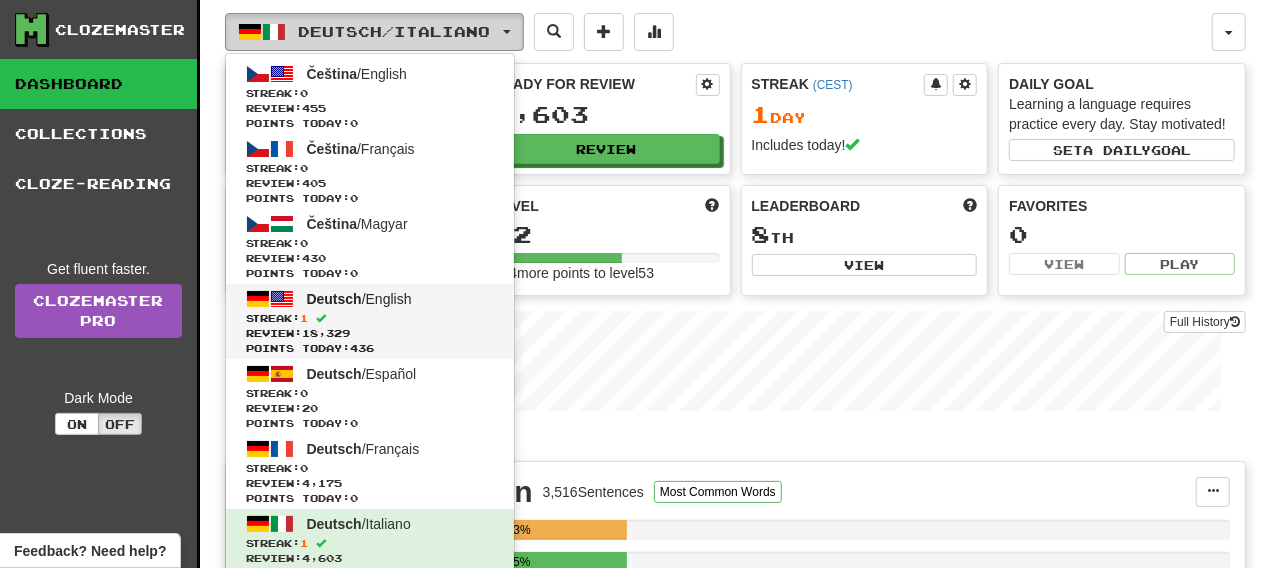 type 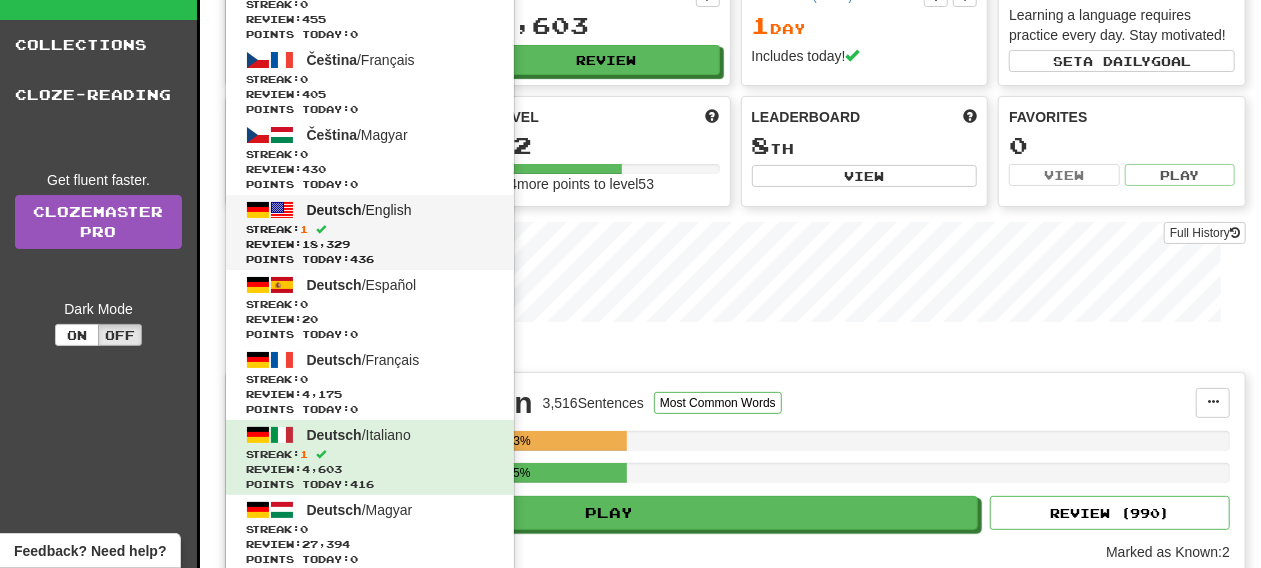 scroll, scrollTop: 411, scrollLeft: 0, axis: vertical 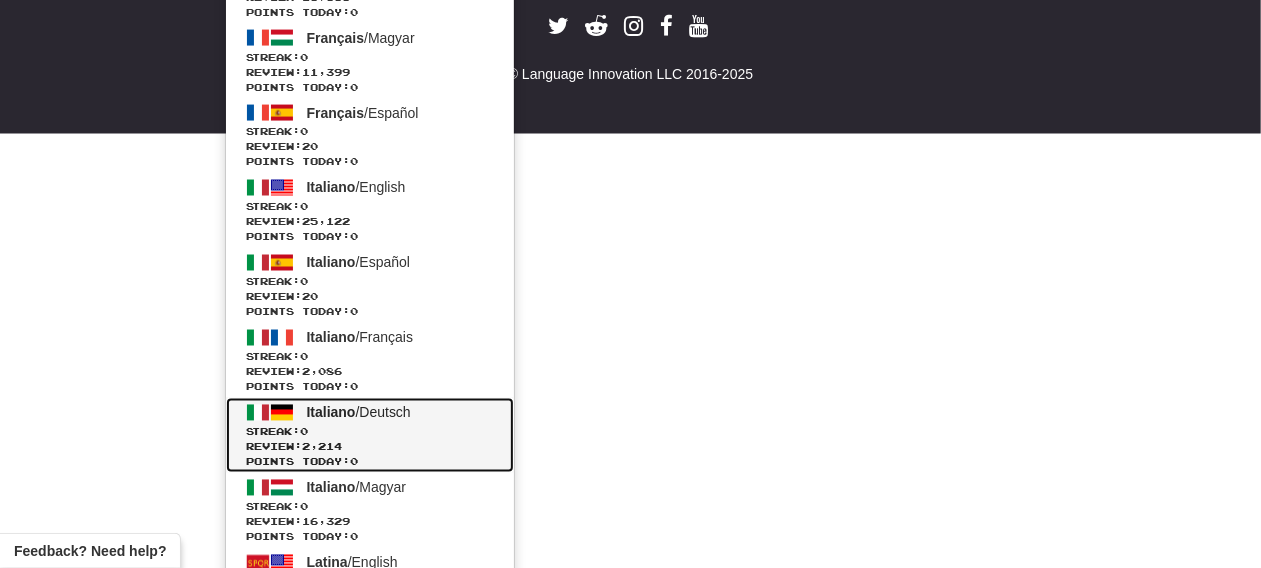 click on "Streak:  0" at bounding box center [370, 432] 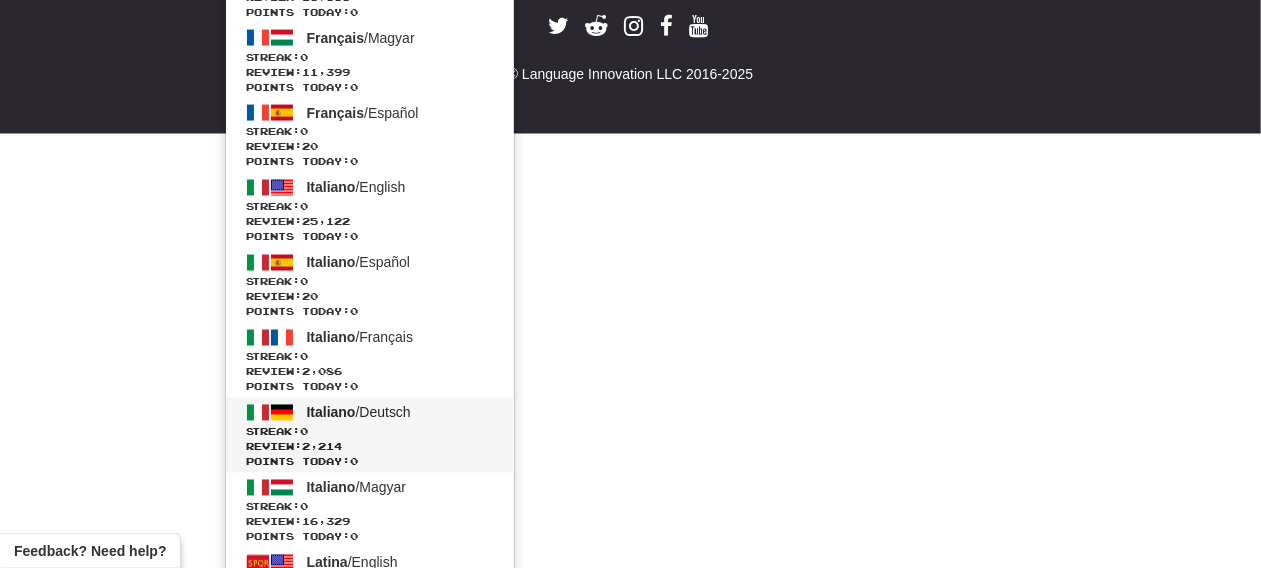 scroll, scrollTop: 1336, scrollLeft: 0, axis: vertical 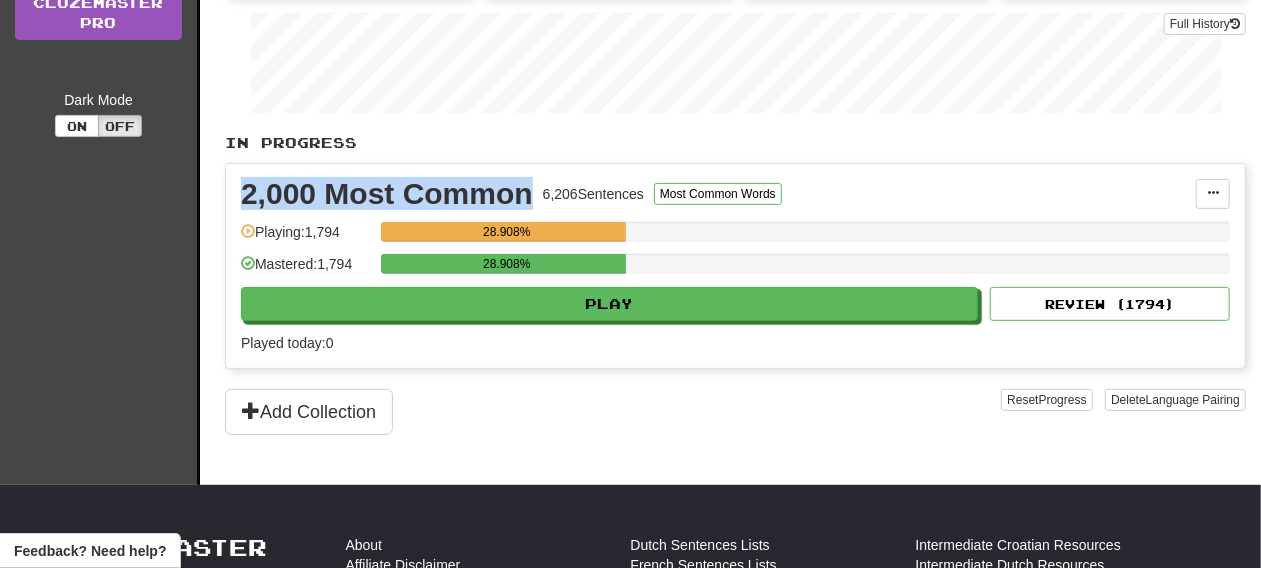drag, startPoint x: 246, startPoint y: 210, endPoint x: 528, endPoint y: 210, distance: 282 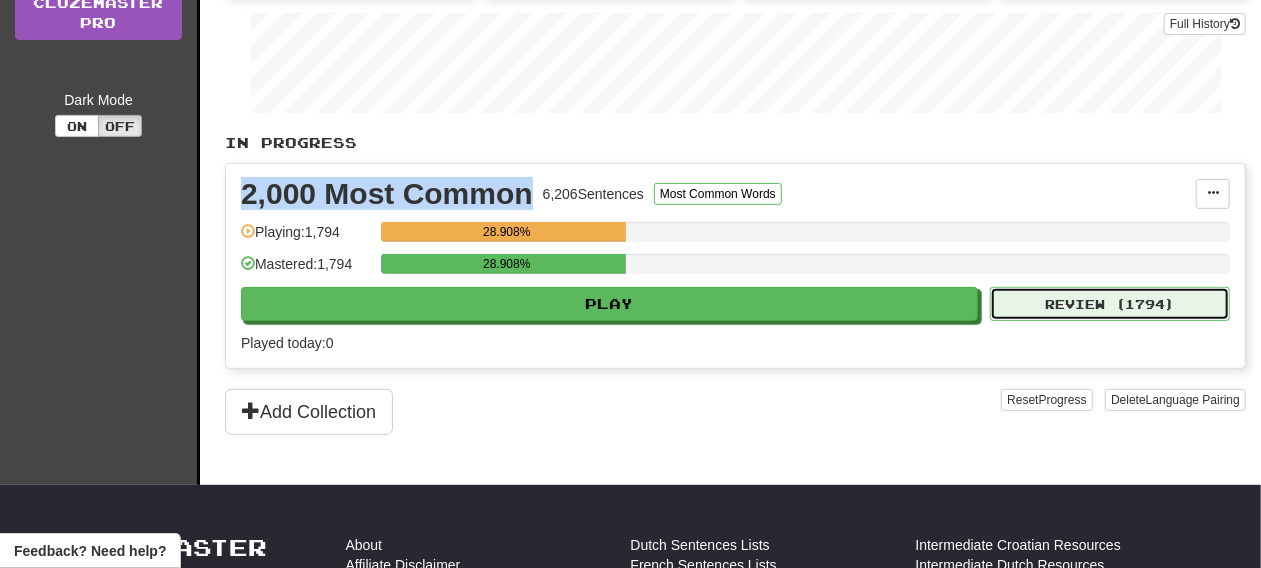 click on "Review ( 1794 )" at bounding box center (1110, 304) 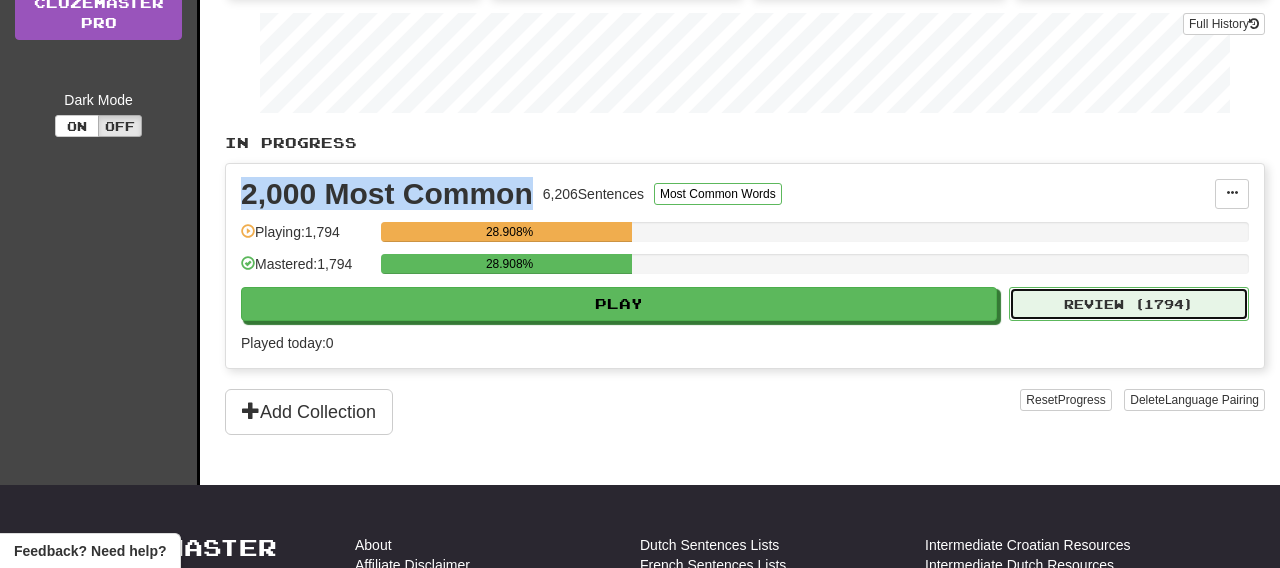 select on "**" 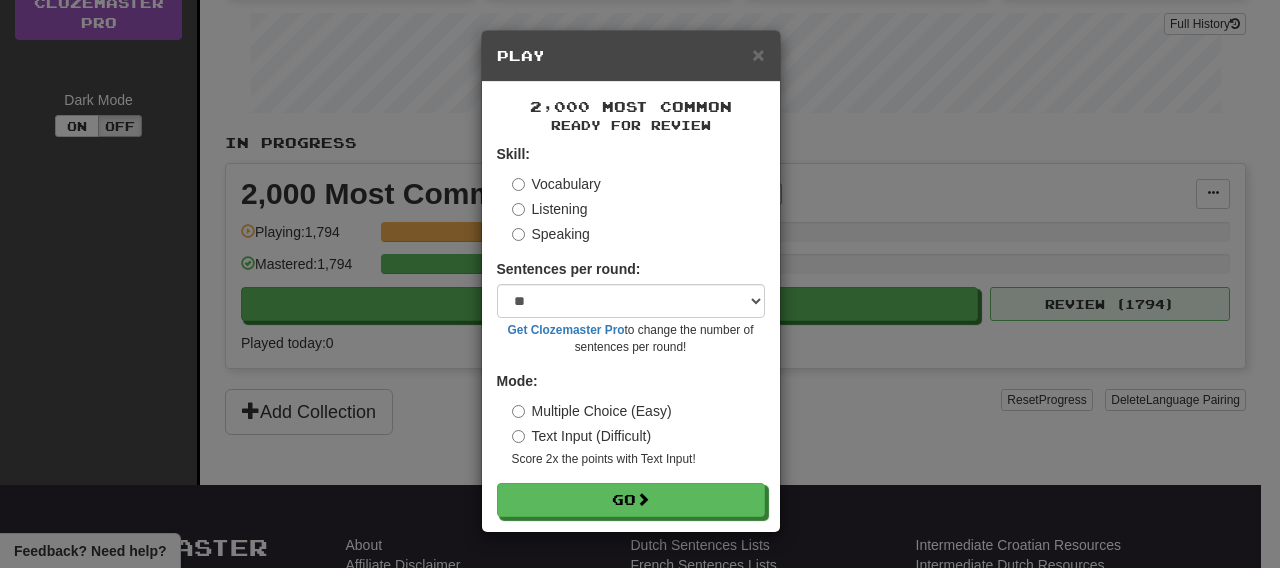 click on "× Play 2,000 Most Common Ready for Review Skill: Vocabulary Listening Speaking Sentences per round: * ** ** ** ** ** *** ******** Get Clozemaster Pro  to change the number of sentences per round! Mode: Multiple Choice (Easy) Text Input (Difficult) Score 2x the points with Text Input ! Go" at bounding box center (640, 284) 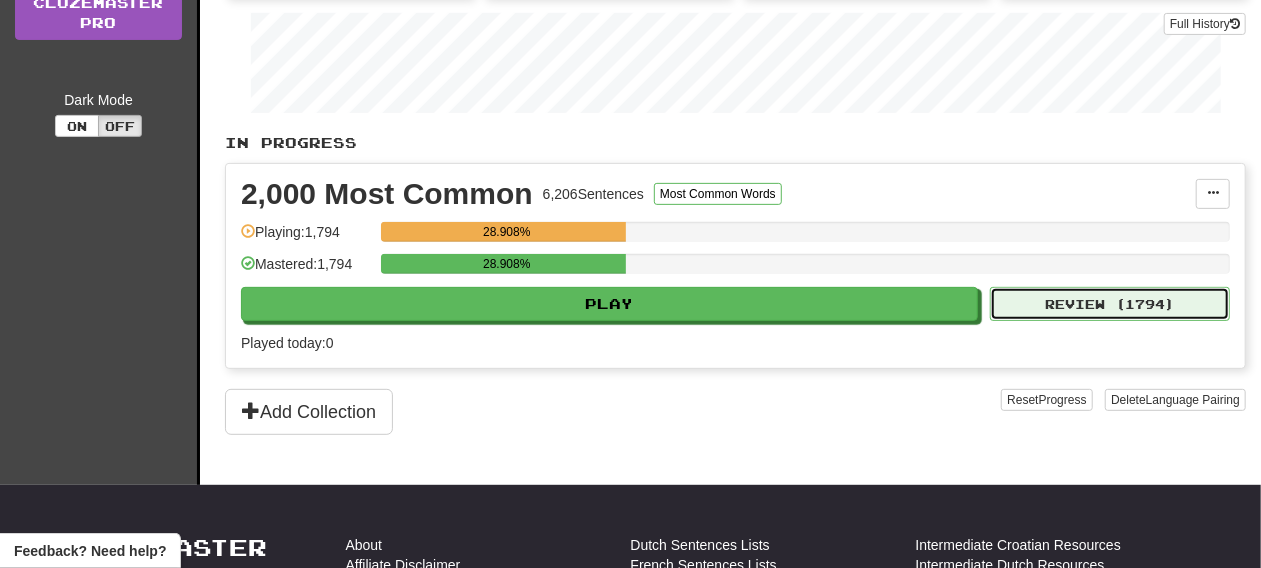 click on "Review ( 1794 )" at bounding box center (1110, 304) 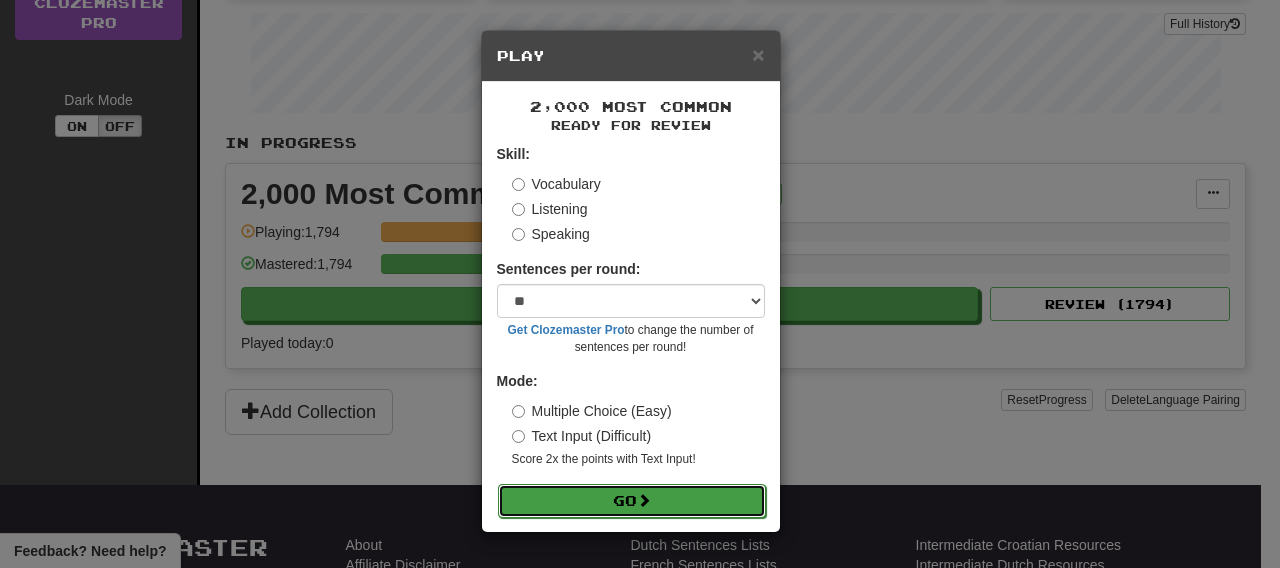 click on "Go" at bounding box center [632, 501] 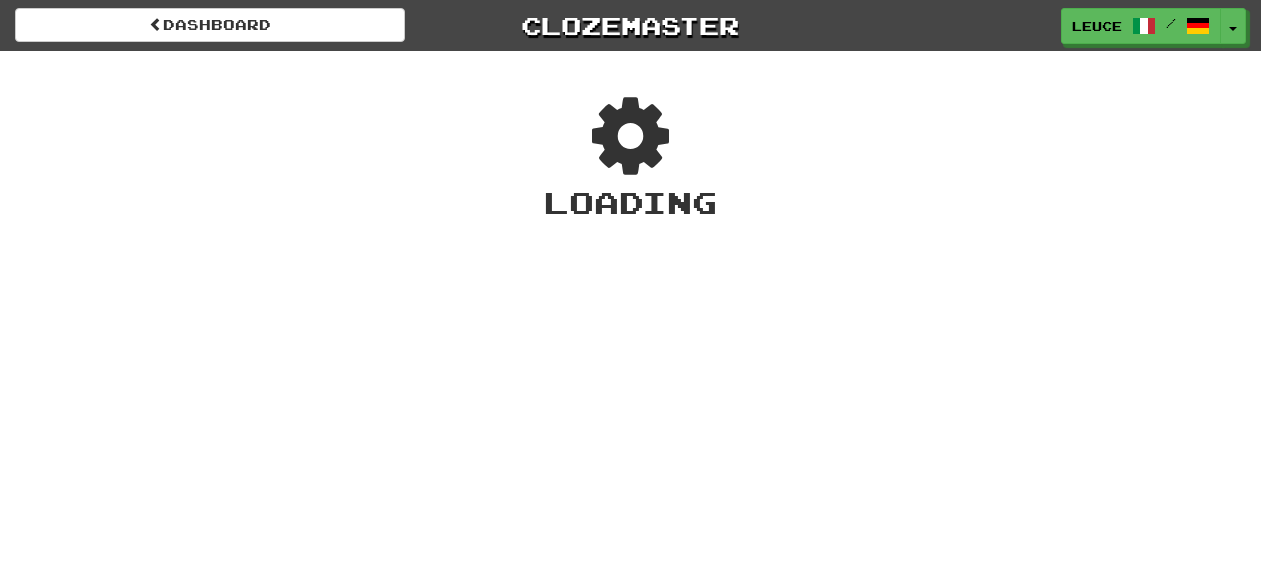 scroll, scrollTop: 0, scrollLeft: 0, axis: both 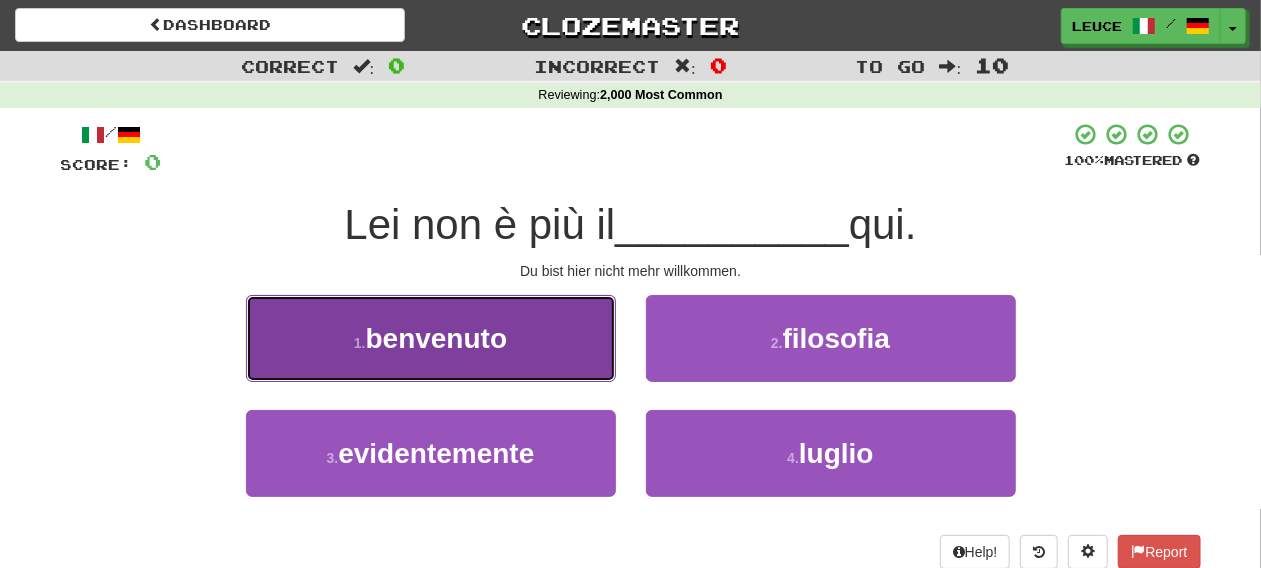 click on "1 .  benvenuto" at bounding box center [431, 338] 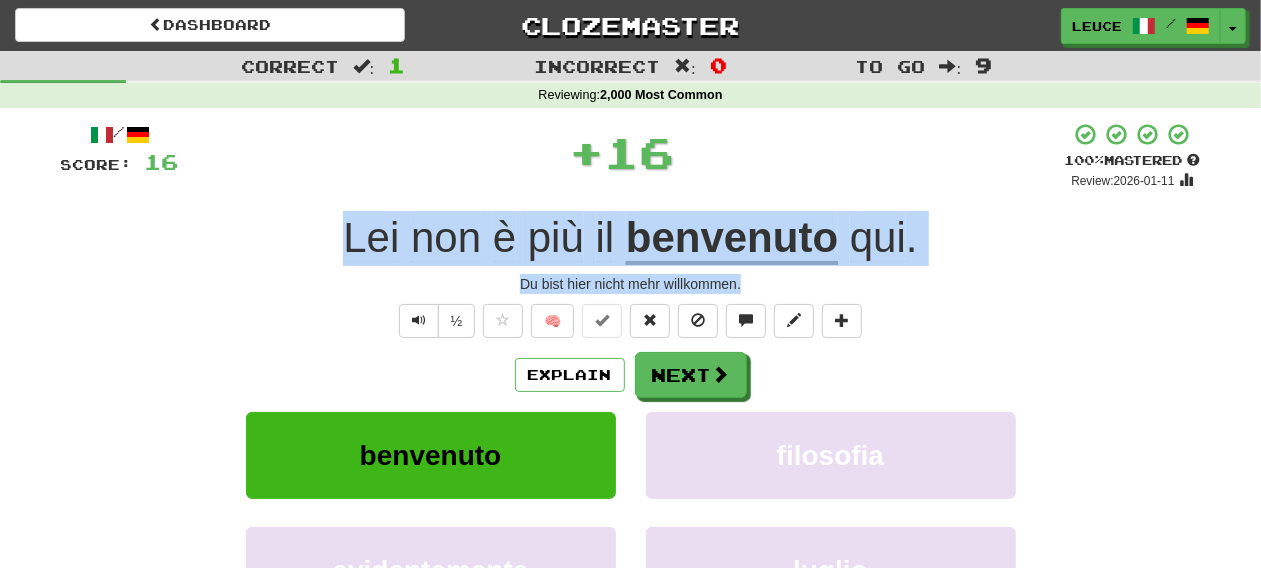 drag, startPoint x: 306, startPoint y: 244, endPoint x: 796, endPoint y: 285, distance: 491.7123 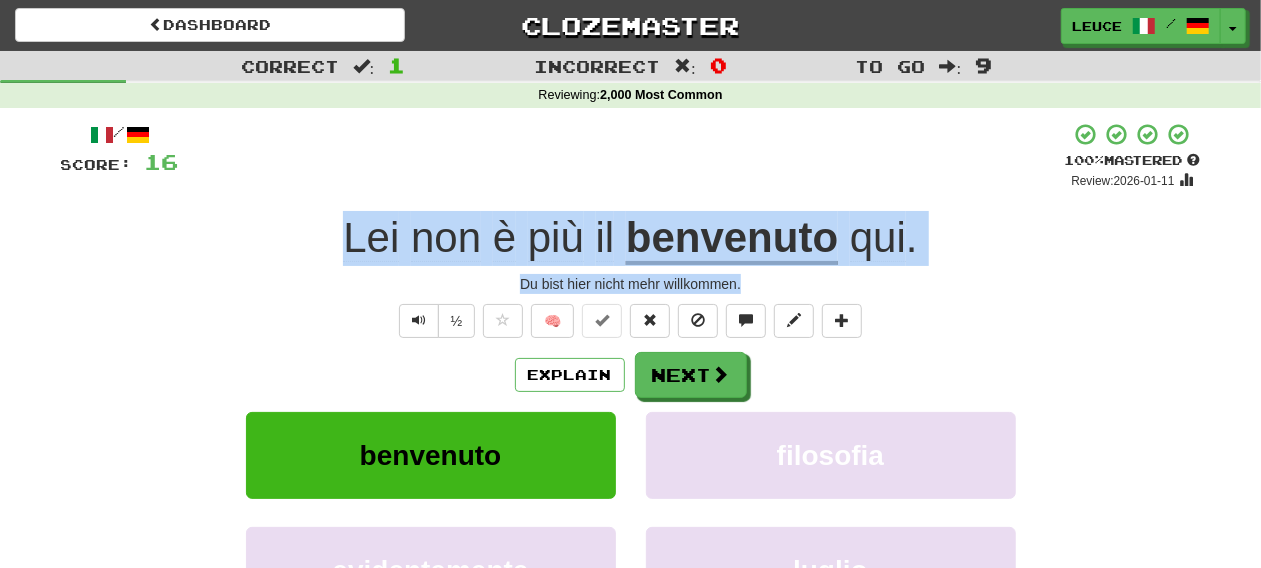 copy on "Lei   non   è   più   il   benvenuto   qui . Du bist hier nicht mehr willkommen." 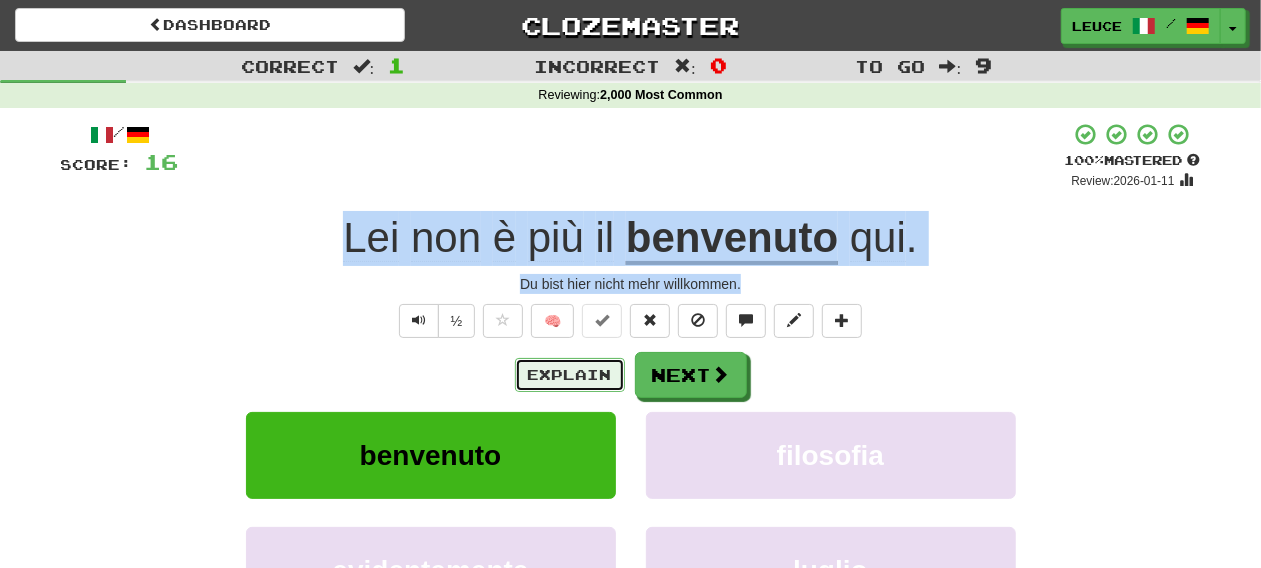 click on "Explain" at bounding box center (570, 375) 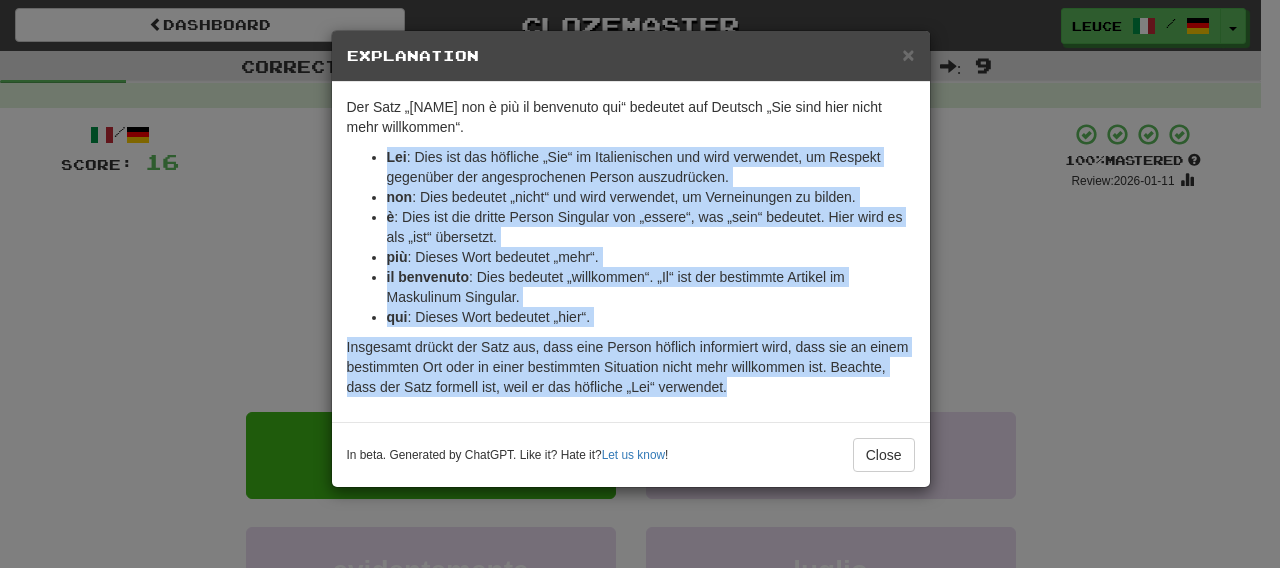 drag, startPoint x: 360, startPoint y: 152, endPoint x: 780, endPoint y: 400, distance: 487.75403 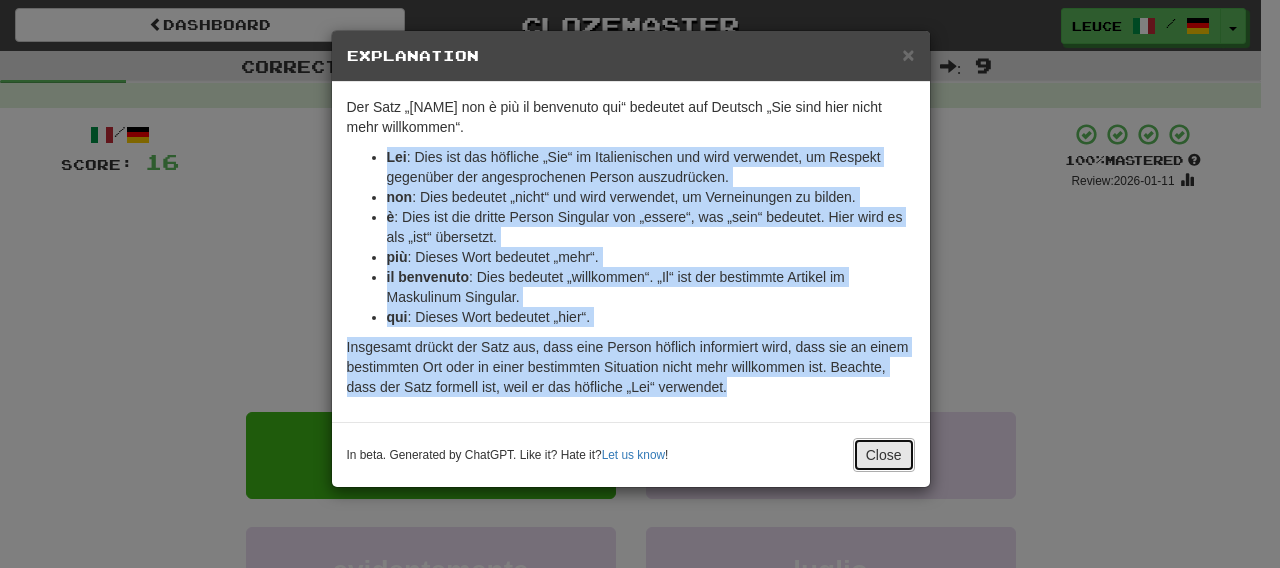 click on "Close" at bounding box center [884, 455] 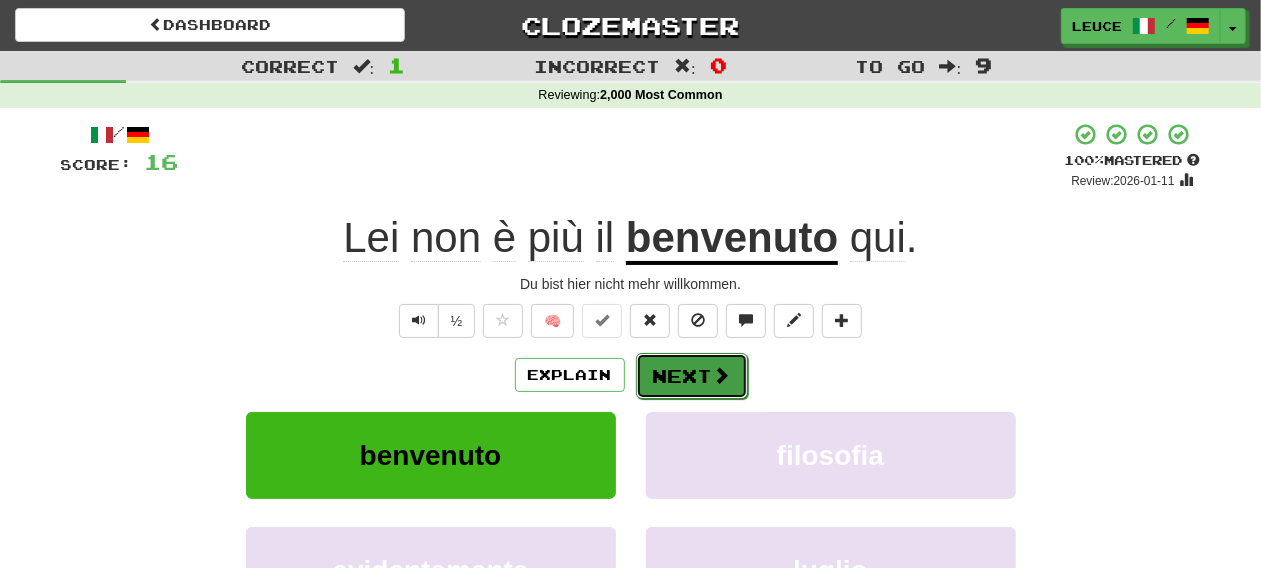 click on "Next" at bounding box center (692, 376) 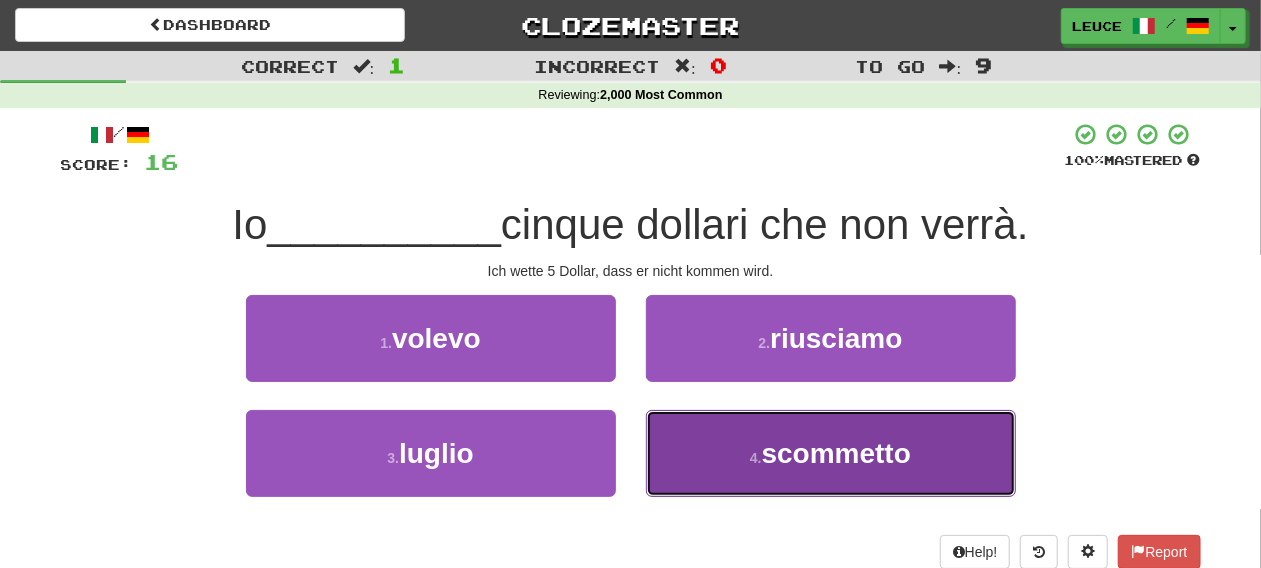 click on "4 .  scommetto" at bounding box center [831, 453] 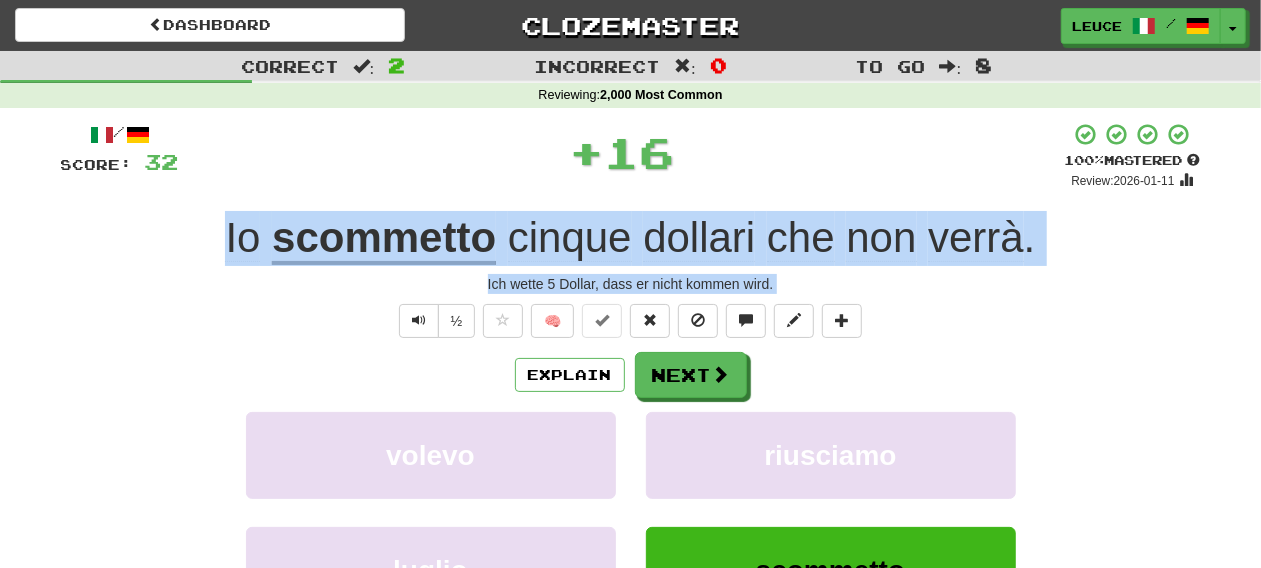 drag, startPoint x: 164, startPoint y: 240, endPoint x: 822, endPoint y: 294, distance: 660.2121 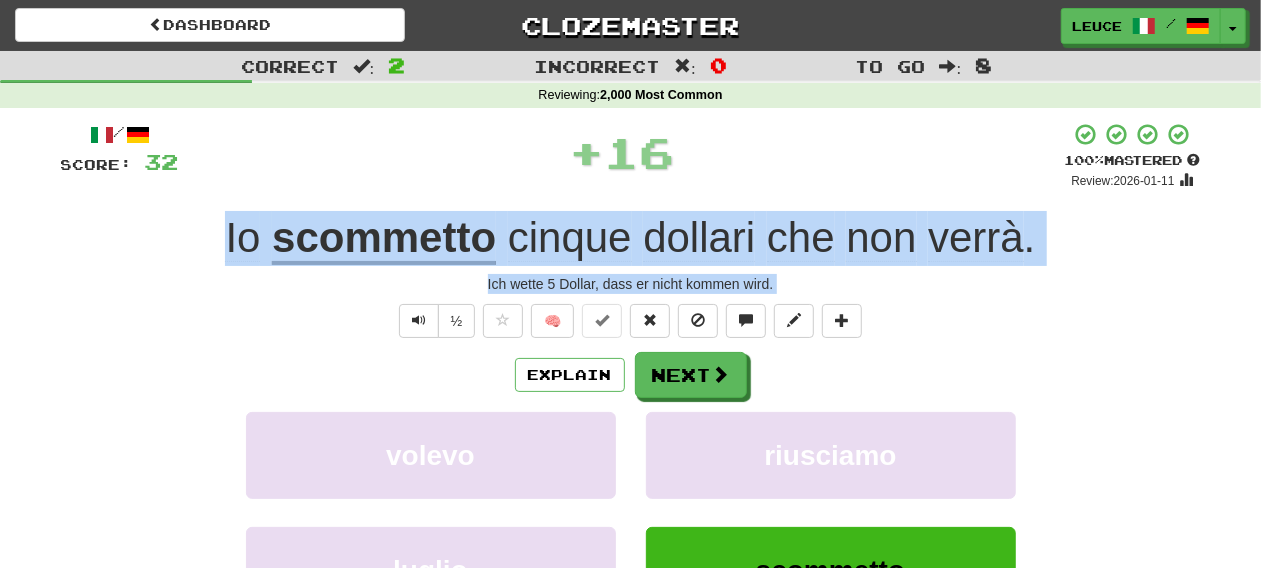copy on "Io   scommetto   cinque   dollari   che   non   verrà . Ich wette 5 Dollar, dass er nicht kommen wird. ½ 🧠 Explain Next volevo riusciamo luglio scommetto" 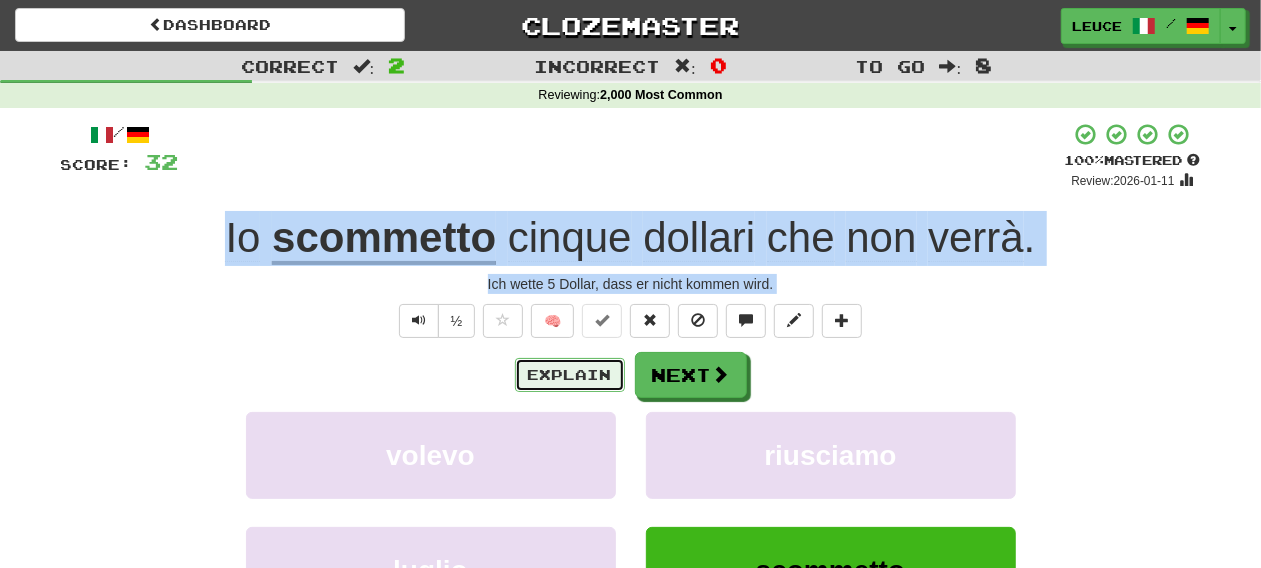 click on "Explain" at bounding box center [570, 375] 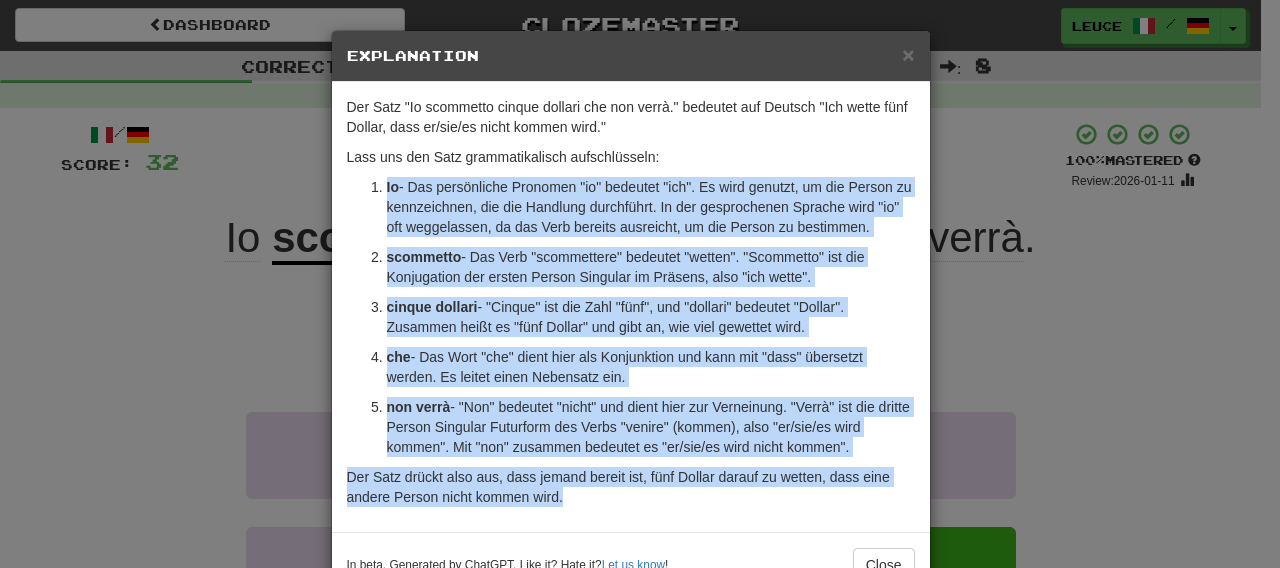 drag, startPoint x: 365, startPoint y: 189, endPoint x: 630, endPoint y: 524, distance: 427.14166 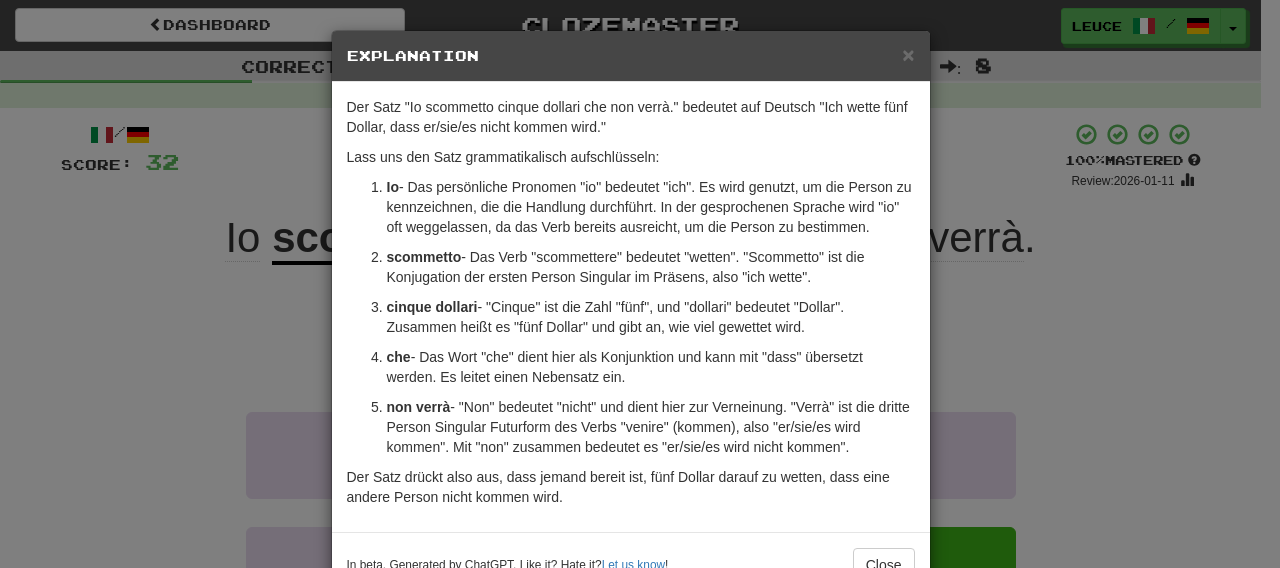 click on "× Explanation" at bounding box center [631, 56] 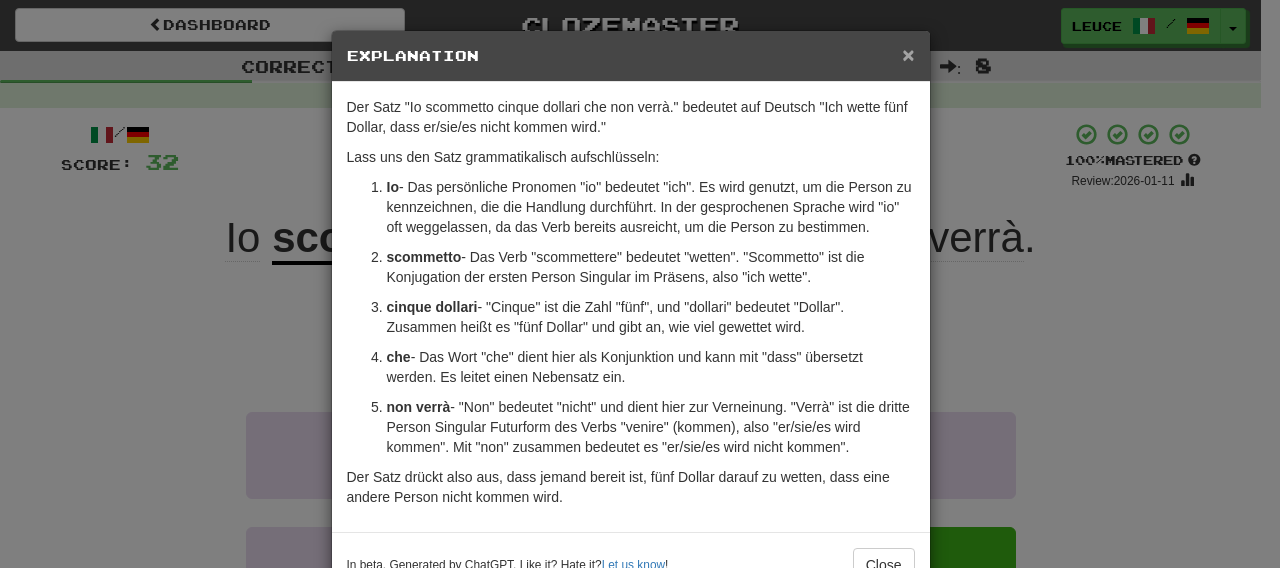 click on "×" at bounding box center [908, 54] 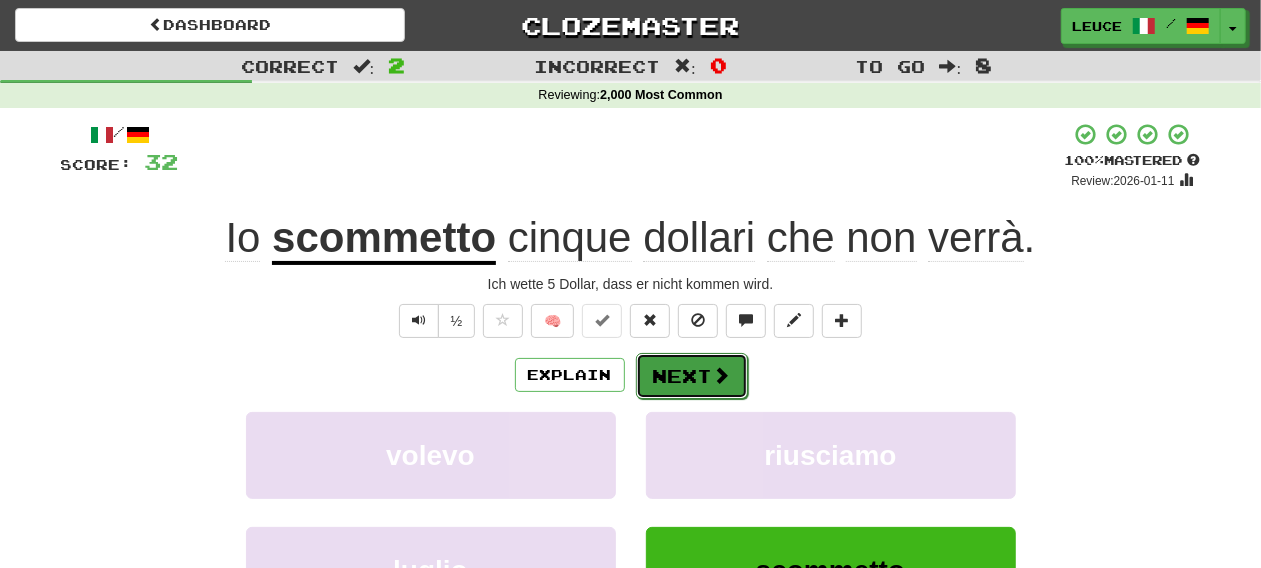 click on "Next" at bounding box center (692, 376) 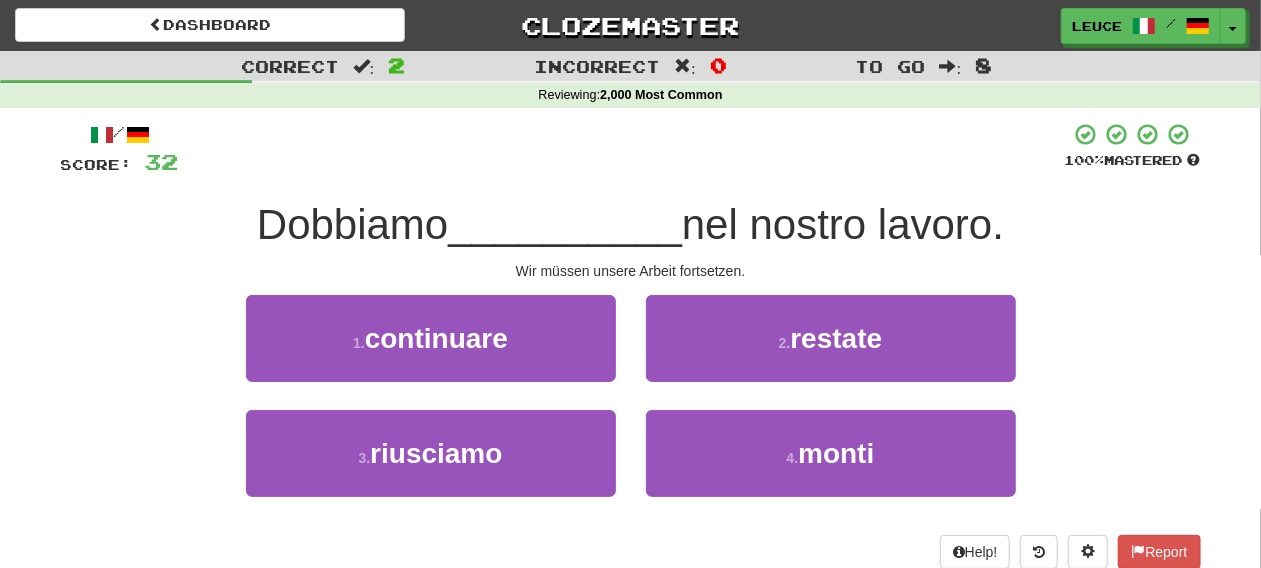 click on "1 .  continuare" at bounding box center (431, 352) 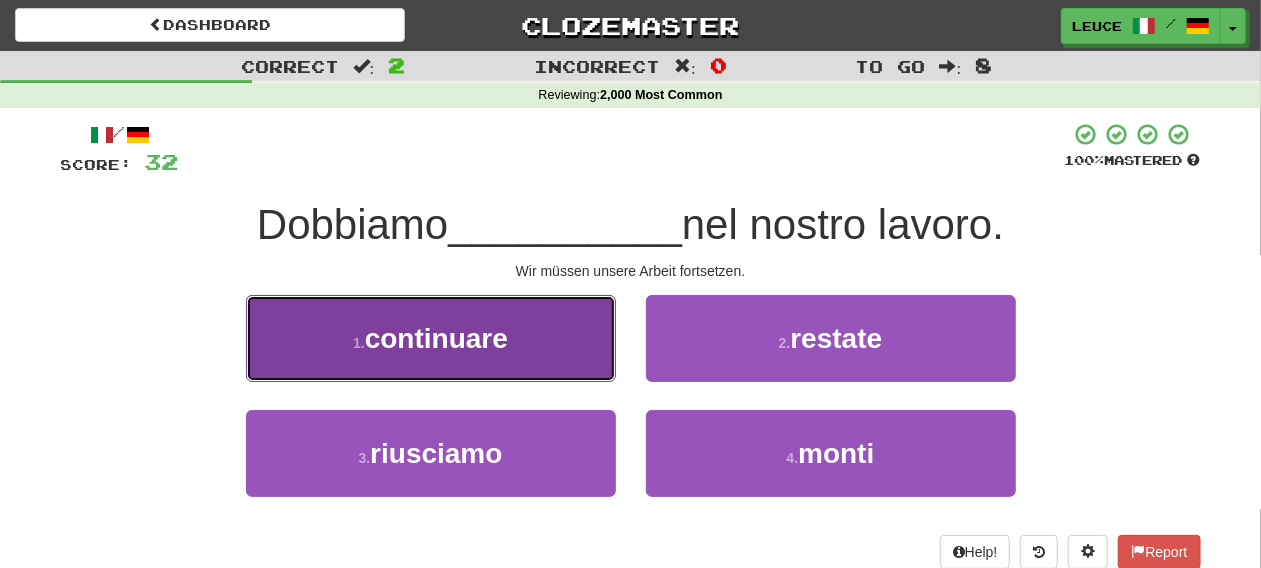 click on "continuare" at bounding box center [436, 338] 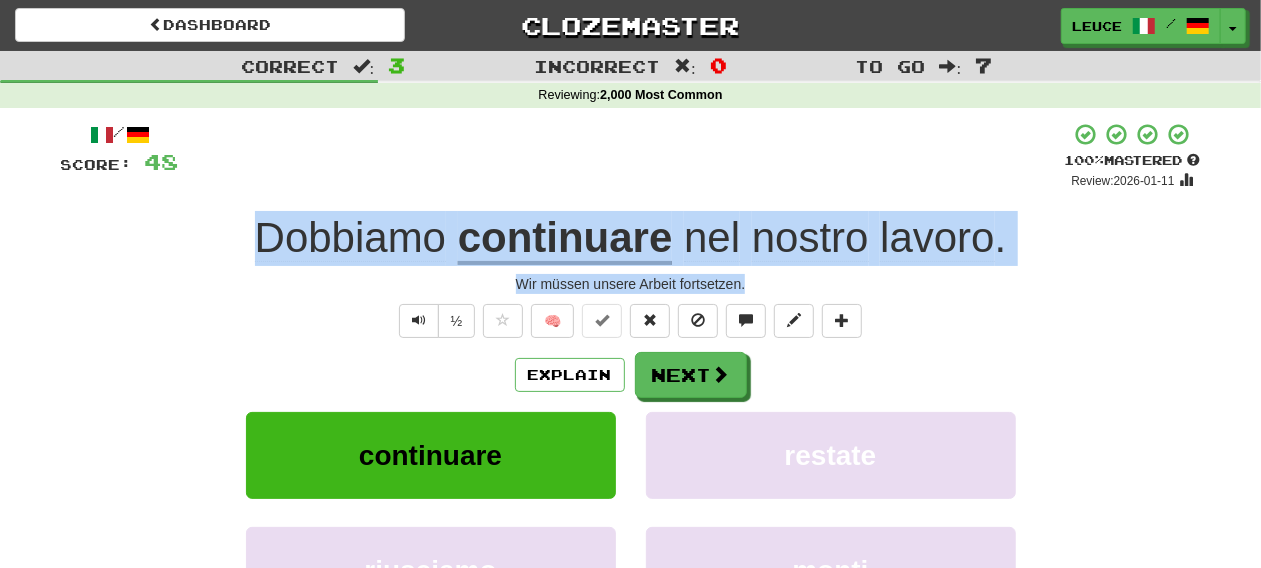 drag, startPoint x: 230, startPoint y: 258, endPoint x: 840, endPoint y: 285, distance: 610.5972 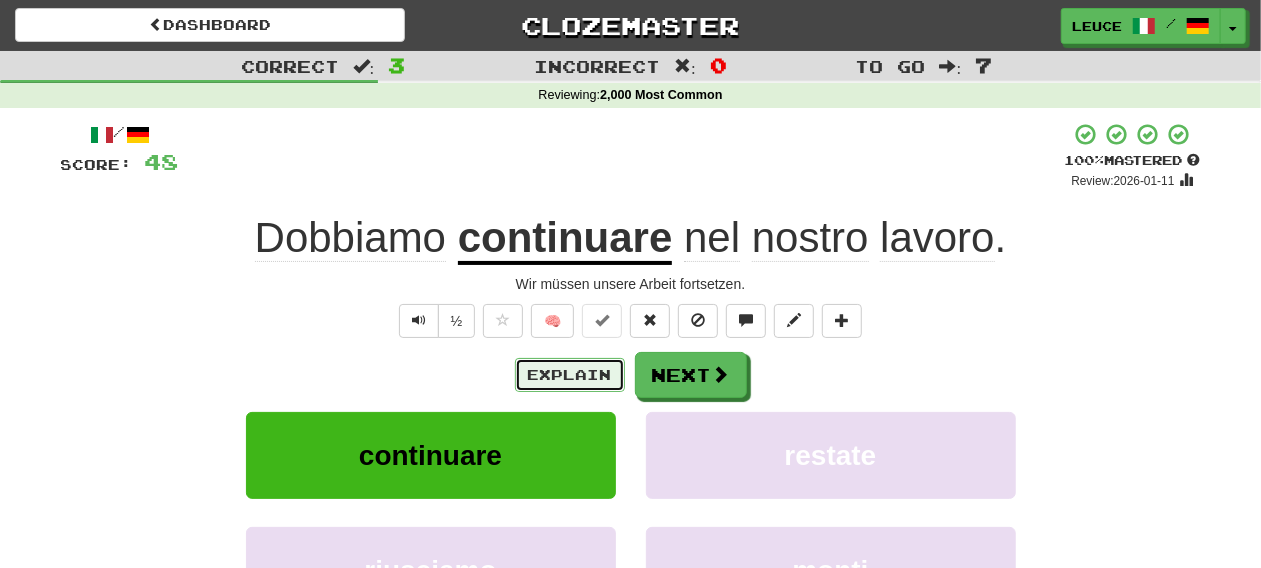 click on "Explain" at bounding box center [570, 375] 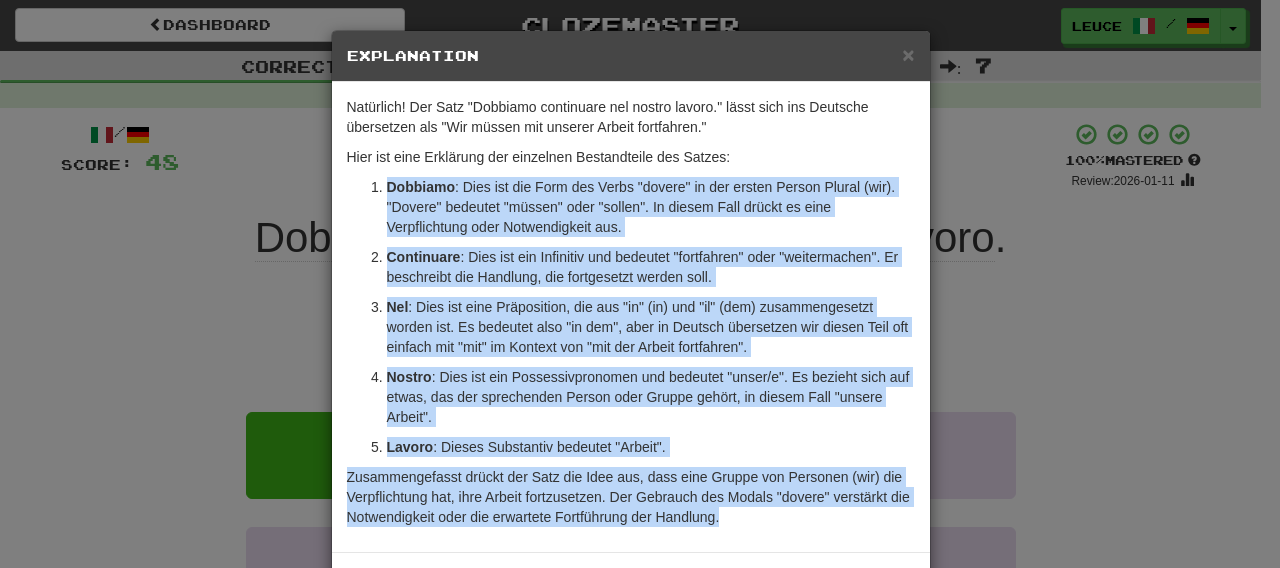 drag, startPoint x: 362, startPoint y: 183, endPoint x: 742, endPoint y: 542, distance: 522.7629 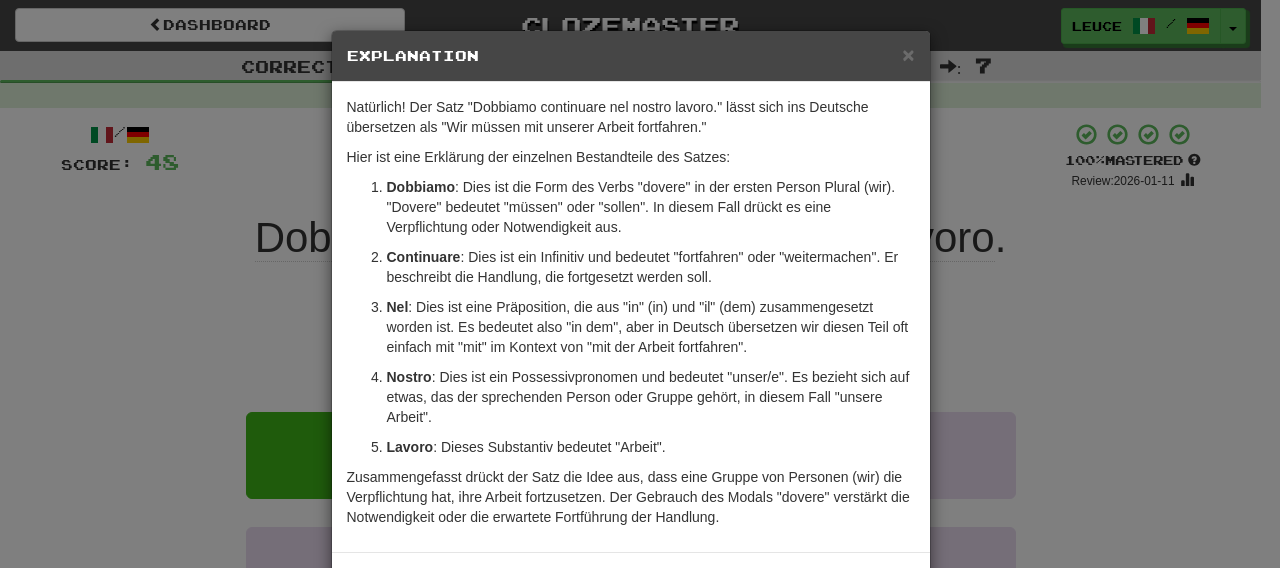 click on "Explanation" at bounding box center [631, 56] 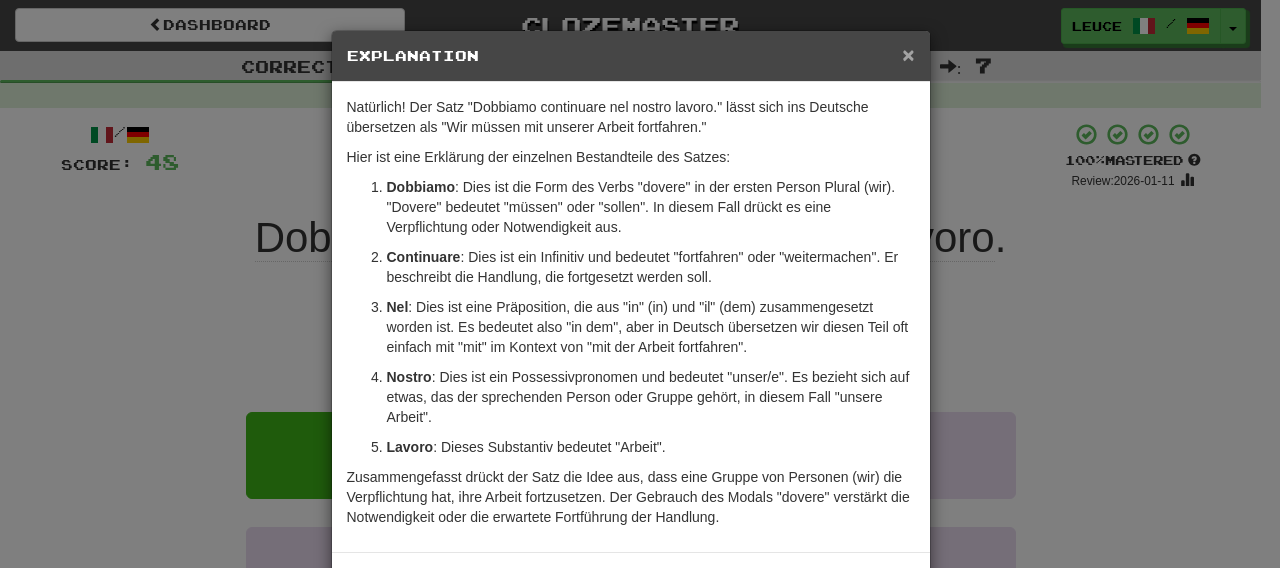 click on "×" at bounding box center (908, 54) 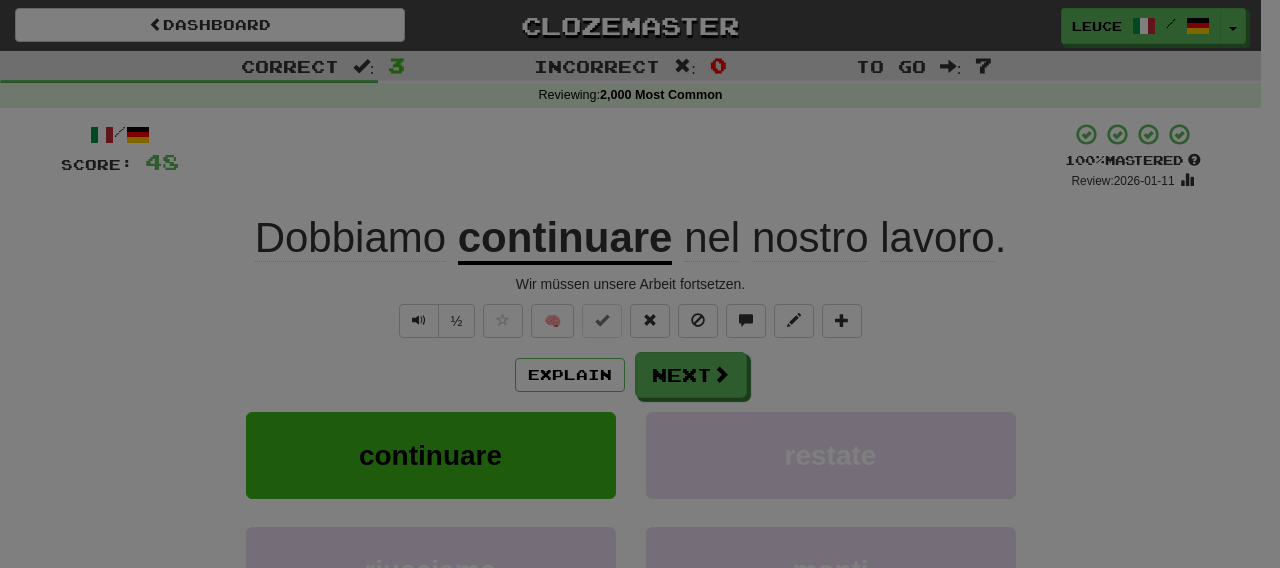 click at bounding box center [640, 284] 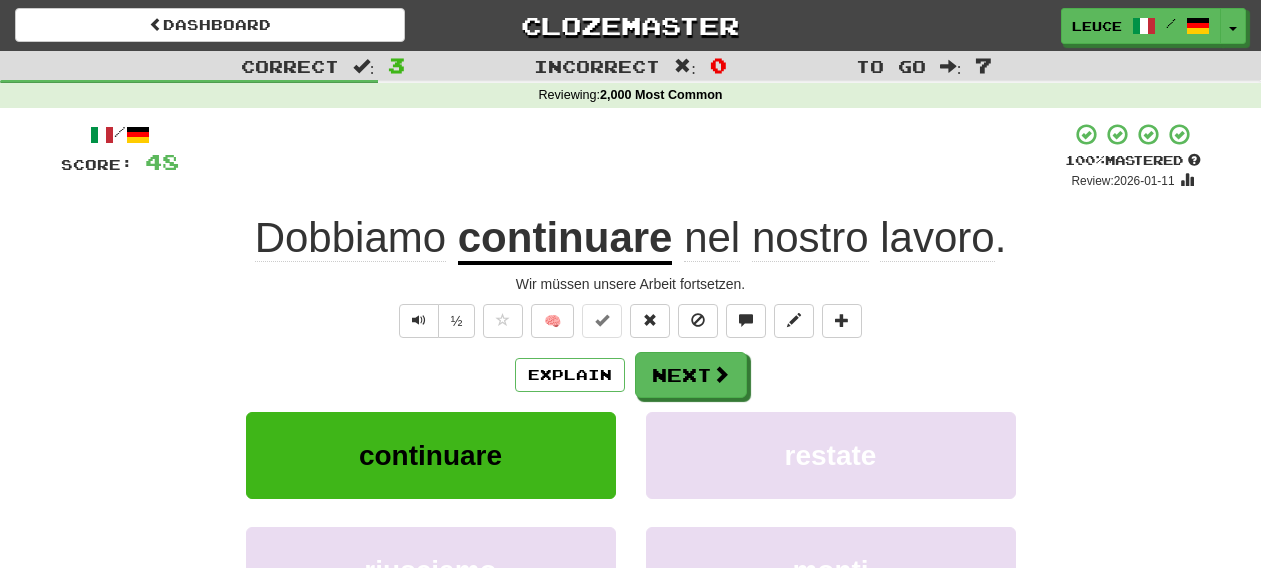 click on "To go   :   7" at bounding box center (1051, 65) 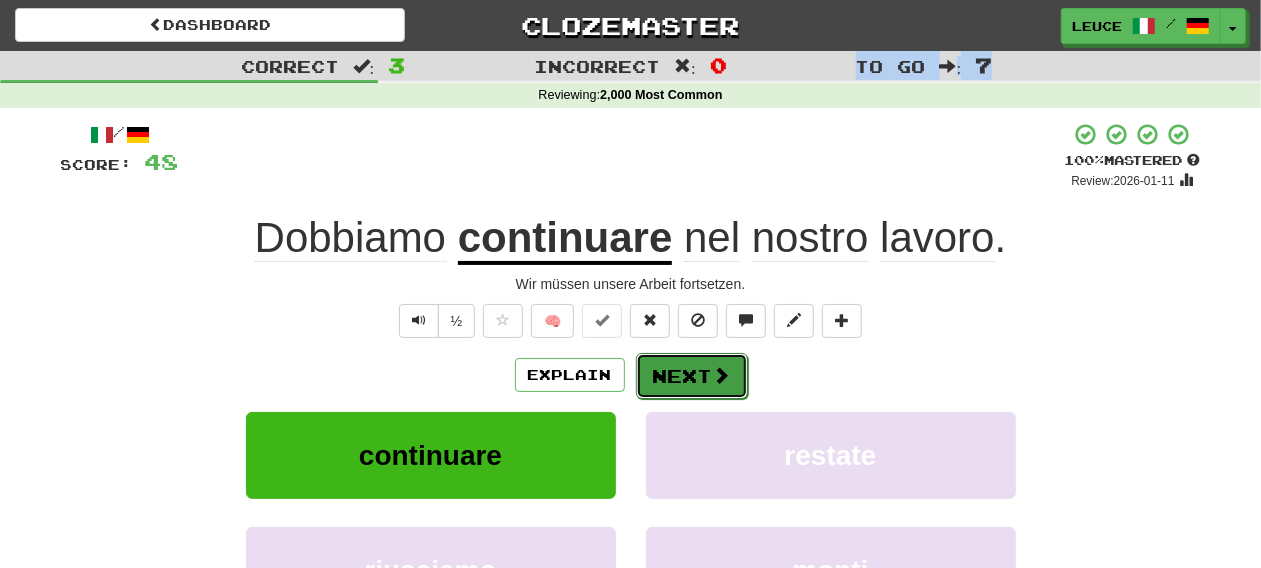 click on "Next" at bounding box center [692, 376] 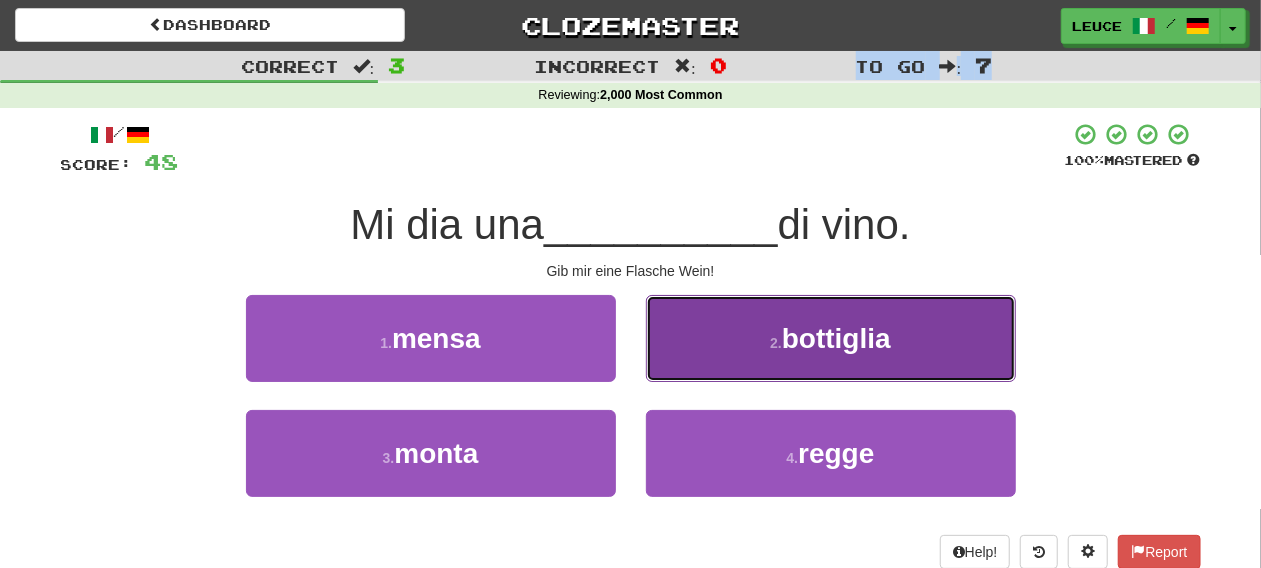 click on "bottiglia" at bounding box center [836, 338] 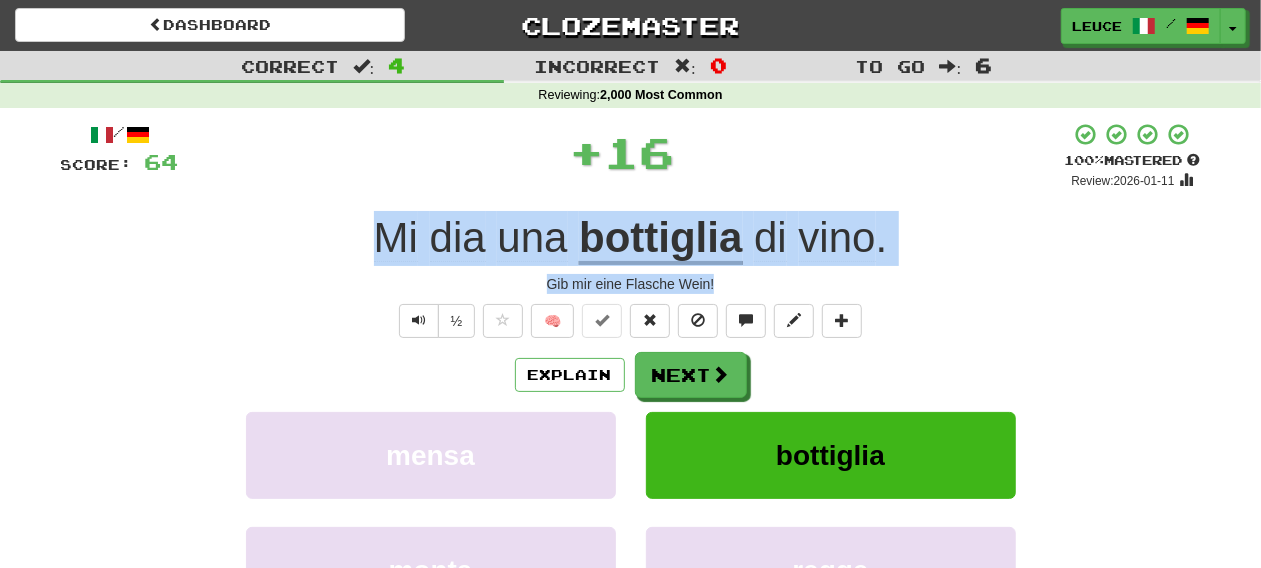 drag, startPoint x: 346, startPoint y: 260, endPoint x: 786, endPoint y: 290, distance: 441.02155 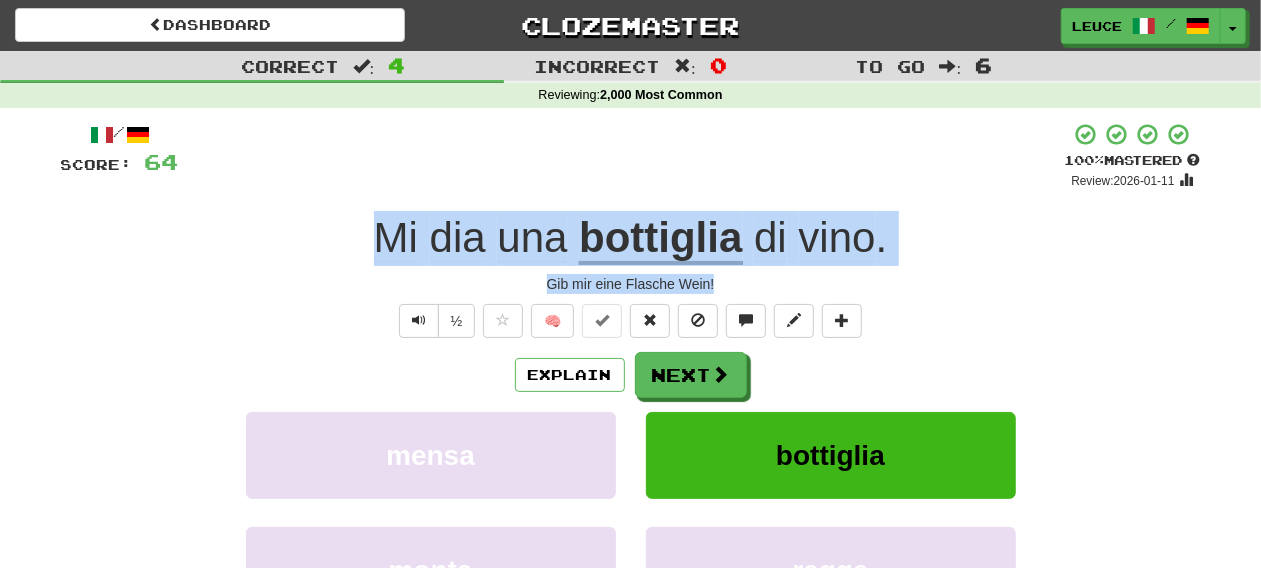 copy on "Mi   dia   una   bottiglia   di   vino . Gib mir eine Flasche Wein!" 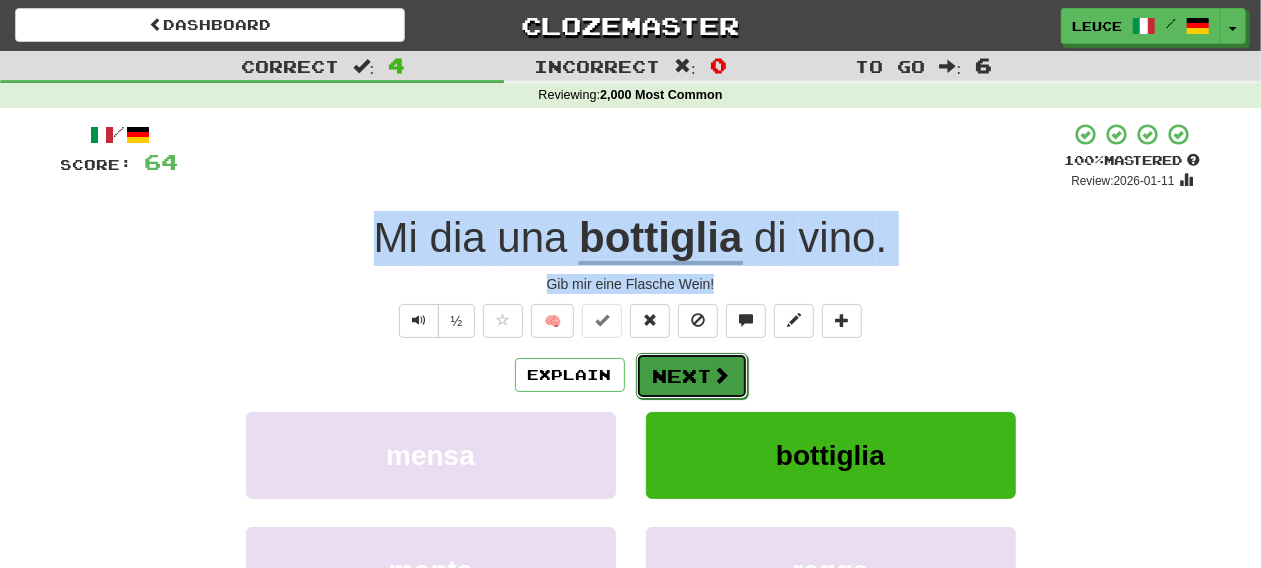 click on "Next" at bounding box center (692, 376) 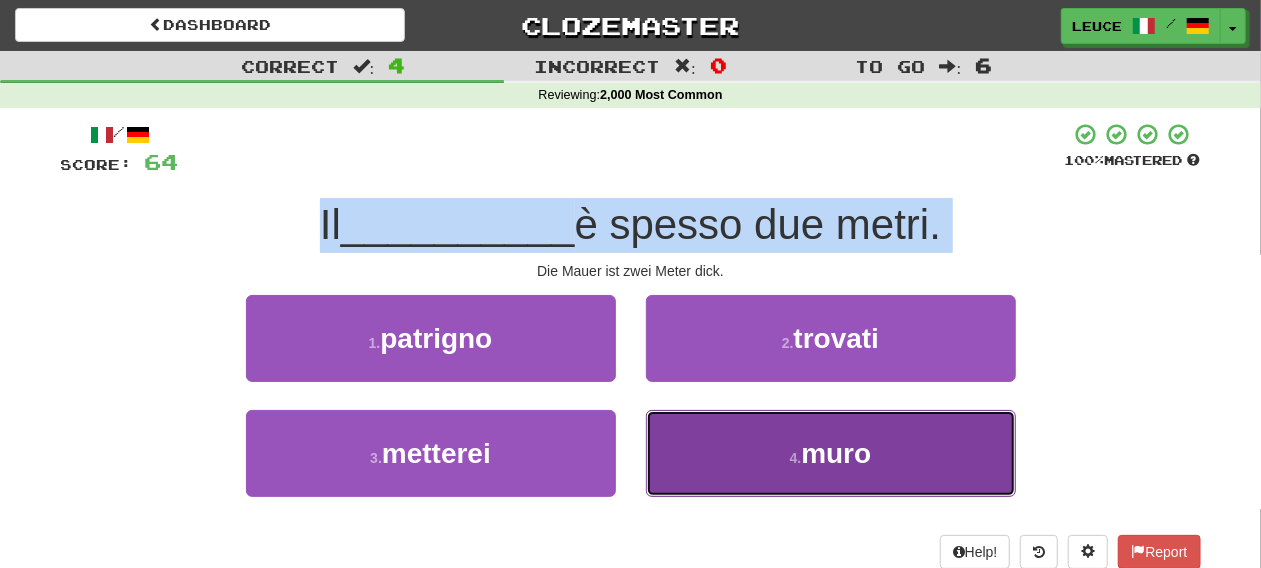 click on "4 .  muro" at bounding box center [831, 453] 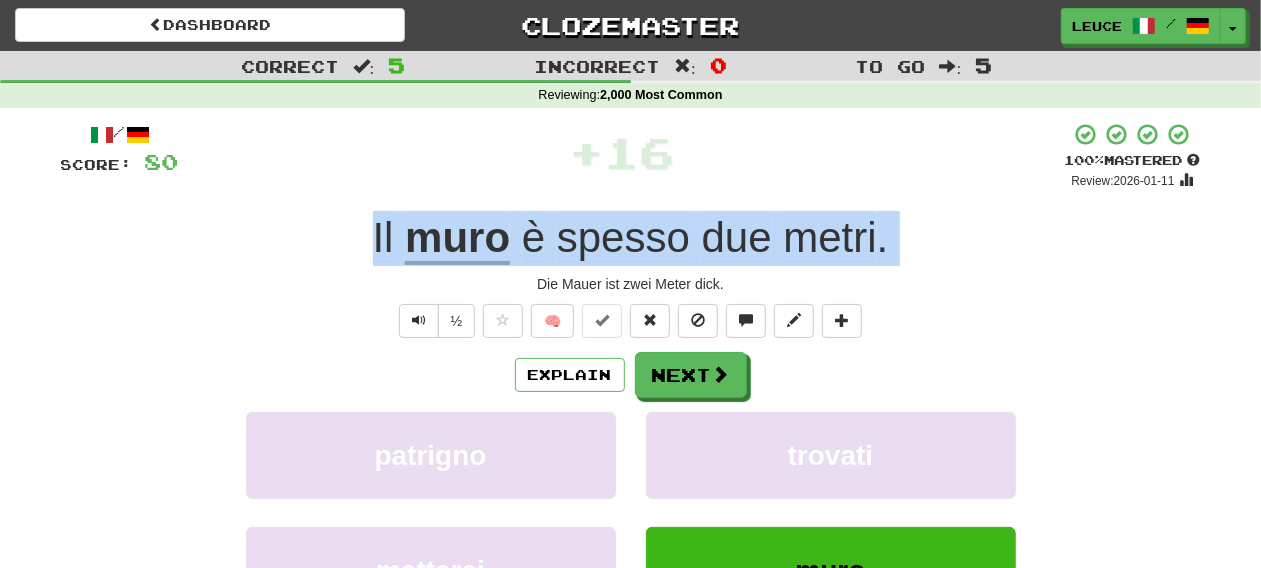 click on "Die Mauer ist zwei Meter dick." at bounding box center [631, 284] 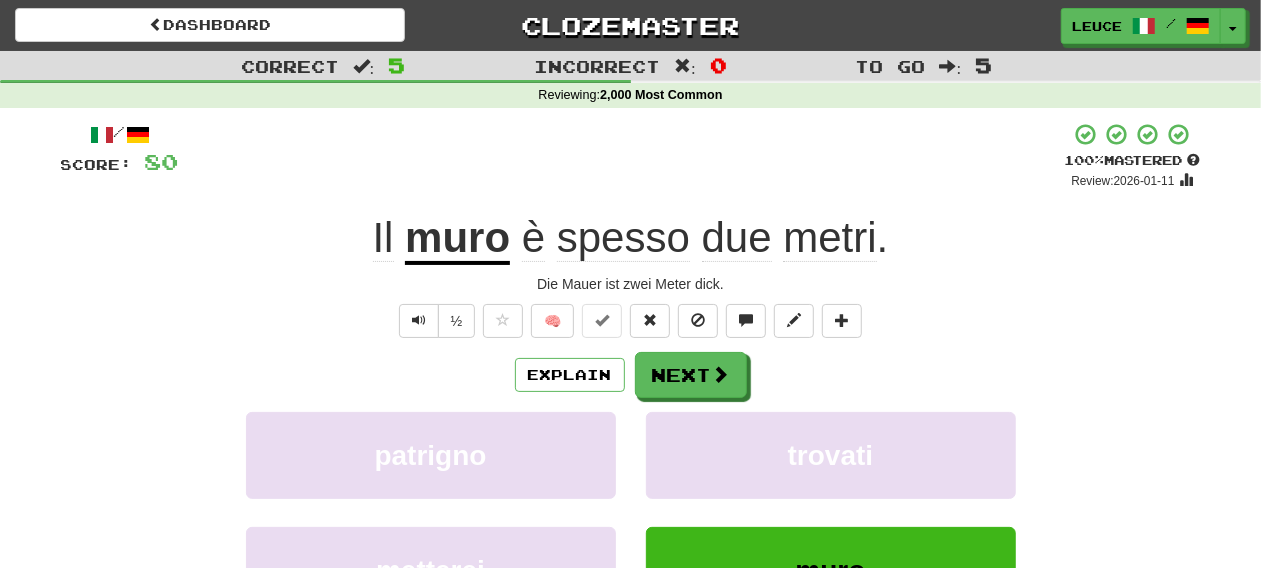 click on "½ 🧠" at bounding box center [631, 321] 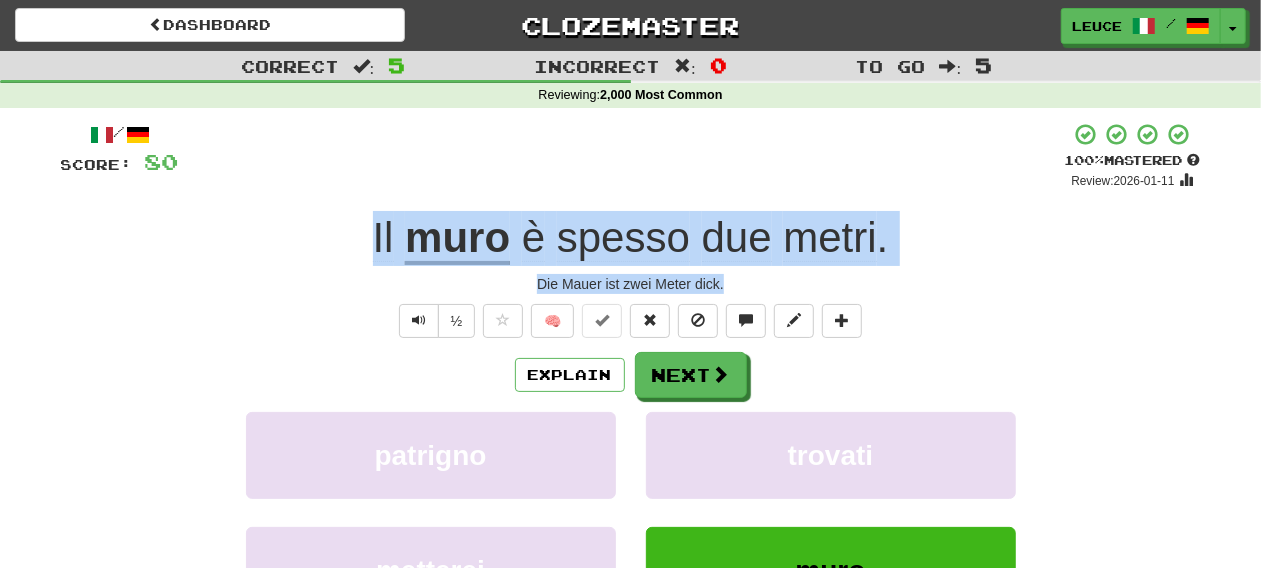 drag, startPoint x: 343, startPoint y: 230, endPoint x: 796, endPoint y: 276, distance: 455.32956 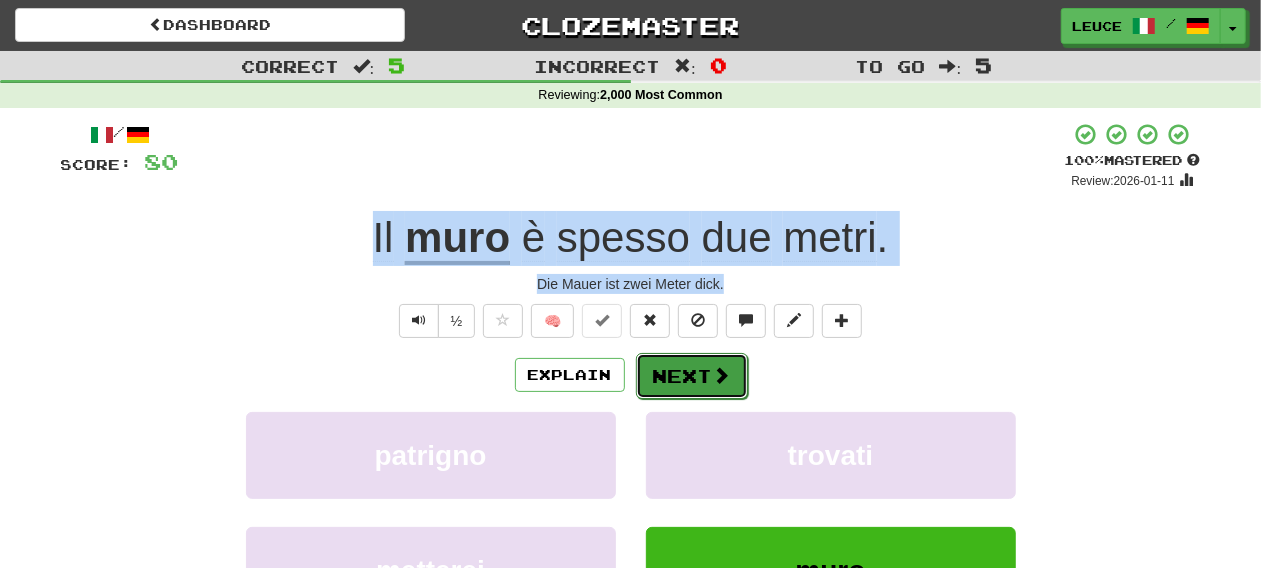 click on "Next" at bounding box center (692, 376) 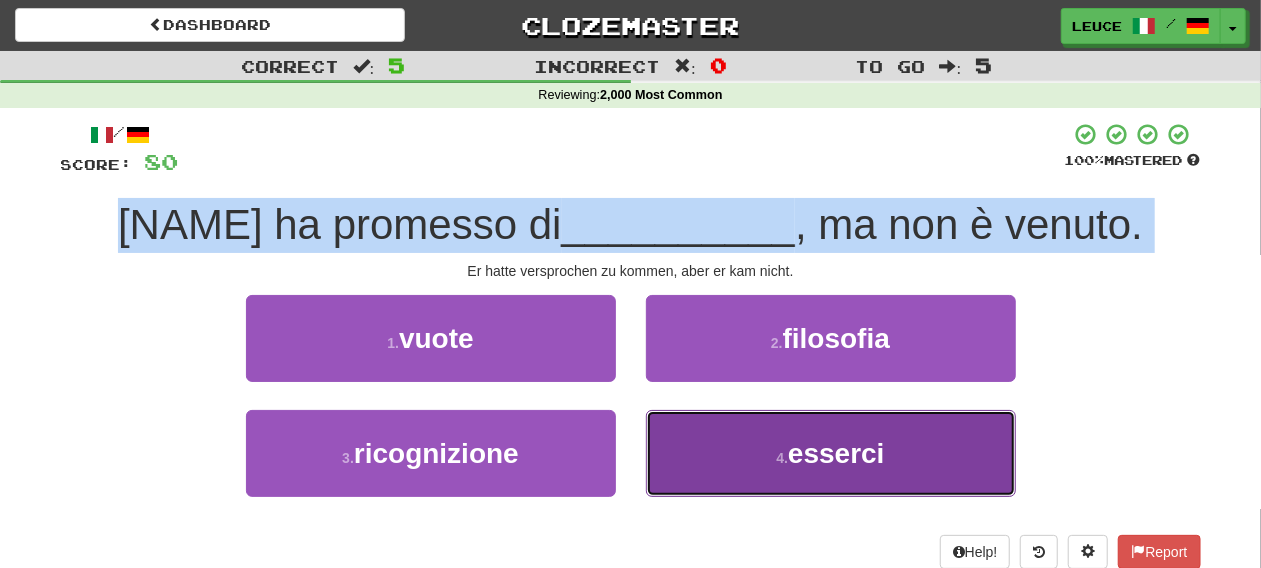 click on "esserci" at bounding box center (836, 453) 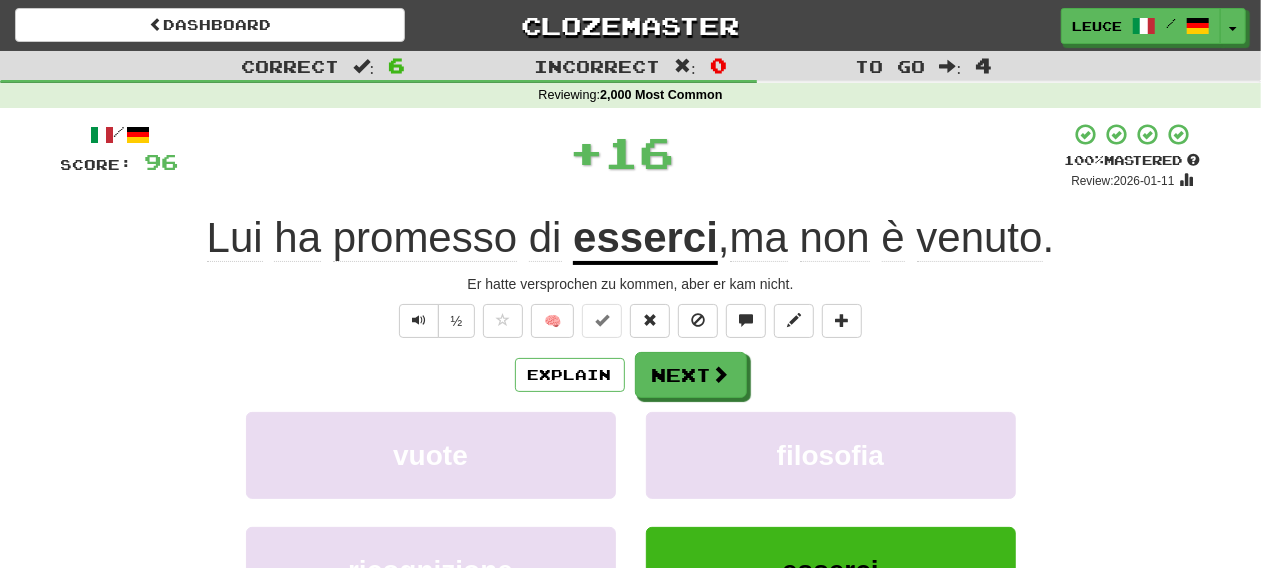click on "½ 🧠" at bounding box center [631, 321] 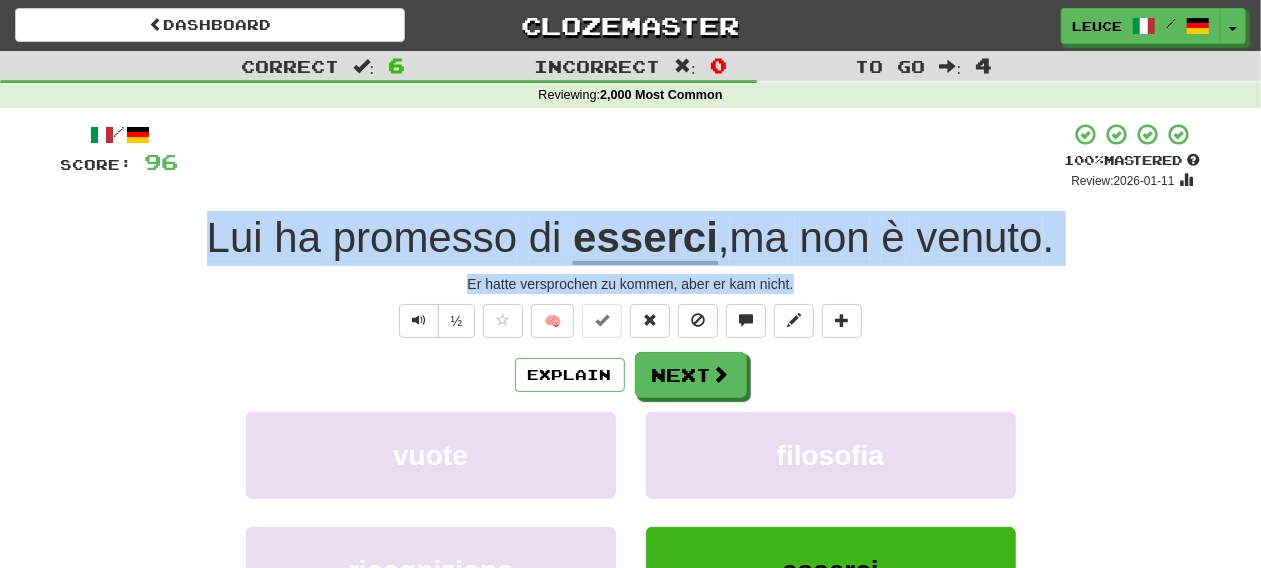 drag, startPoint x: 161, startPoint y: 254, endPoint x: 899, endPoint y: 288, distance: 738.7828 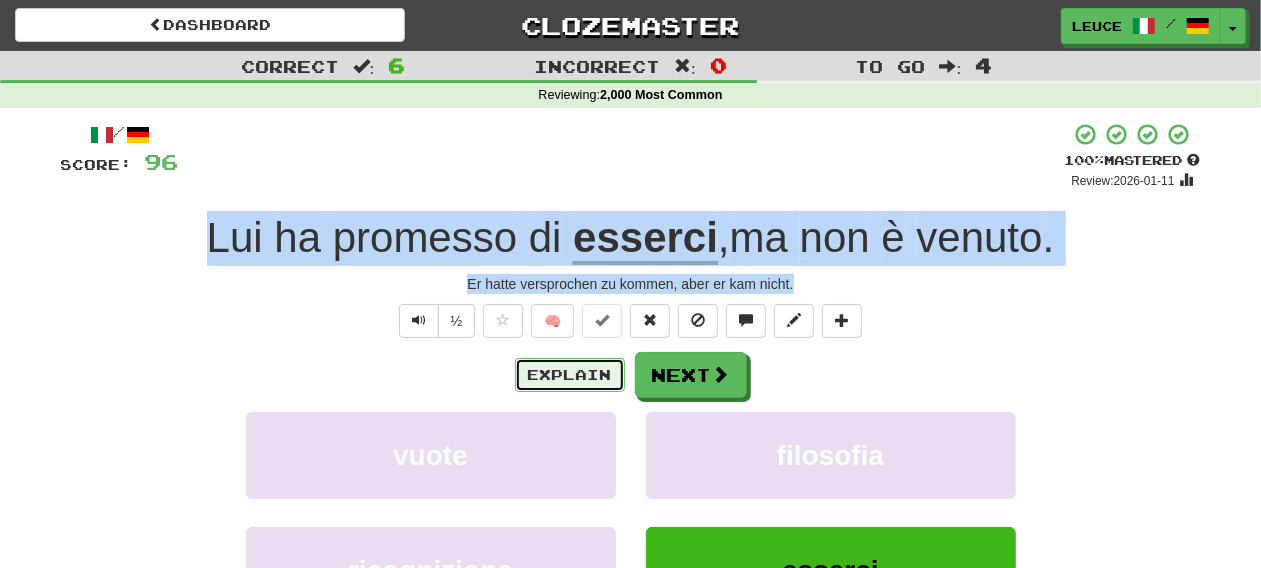 click on "Explain" at bounding box center (570, 375) 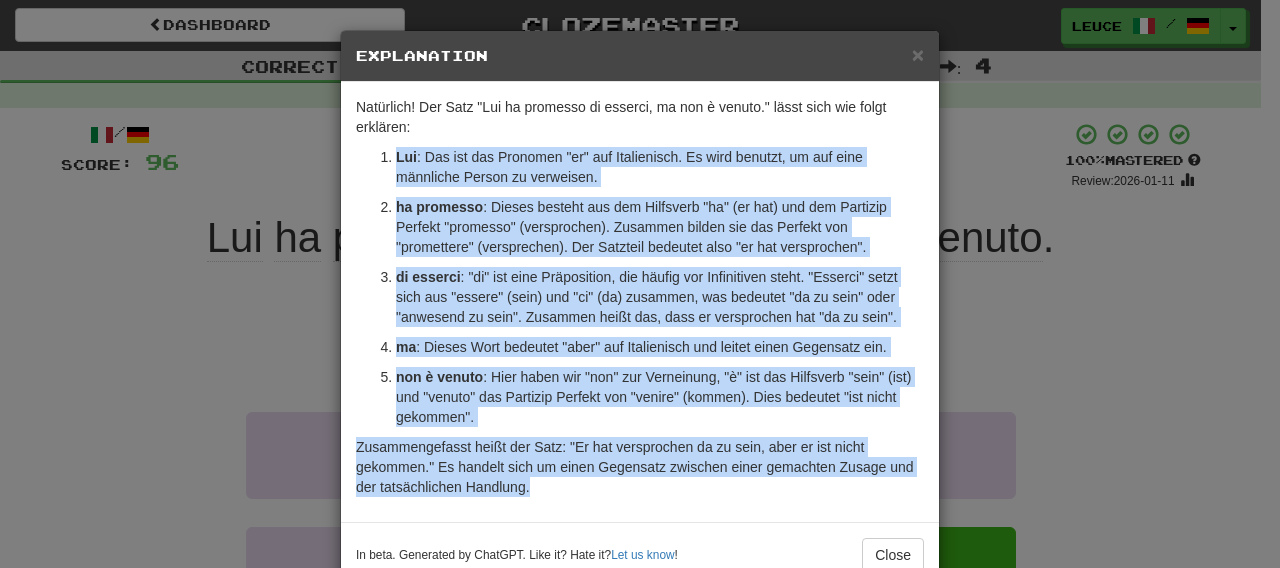 drag, startPoint x: 351, startPoint y: 152, endPoint x: 586, endPoint y: 496, distance: 416.60654 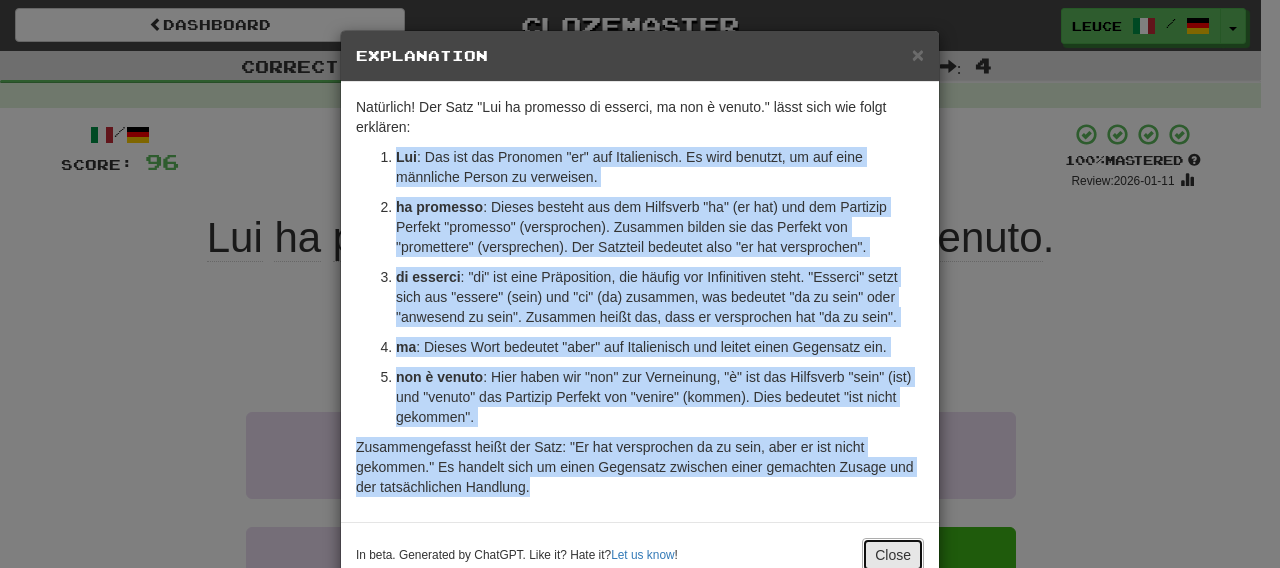 click on "Close" at bounding box center [893, 555] 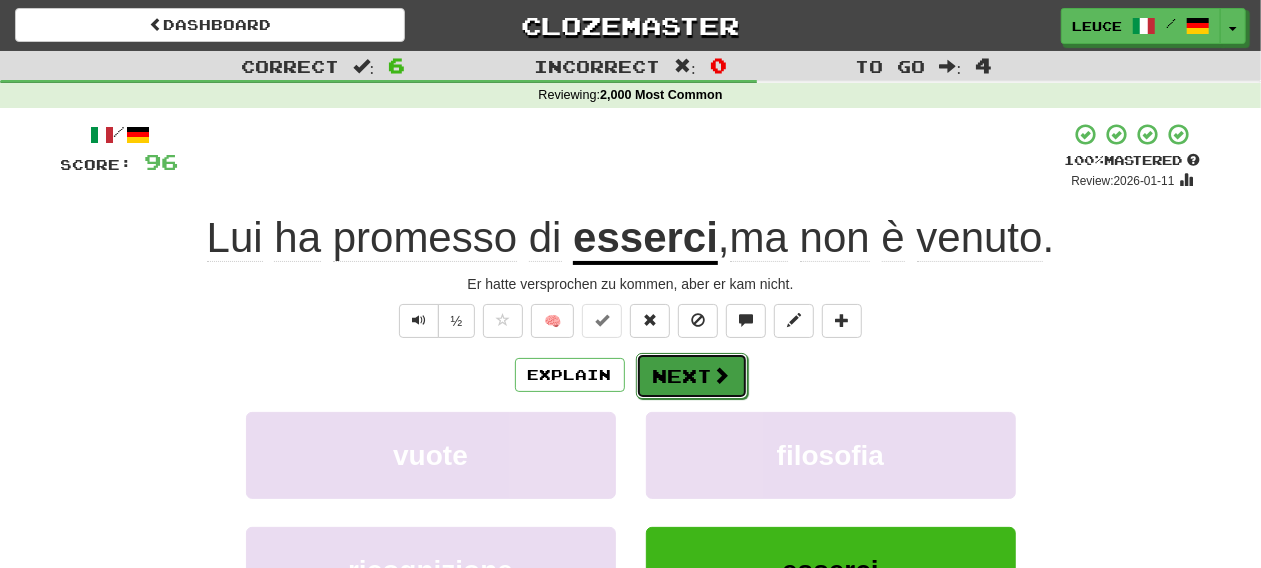 click on "Next" at bounding box center (692, 376) 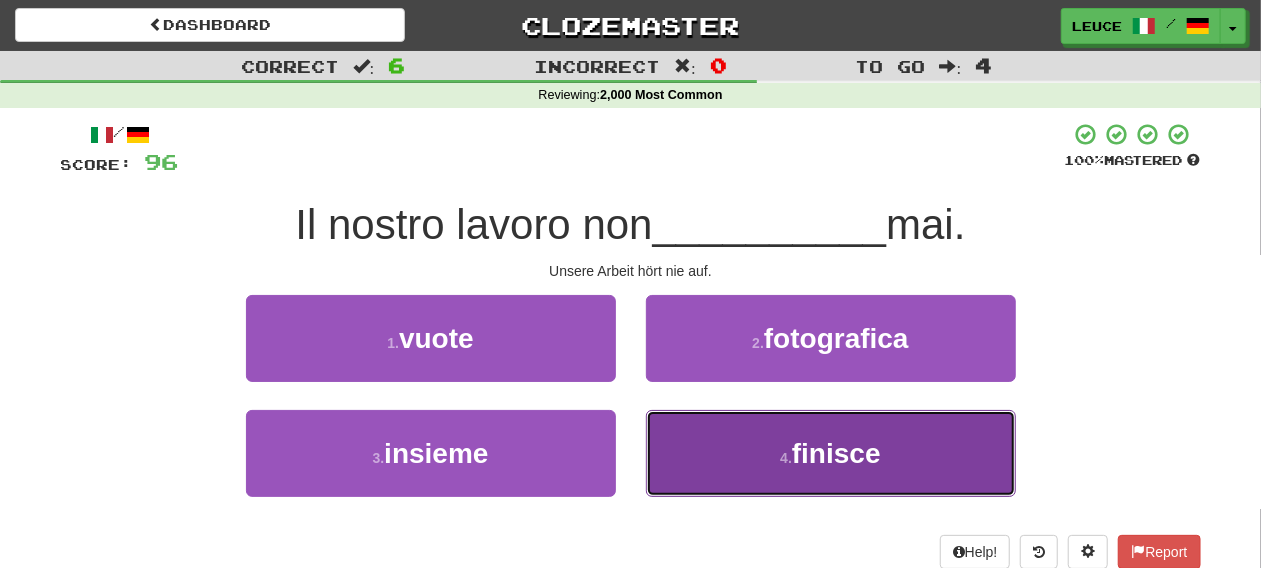 click on "4 .  finisce" at bounding box center (831, 453) 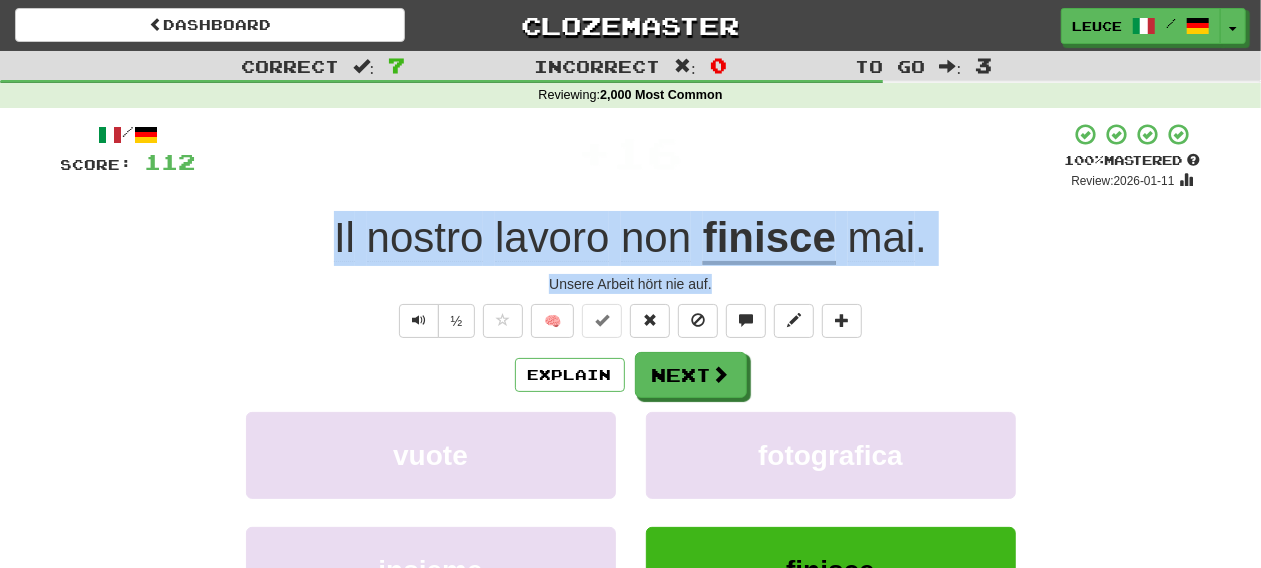 drag, startPoint x: 286, startPoint y: 233, endPoint x: 786, endPoint y: 279, distance: 502.11154 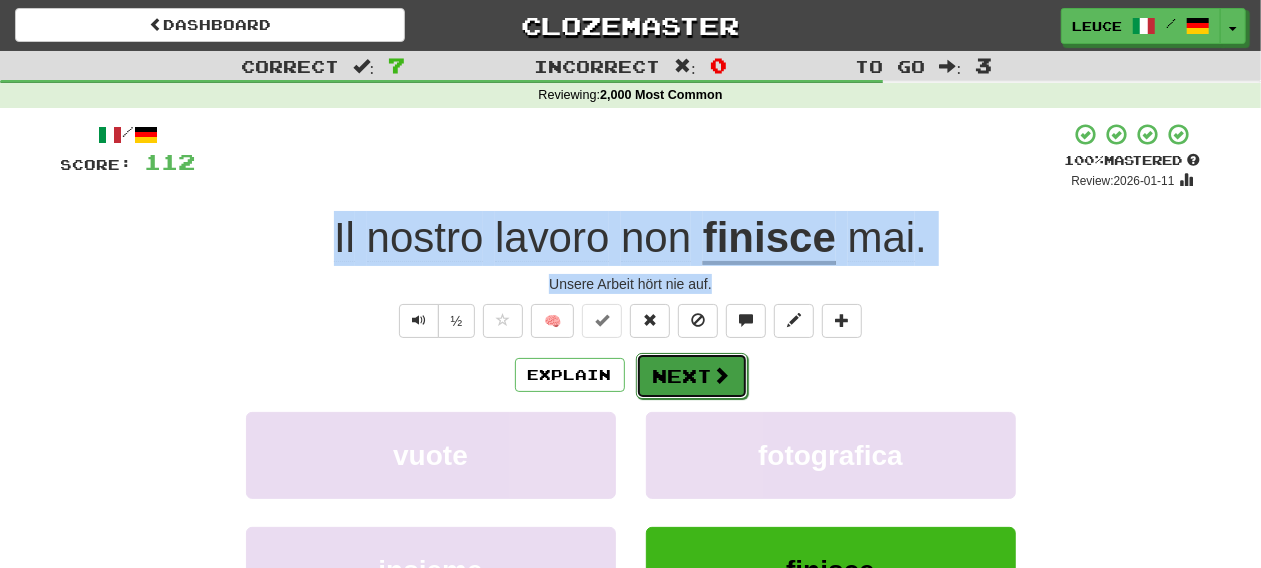 click on "Next" at bounding box center [692, 376] 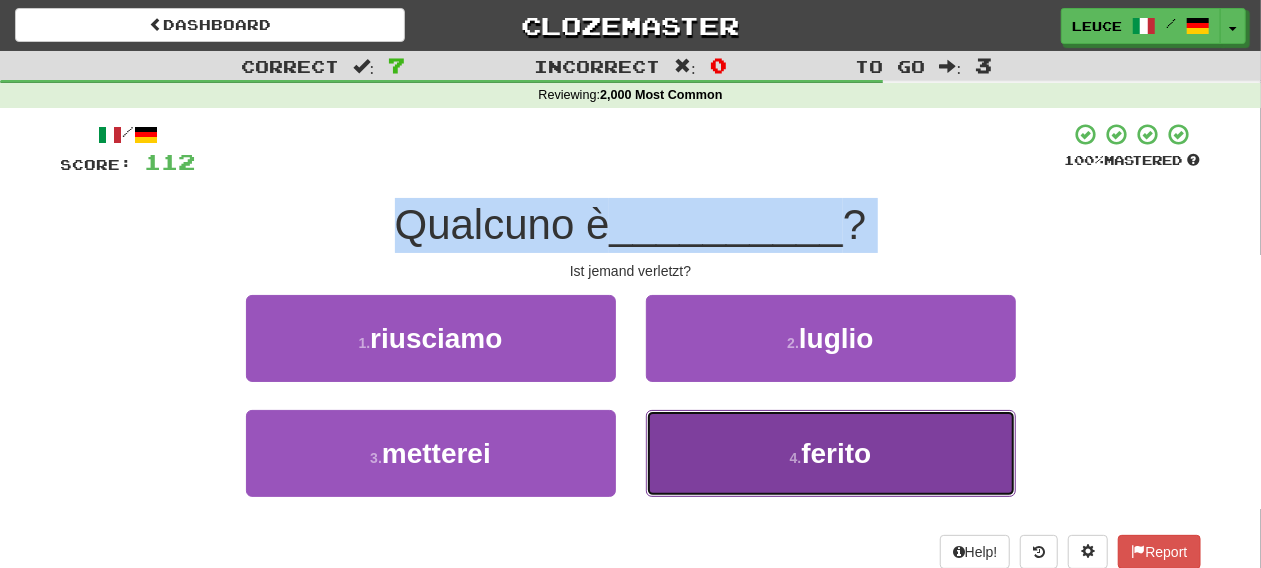 click on "4 .  ferito" at bounding box center [831, 453] 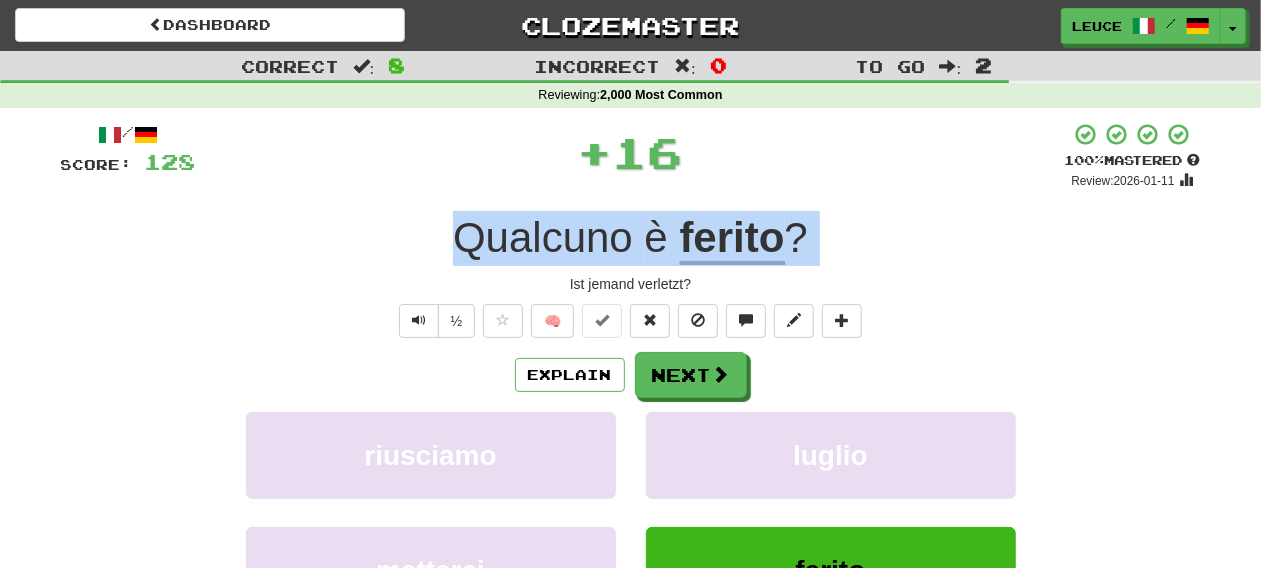 click on "Qualcuno   è   ferito ?" at bounding box center (631, 238) 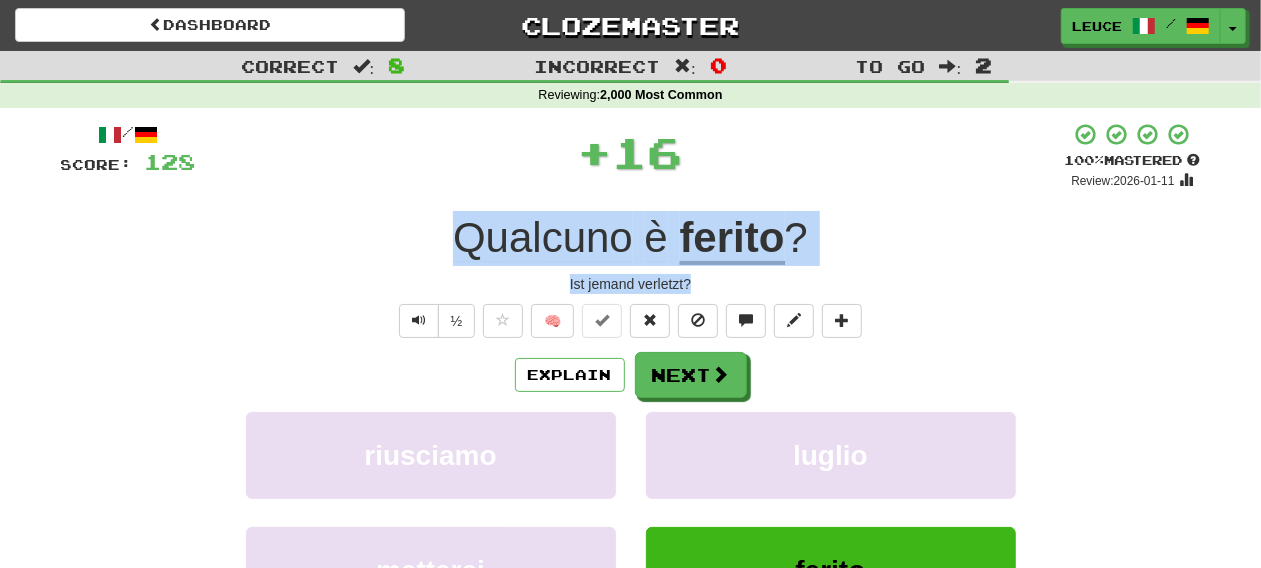 drag, startPoint x: 402, startPoint y: 220, endPoint x: 800, endPoint y: 283, distance: 402.95532 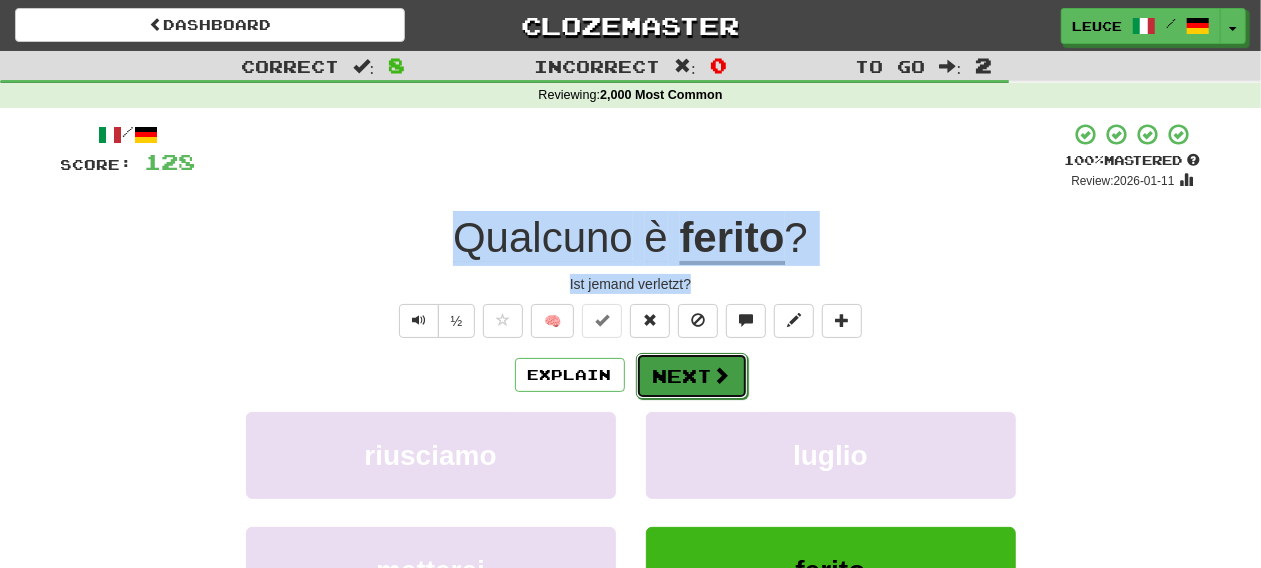 drag, startPoint x: 716, startPoint y: 386, endPoint x: 666, endPoint y: 382, distance: 50.159744 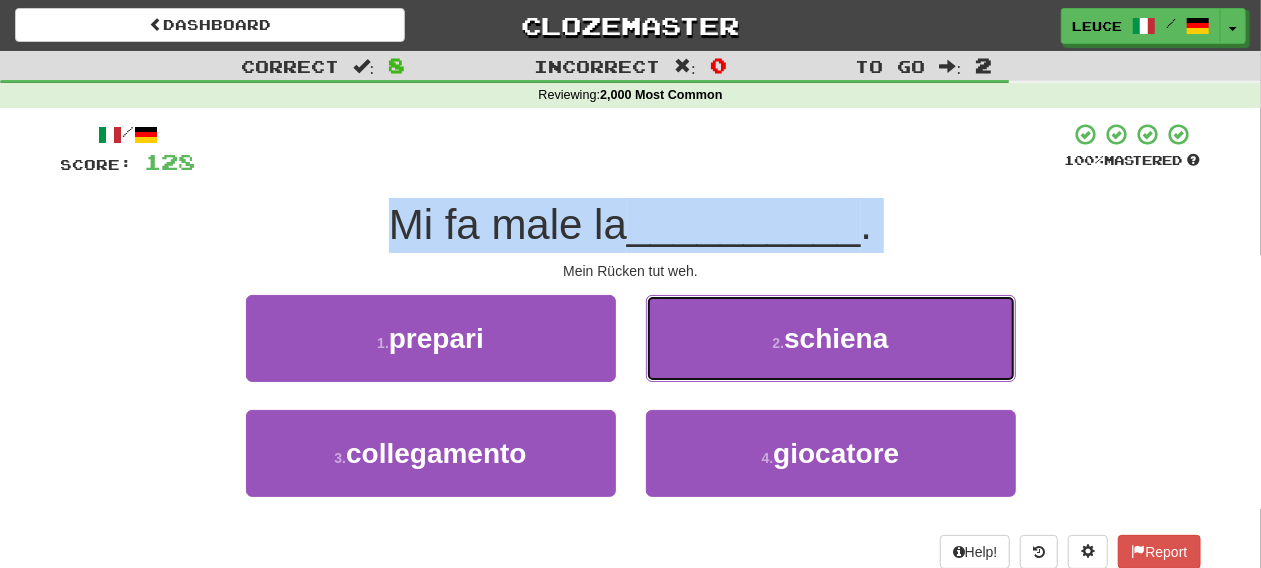 click on "schiena" at bounding box center [836, 338] 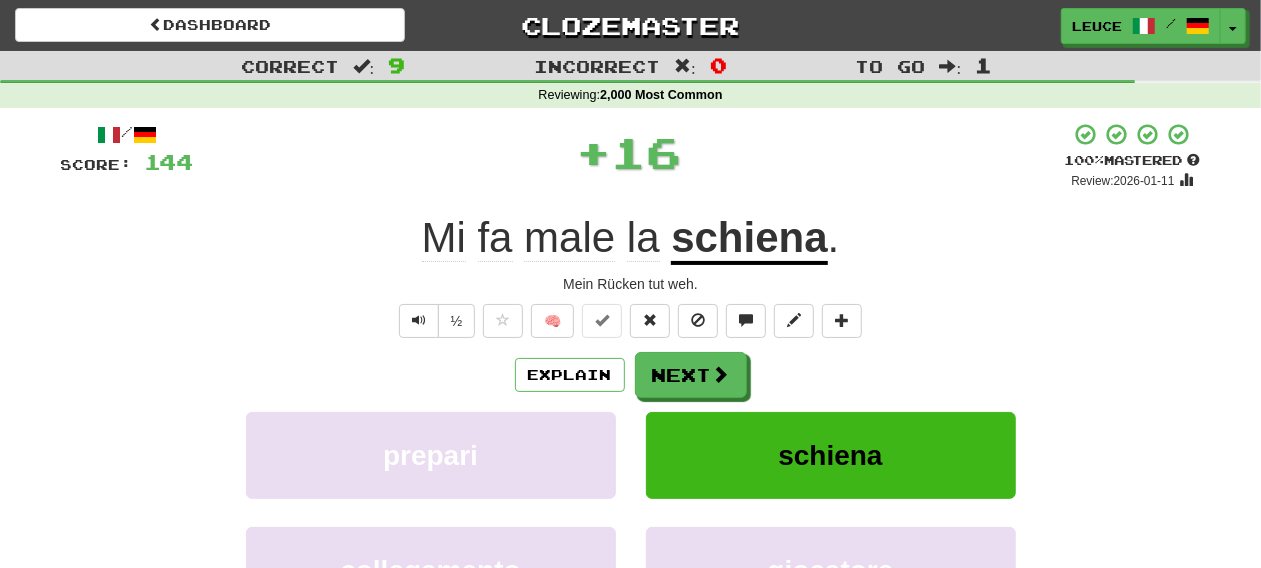 click on "½ 🧠" at bounding box center [631, 321] 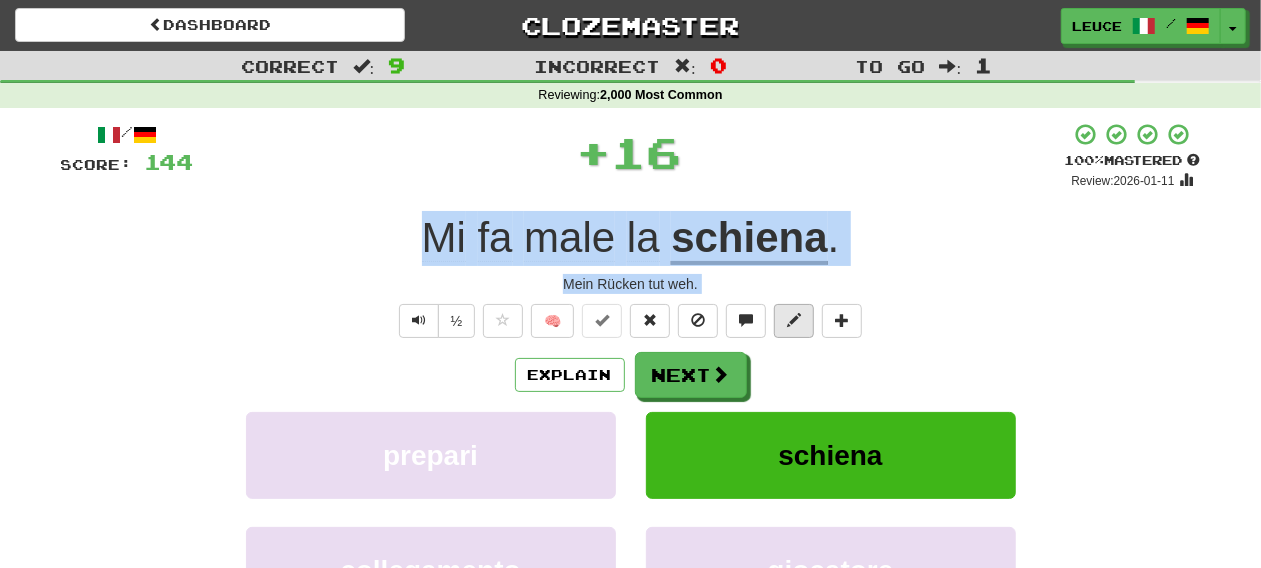 drag, startPoint x: 476, startPoint y: 248, endPoint x: 784, endPoint y: 306, distance: 313.41345 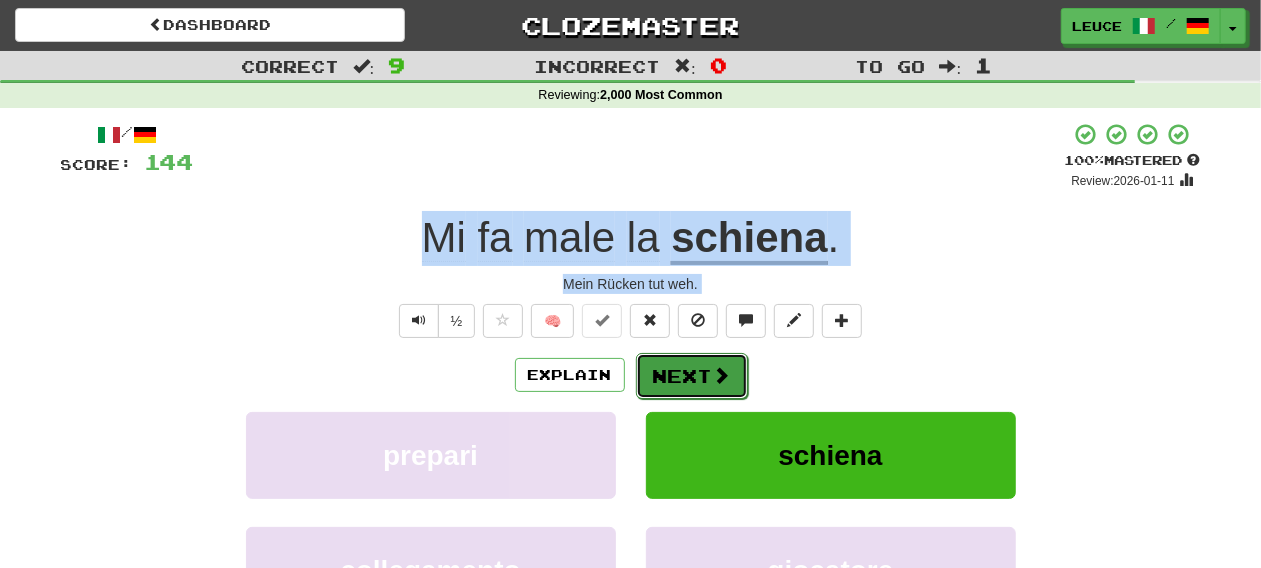 click on "Next" at bounding box center (692, 376) 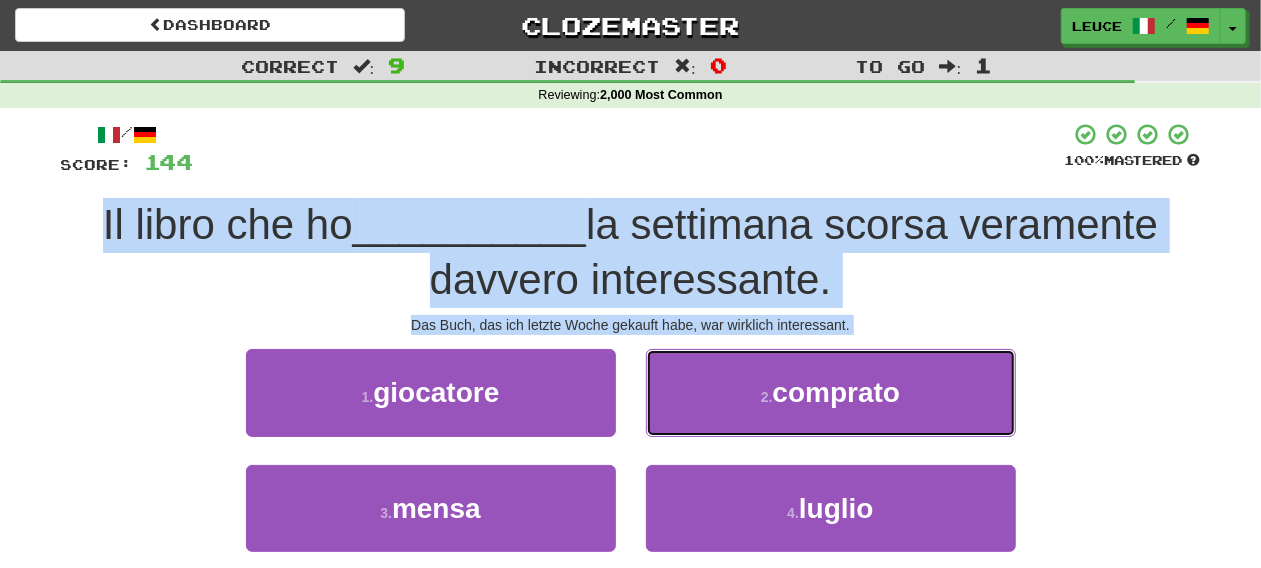 click on "comprato" at bounding box center (837, 392) 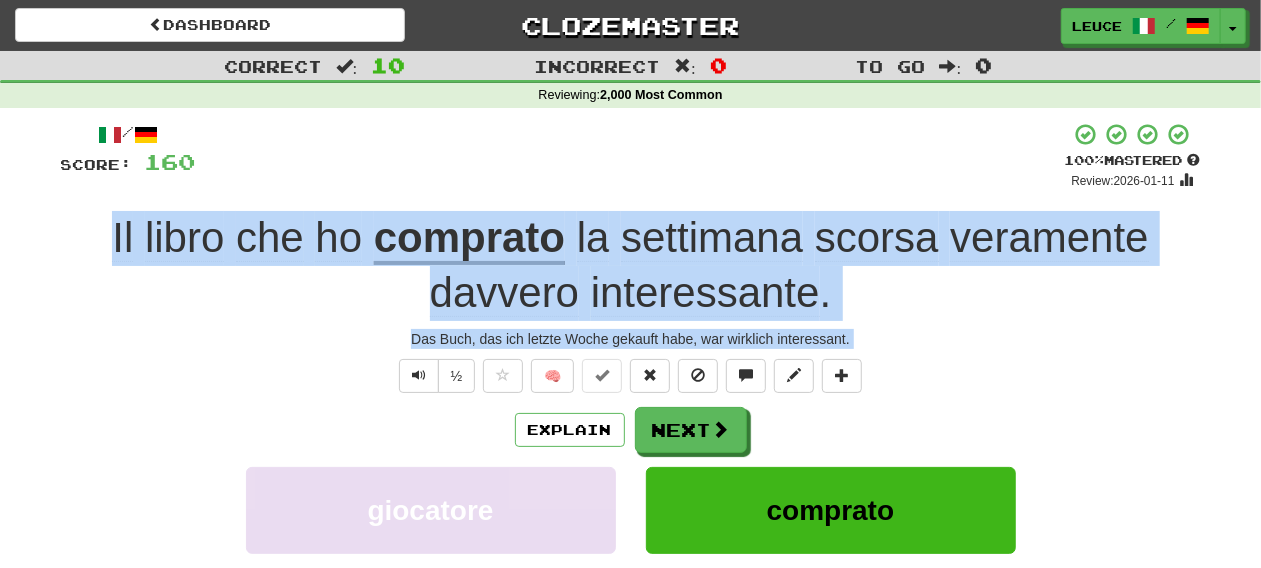 click on "/  Score:   160 + 16 100 %  Mastered Review:  2026-01-11 Il   libro   che   ho   comprato   la   settimana   scorsa   veramente   davvero   interessante . Das Buch, das ich letzte Woche gekauft habe, war wirklich interessant. ½ 🧠 Explain Next giocatore comprato mensa luglio Learn more: giocatore comprato mensa luglio  Help!  Report Sentence Source" at bounding box center [631, 462] 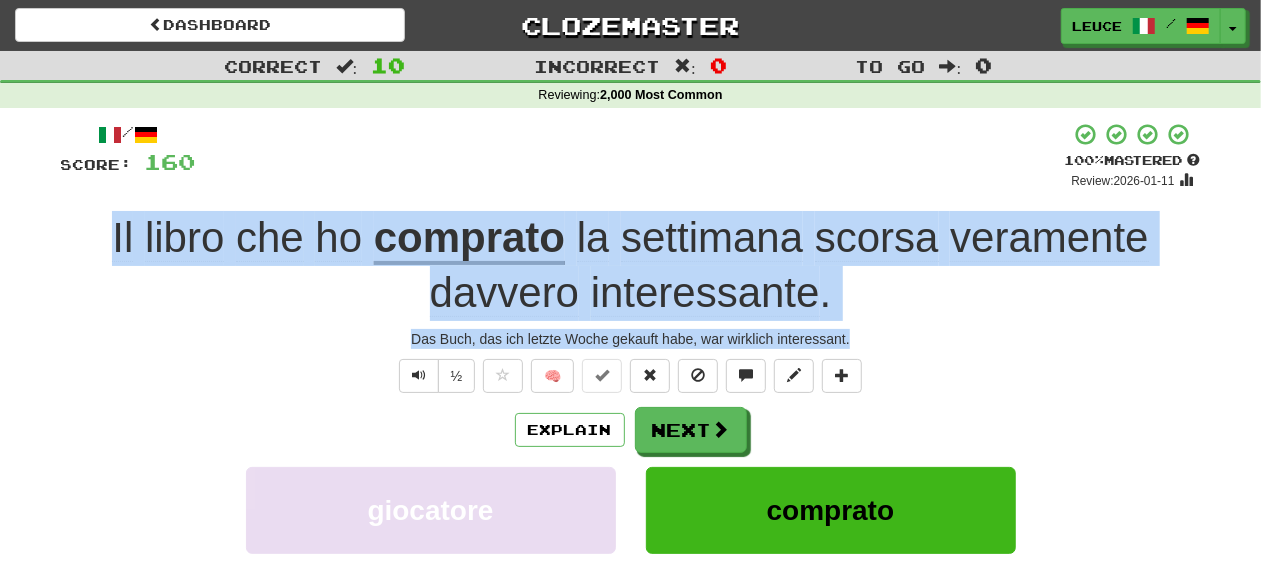 drag, startPoint x: 92, startPoint y: 251, endPoint x: 948, endPoint y: 340, distance: 860.6143 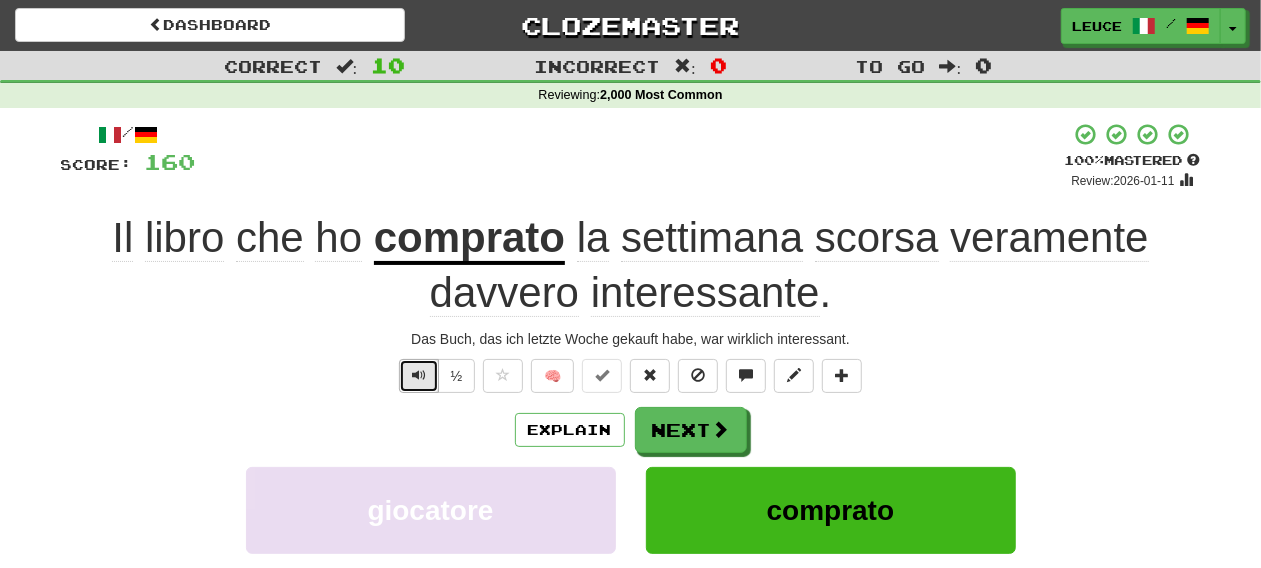 drag, startPoint x: 948, startPoint y: 340, endPoint x: 420, endPoint y: 373, distance: 529.0303 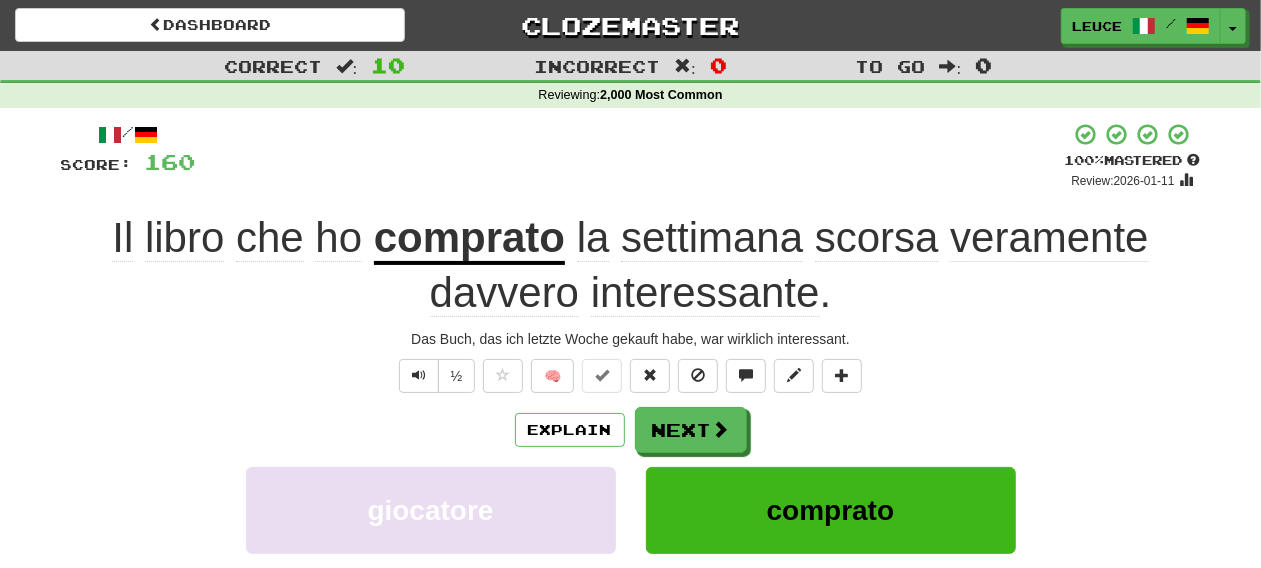 click on "Das Buch, das ich letzte Woche gekauft habe, war wirklich interessant." at bounding box center [631, 339] 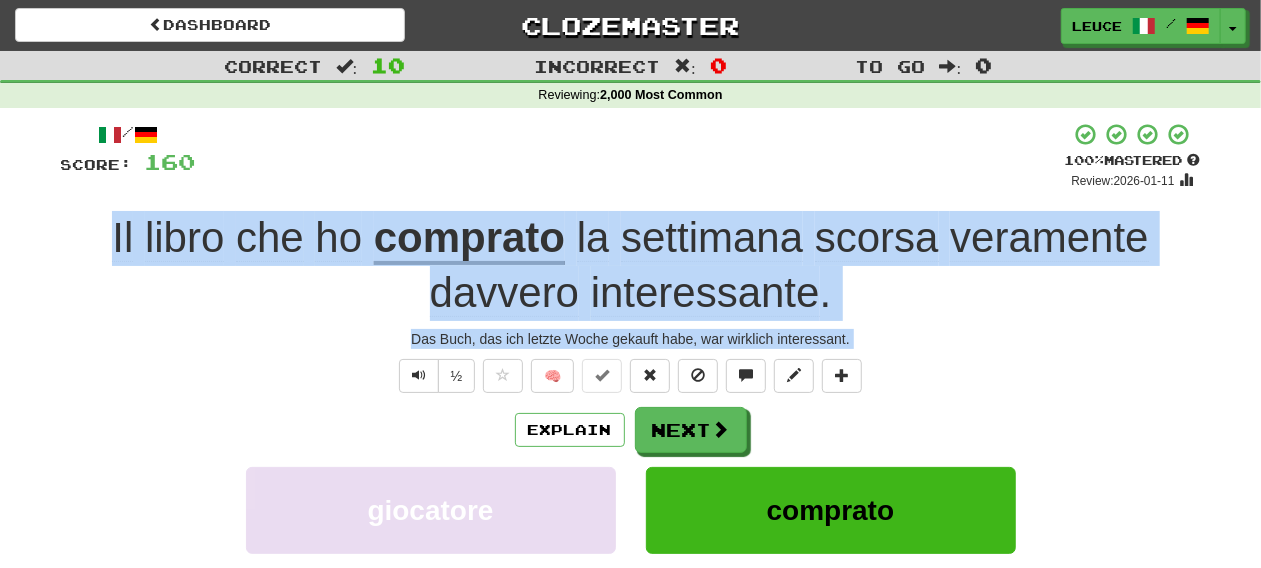 drag, startPoint x: 84, startPoint y: 226, endPoint x: 928, endPoint y: 367, distance: 855.6968 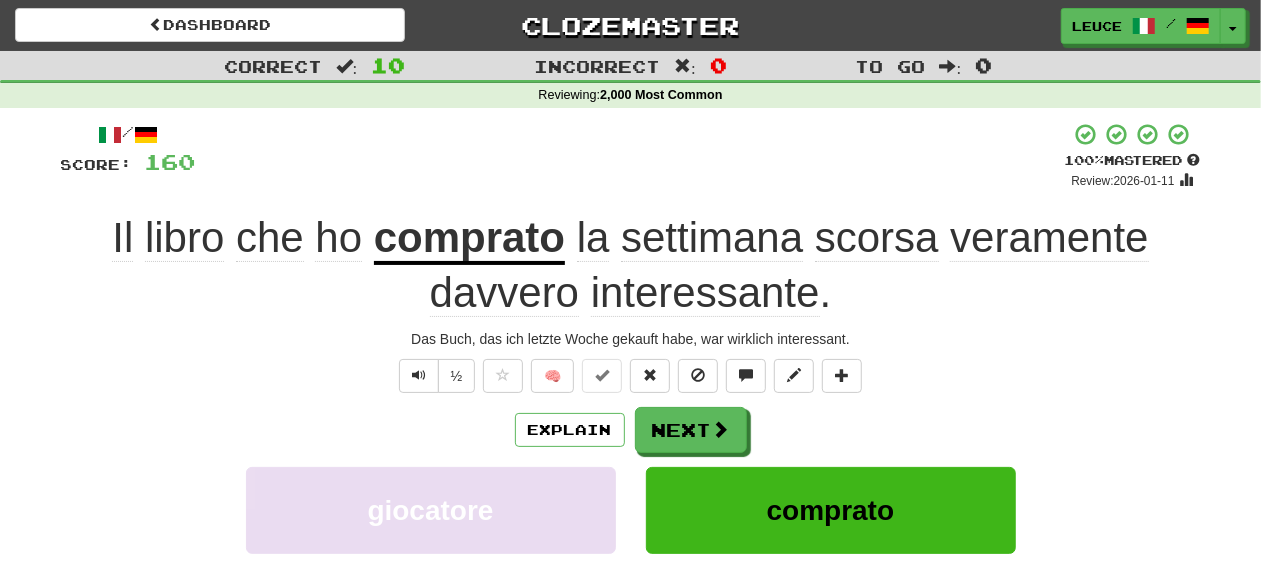 click on "/  Score:   160 + 16 100 %  Mastered Review:  2026-01-11 Il   libro   che   ho   comprato   la   settimana   scorsa   veramente   davvero   interessante . Das Buch, das ich letzte Woche gekauft habe, war wirklich interessant. ½ 🧠 Explain Next giocatore comprato mensa luglio Learn more: giocatore comprato mensa luglio  Help!  Report Sentence Source" at bounding box center (631, 462) 